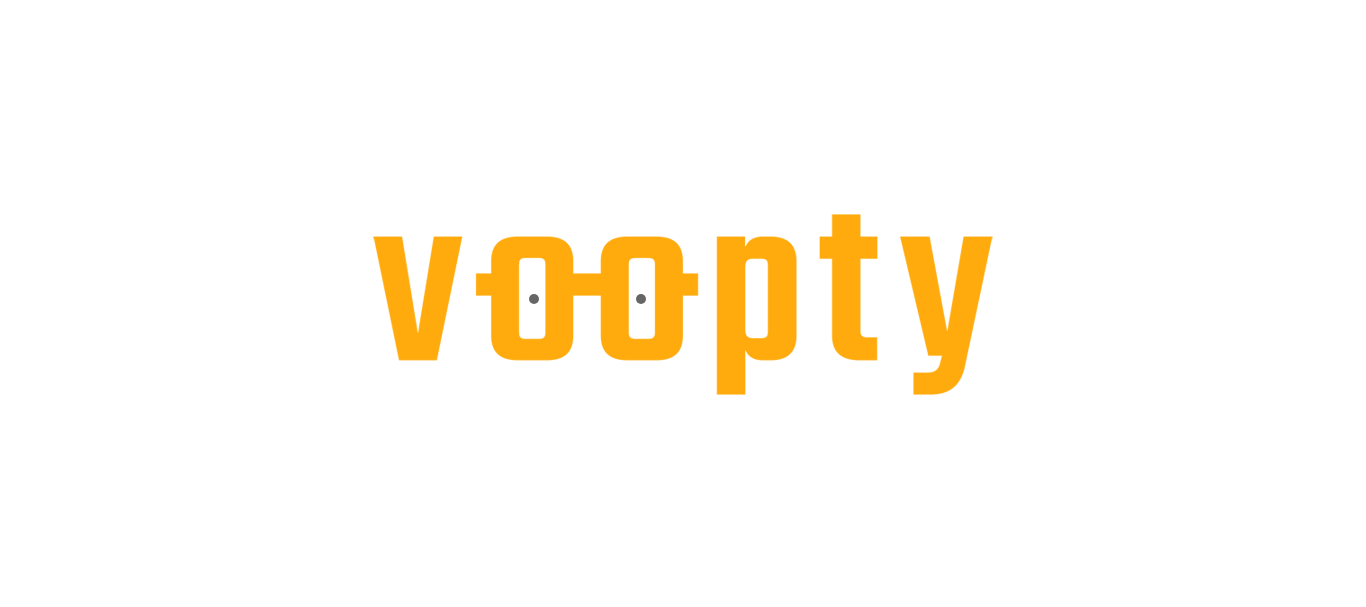 scroll, scrollTop: 0, scrollLeft: 0, axis: both 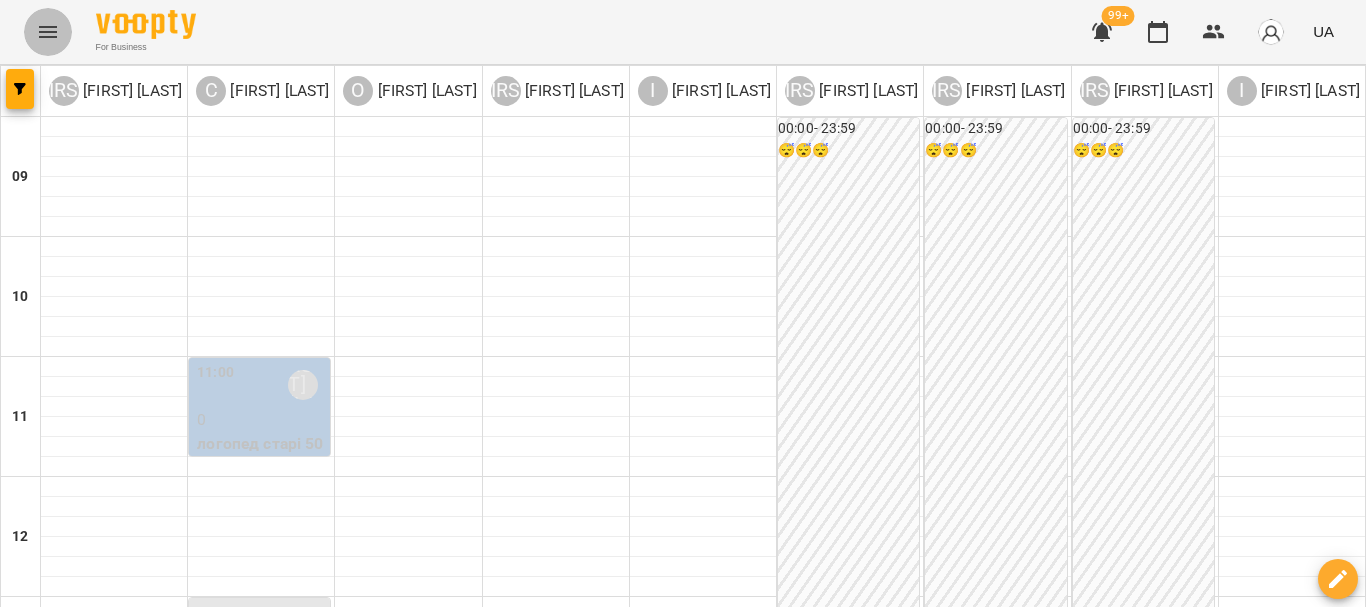 click 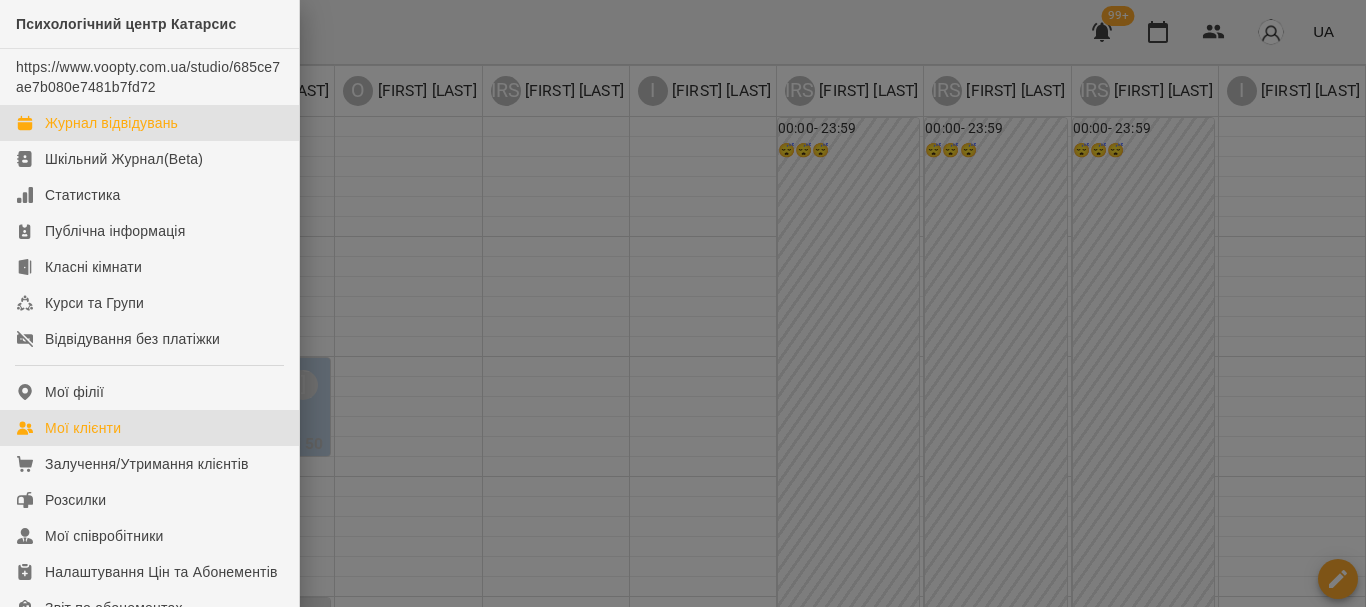 click on "Мої клієнти" at bounding box center (149, 428) 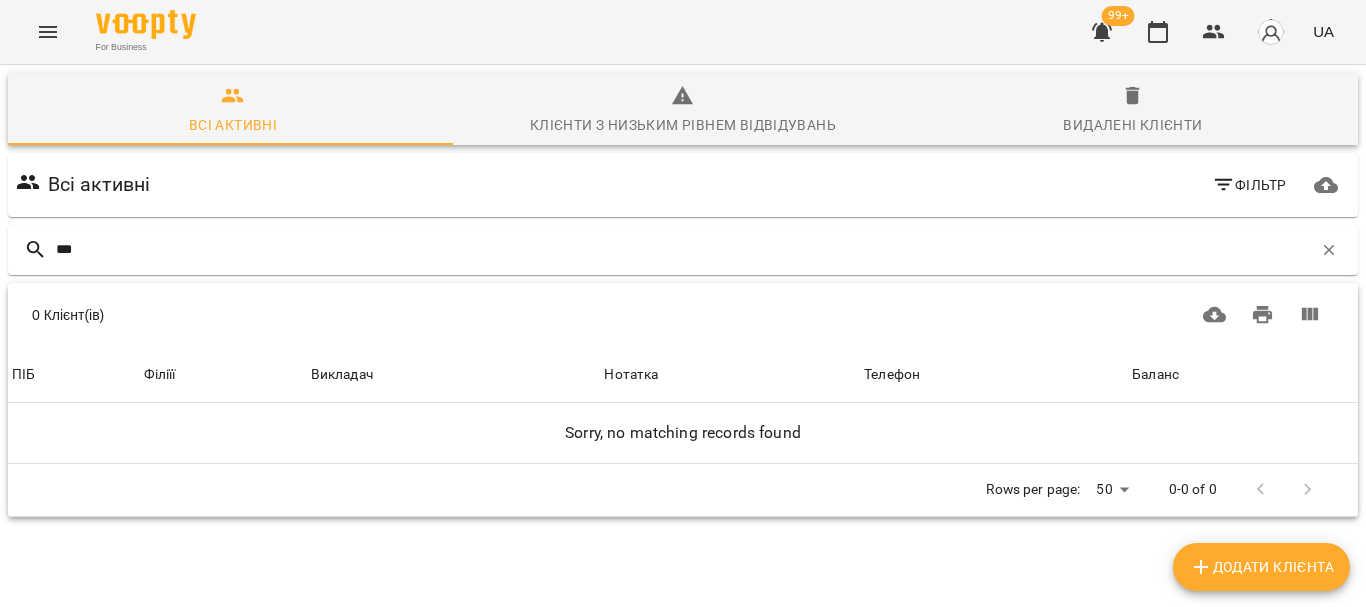 type on "***" 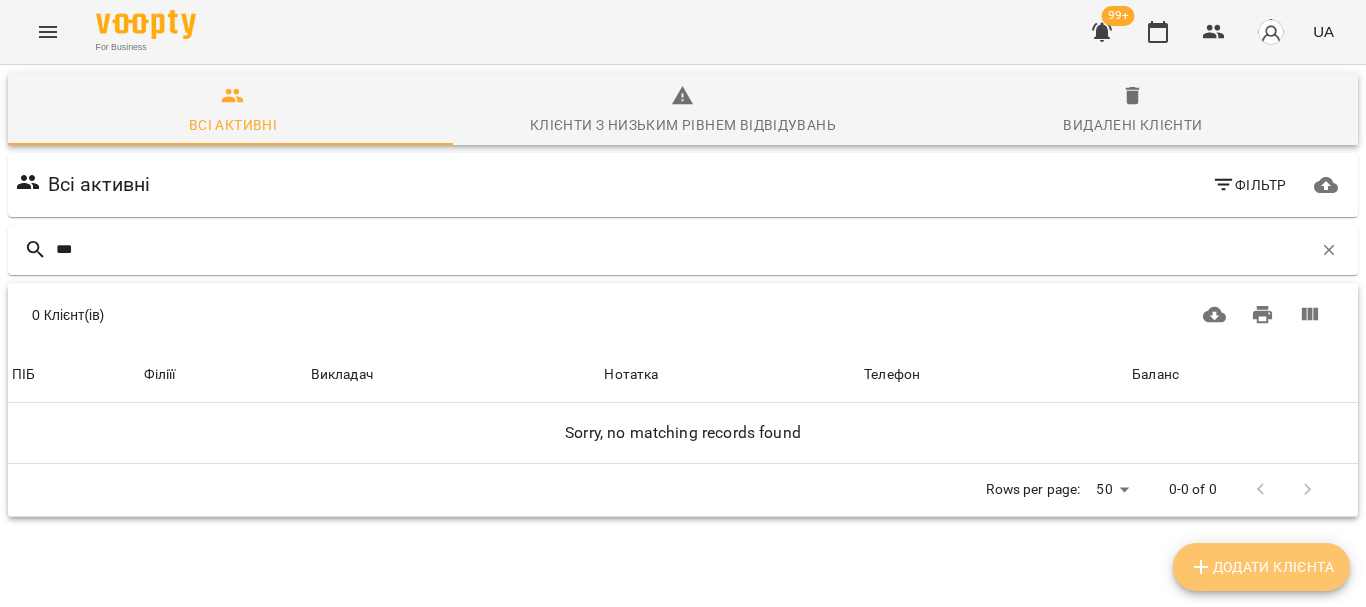 click on "Додати клієнта" at bounding box center (1261, 567) 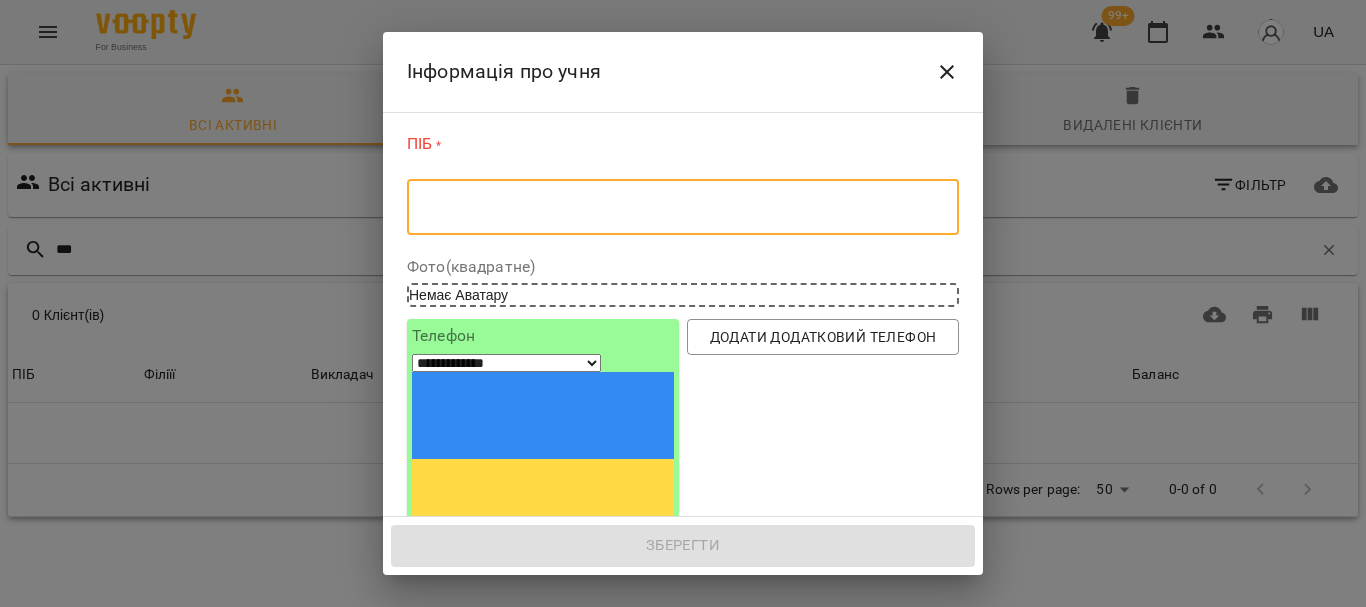 click at bounding box center (683, 207) 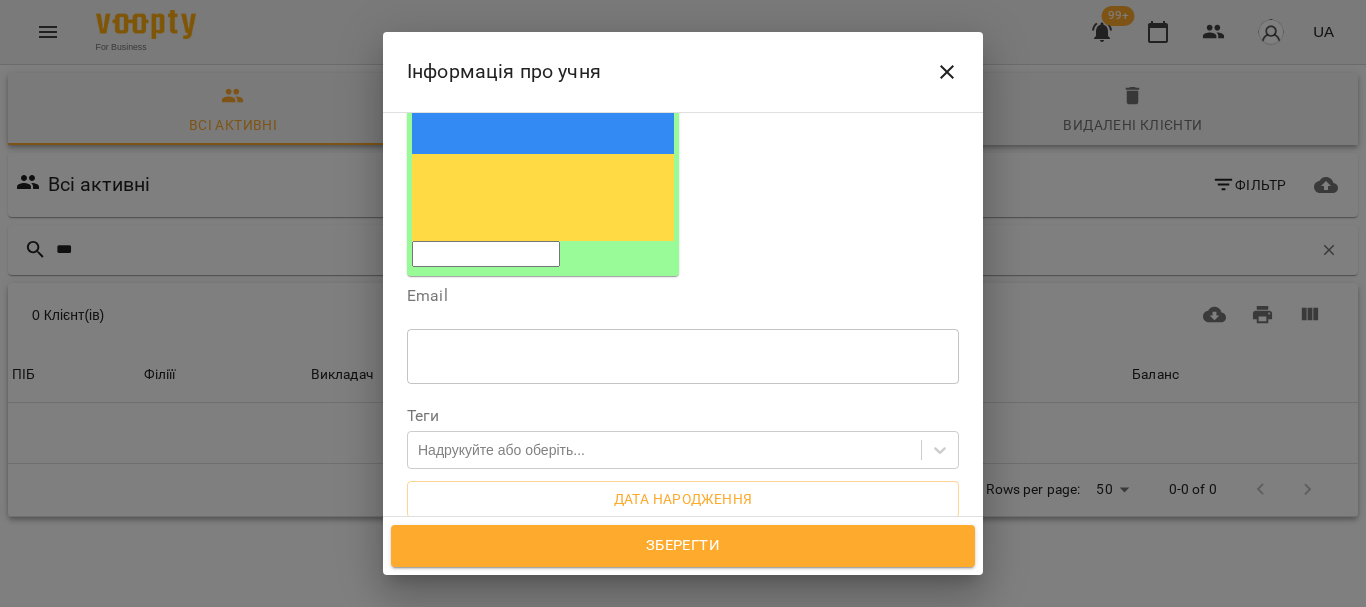 scroll, scrollTop: 300, scrollLeft: 0, axis: vertical 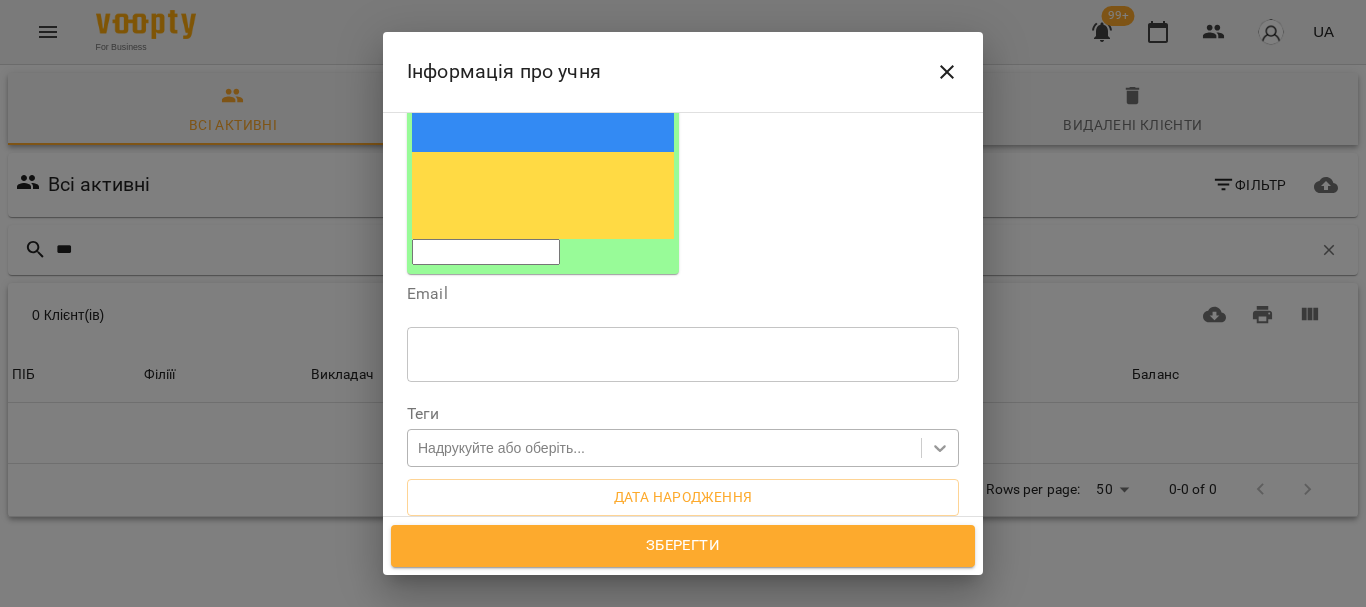 type on "**********" 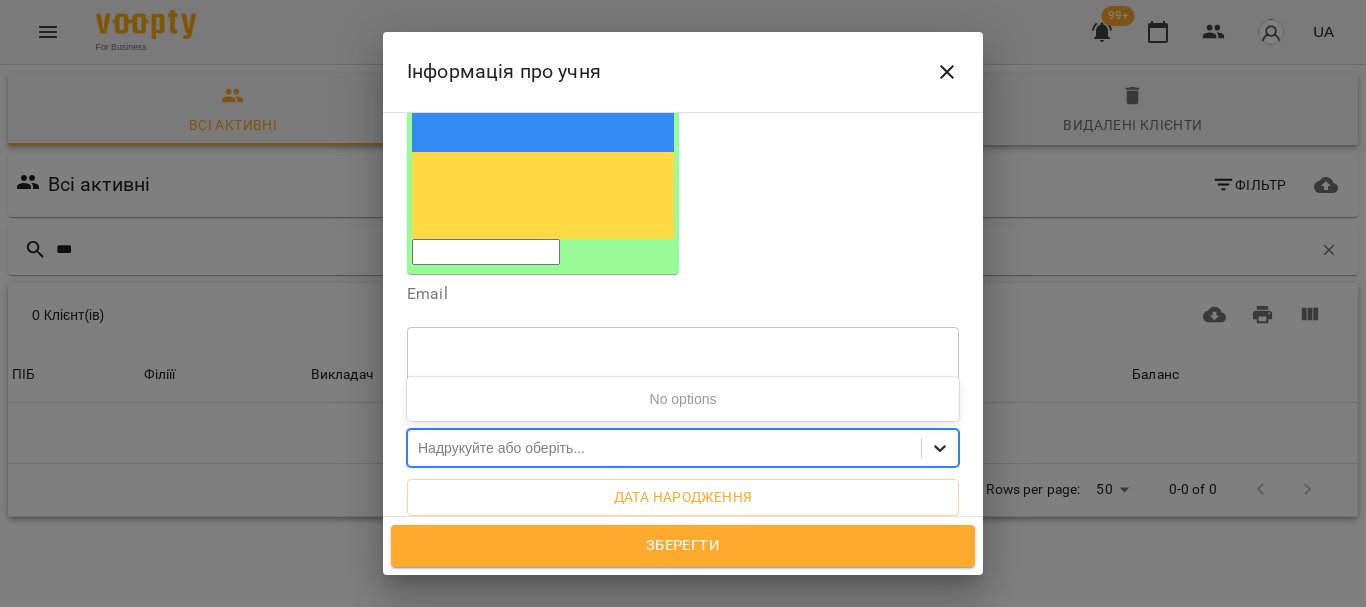 click 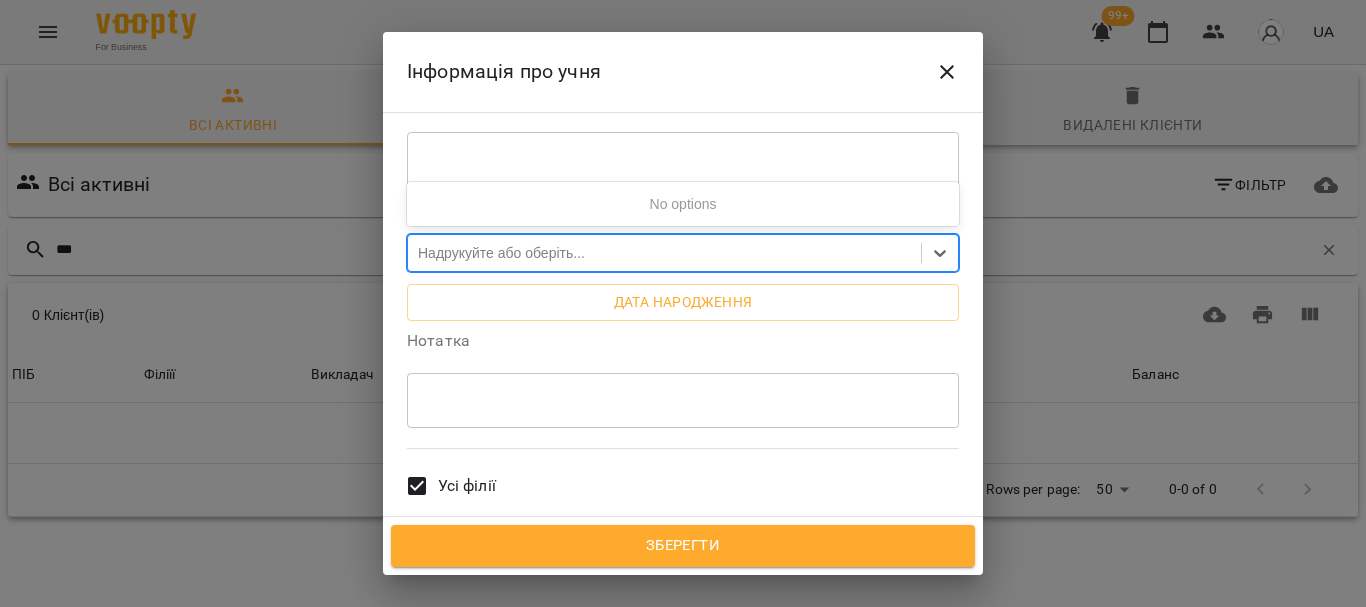 scroll, scrollTop: 500, scrollLeft: 0, axis: vertical 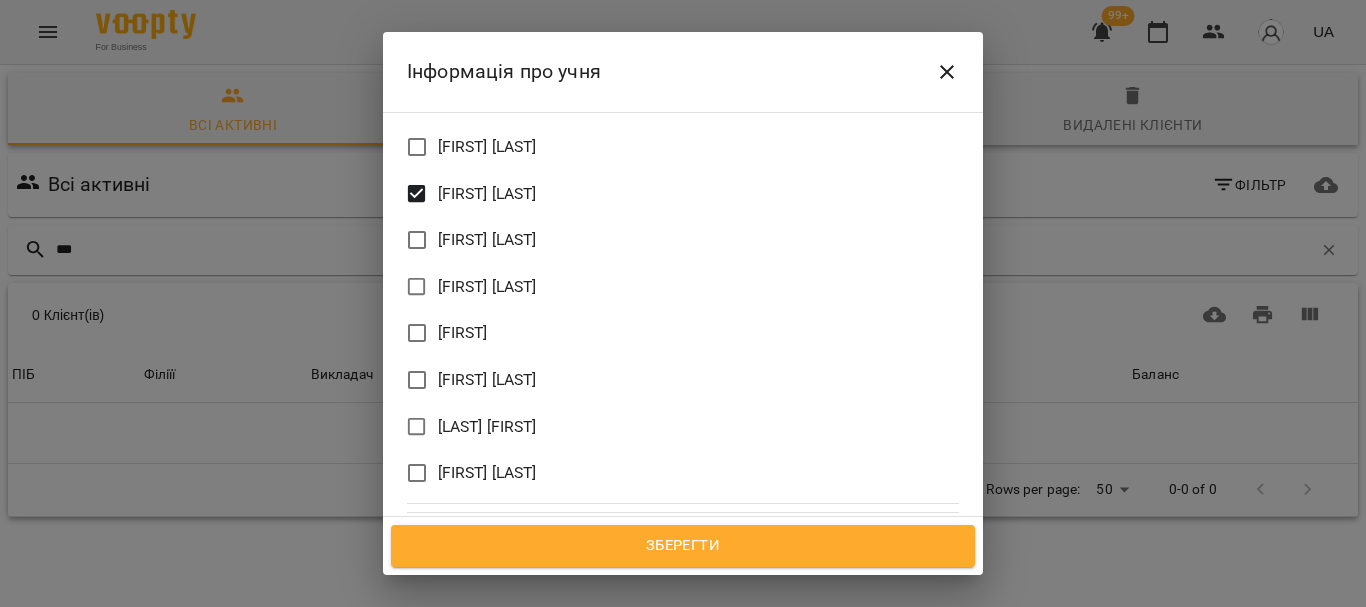 click on "Зберегти" at bounding box center [683, 546] 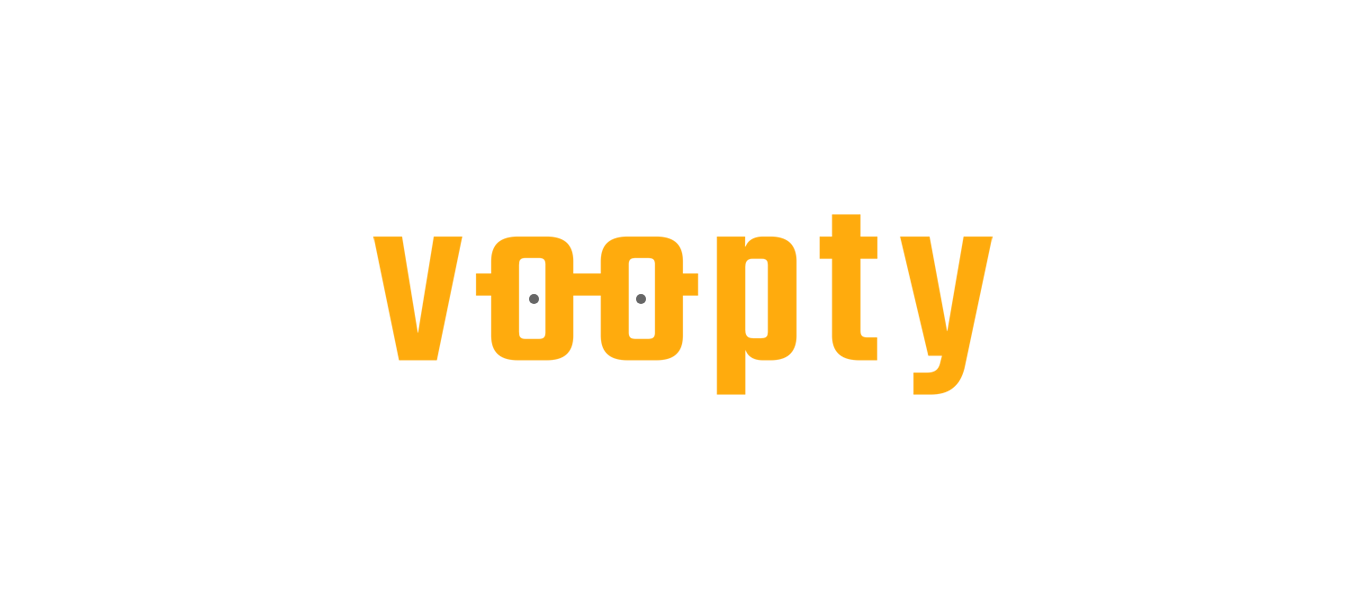 scroll, scrollTop: 0, scrollLeft: 0, axis: both 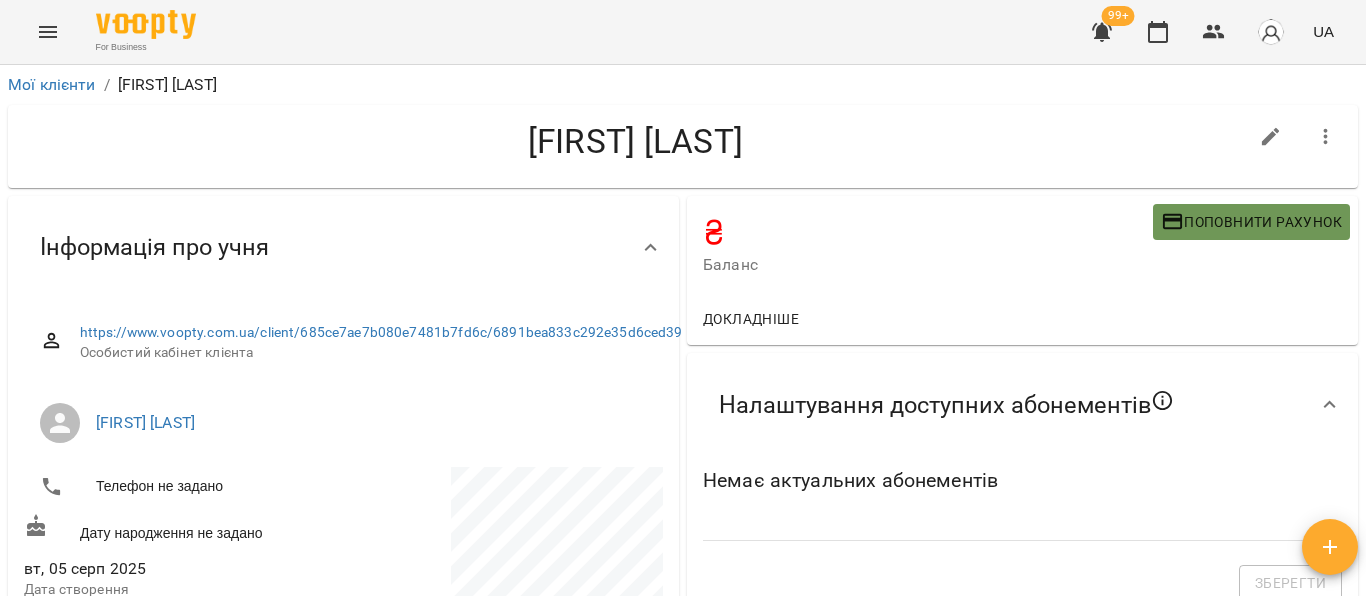 click on "Поповнити рахунок" at bounding box center (1251, 222) 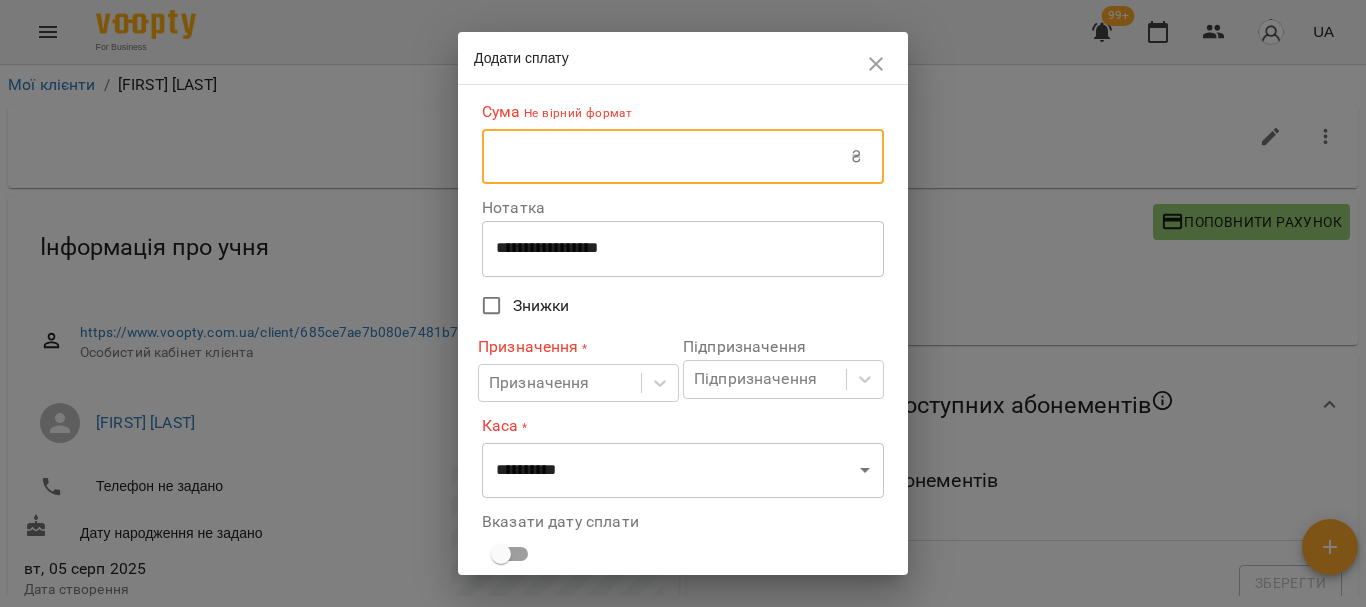 click at bounding box center [666, 157] 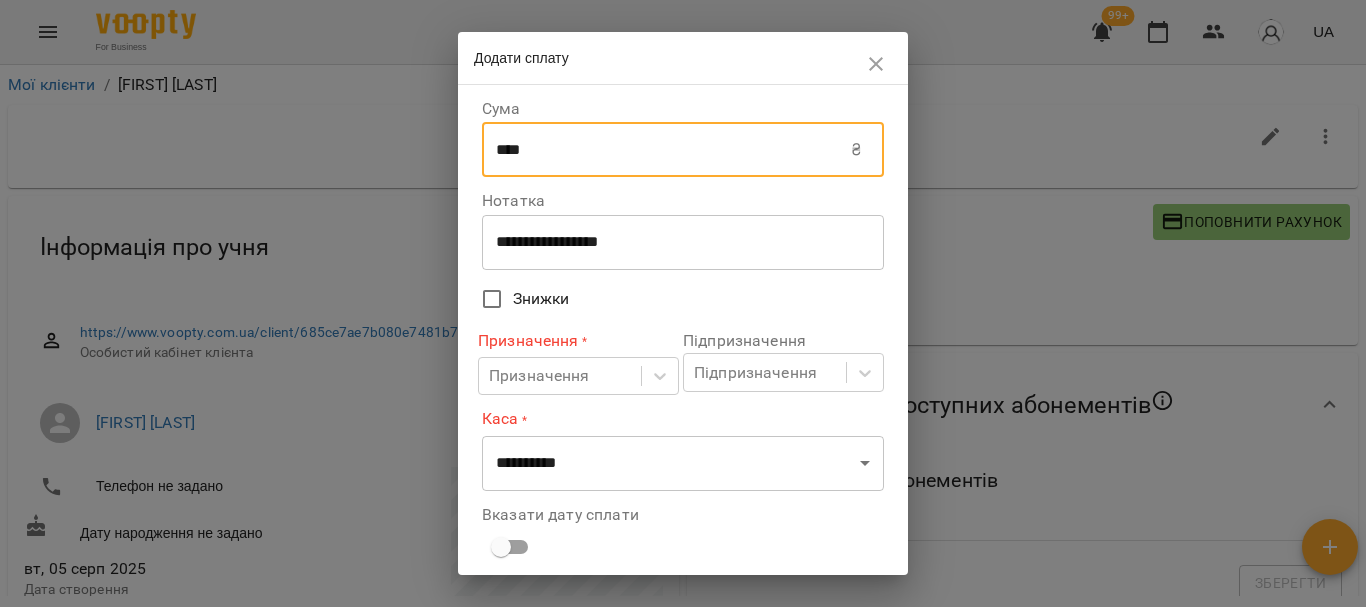 type on "****" 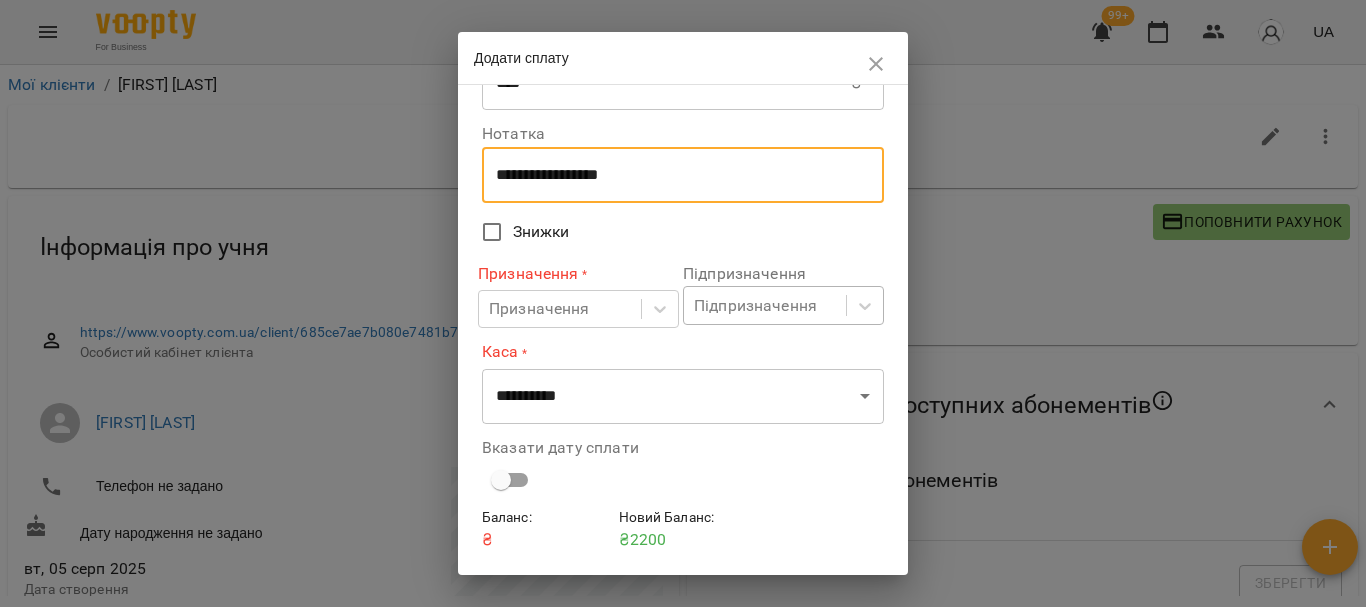 scroll, scrollTop: 100, scrollLeft: 0, axis: vertical 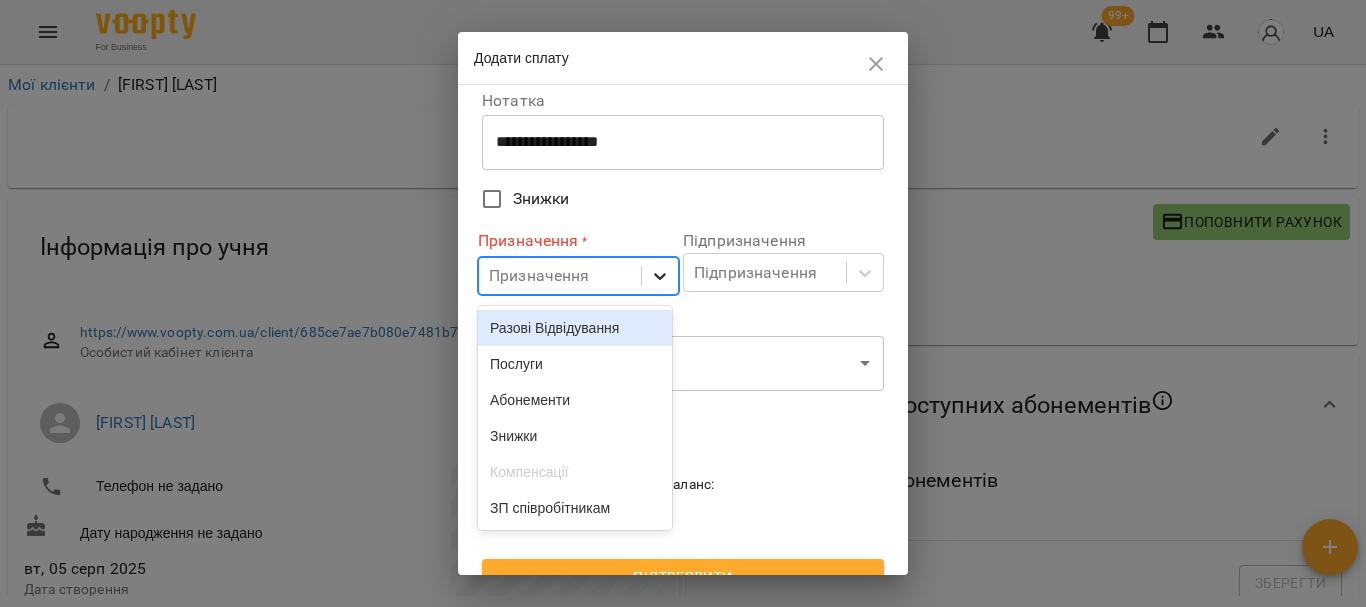 click 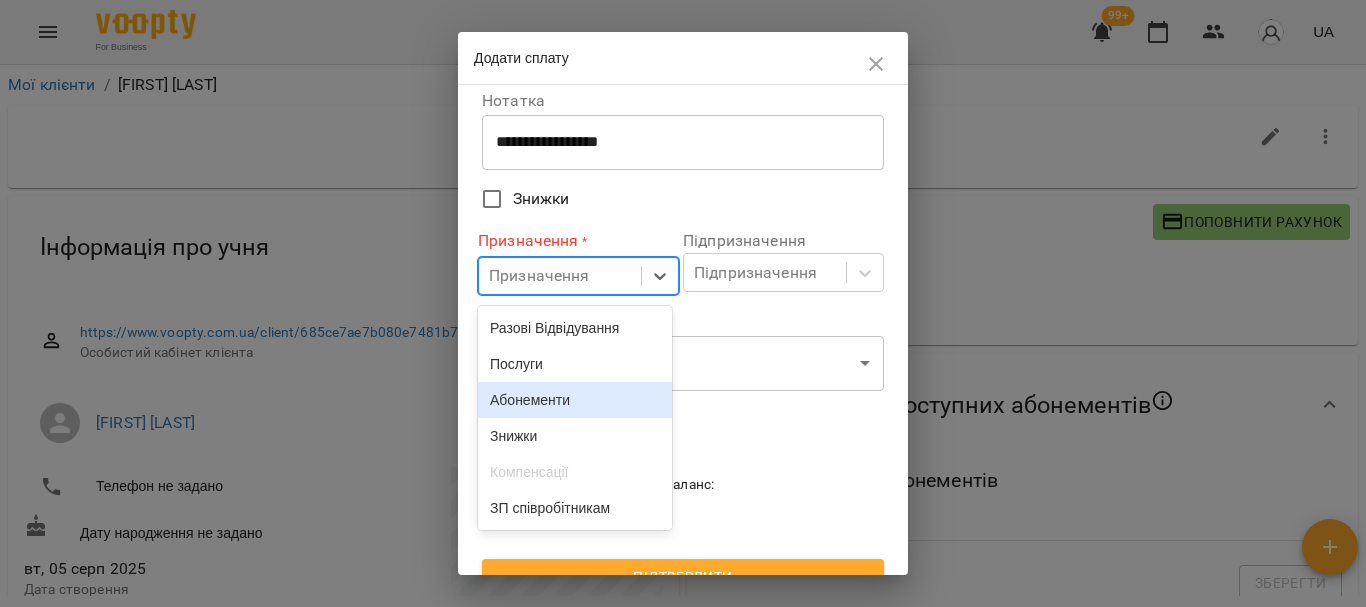 click on "Абонементи" at bounding box center [575, 400] 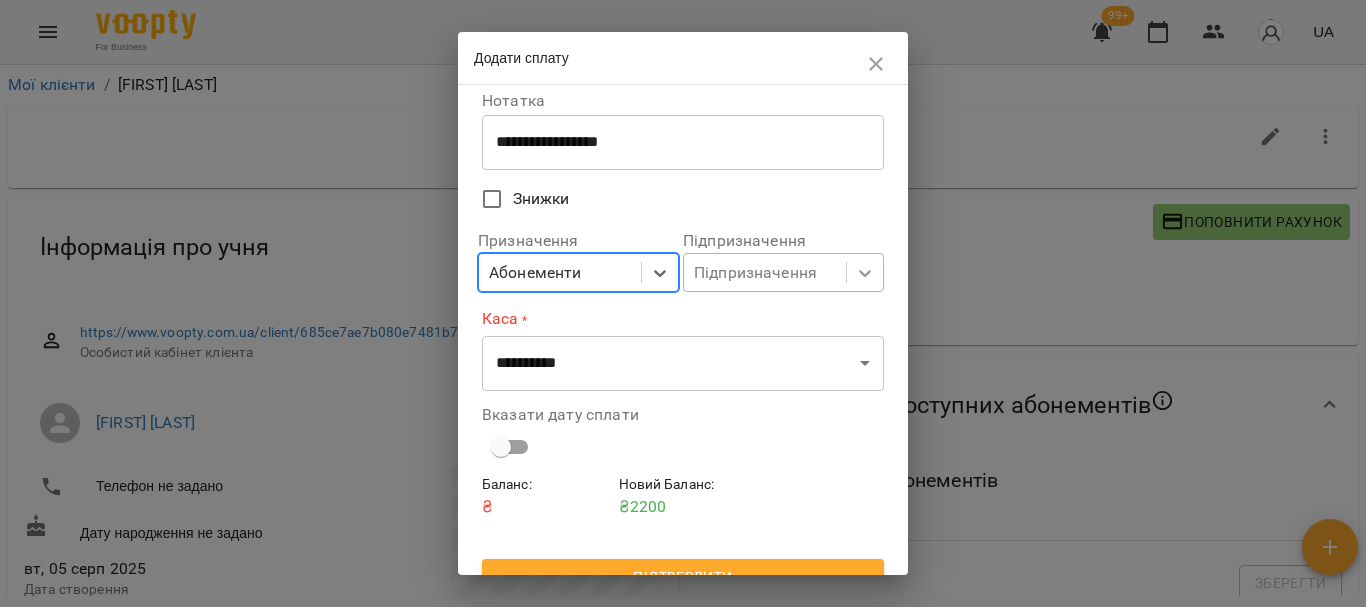 click 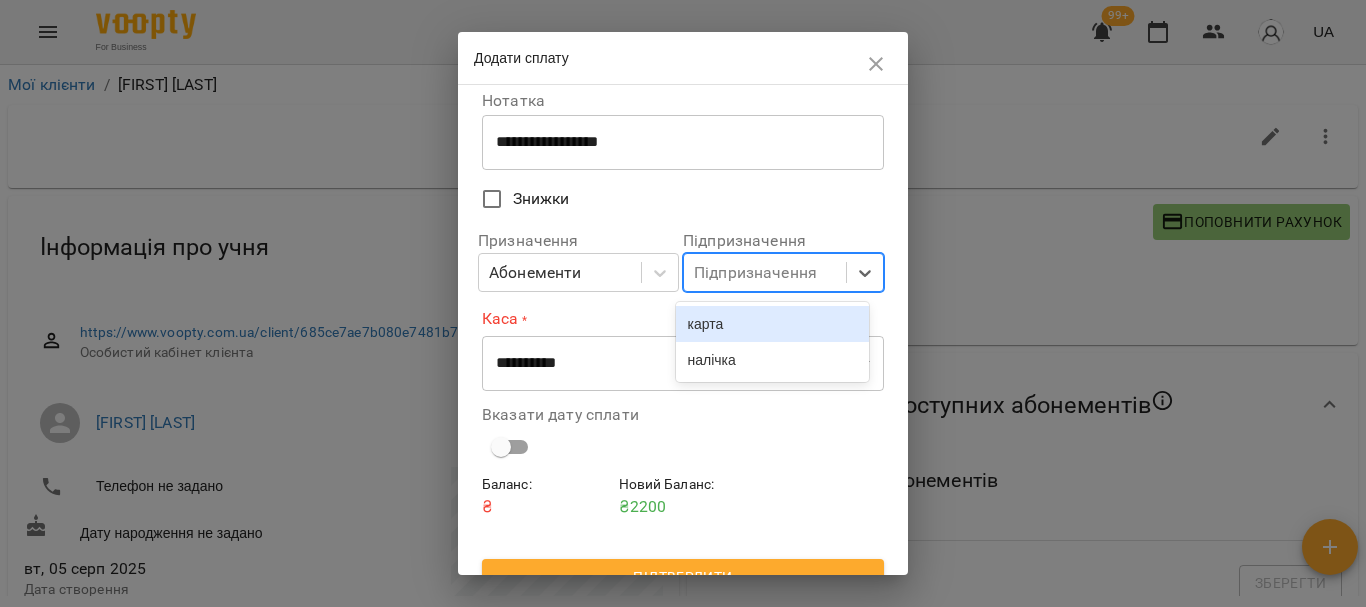 click on "карта" at bounding box center (773, 324) 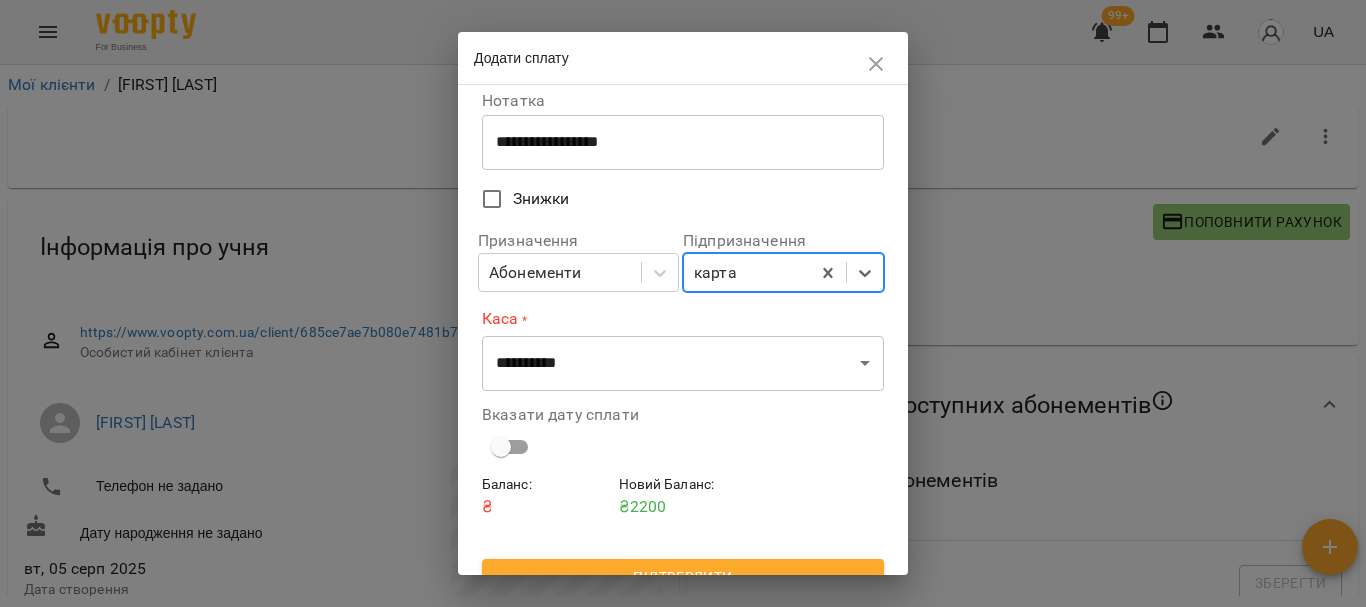 scroll, scrollTop: 130, scrollLeft: 0, axis: vertical 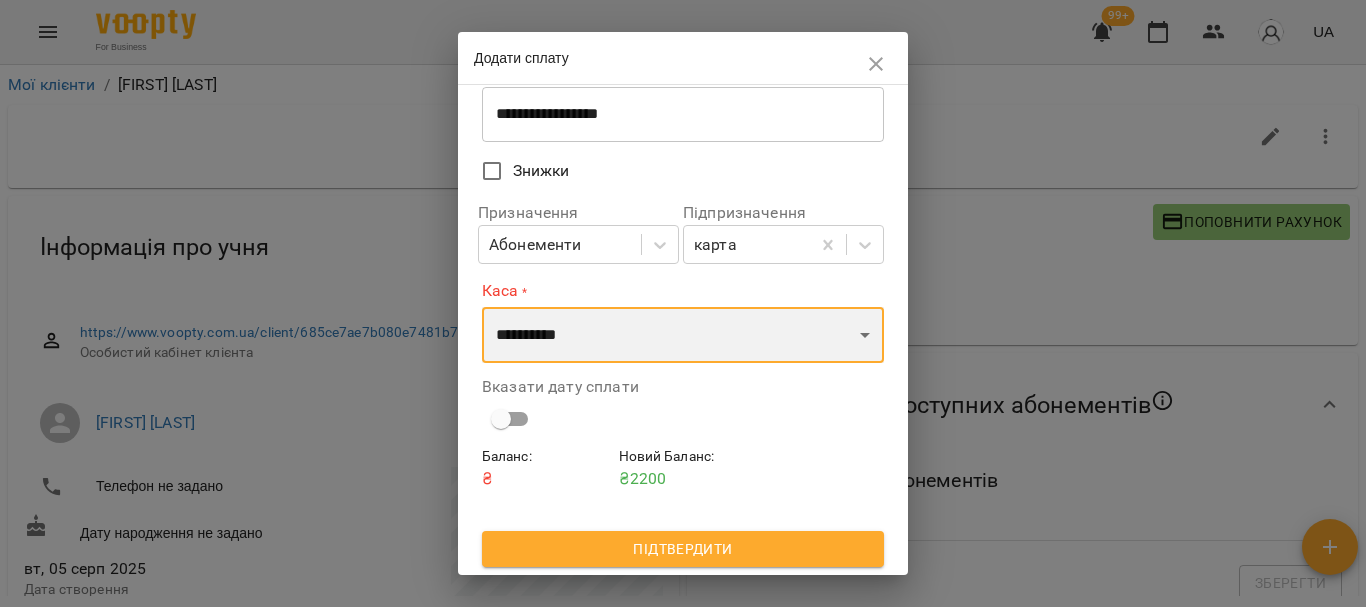 click on "**********" at bounding box center [683, 335] 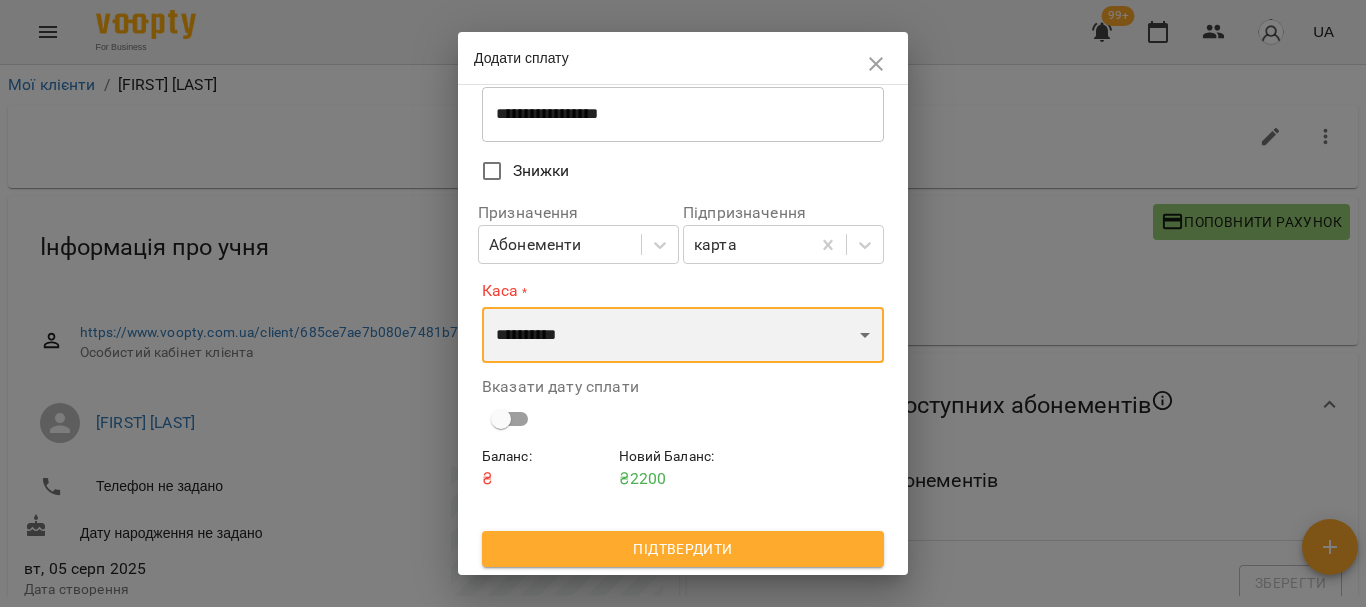 select on "****" 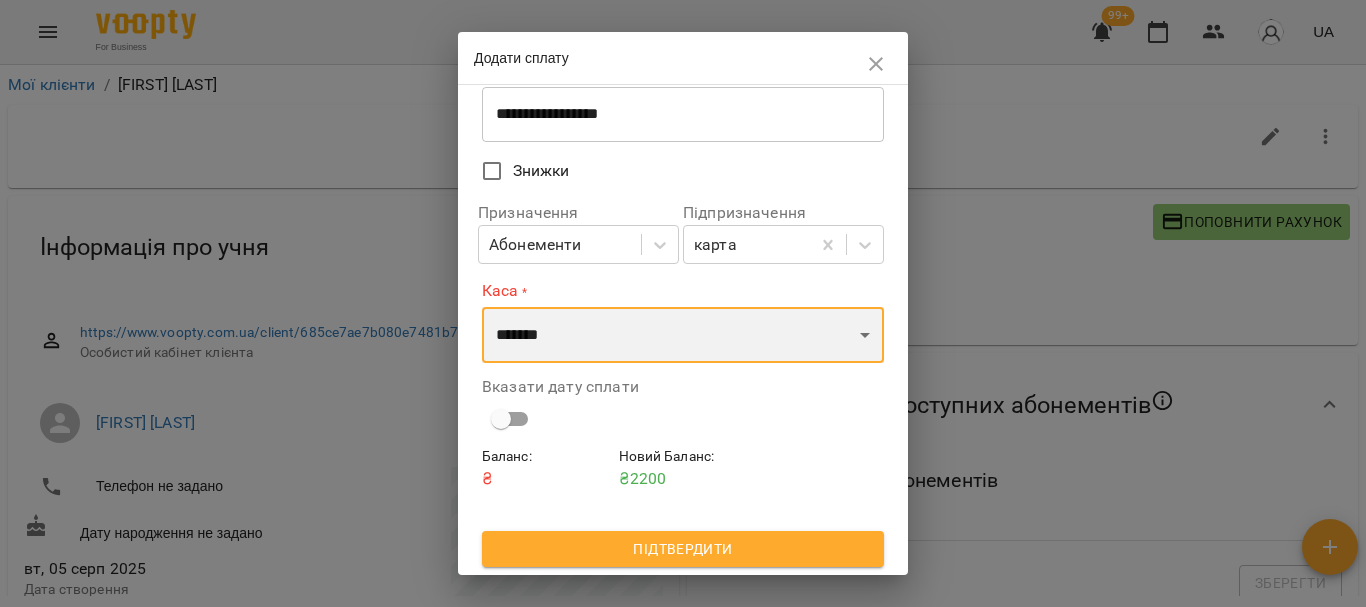 click on "**********" at bounding box center (683, 335) 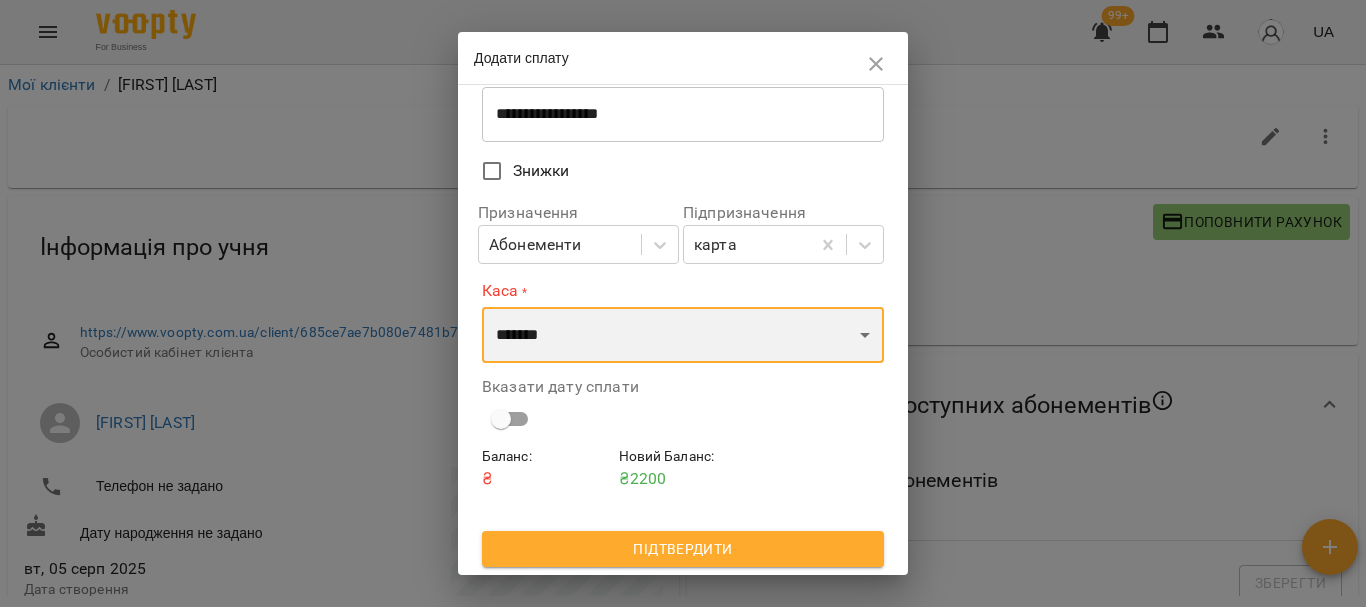 scroll, scrollTop: 124, scrollLeft: 0, axis: vertical 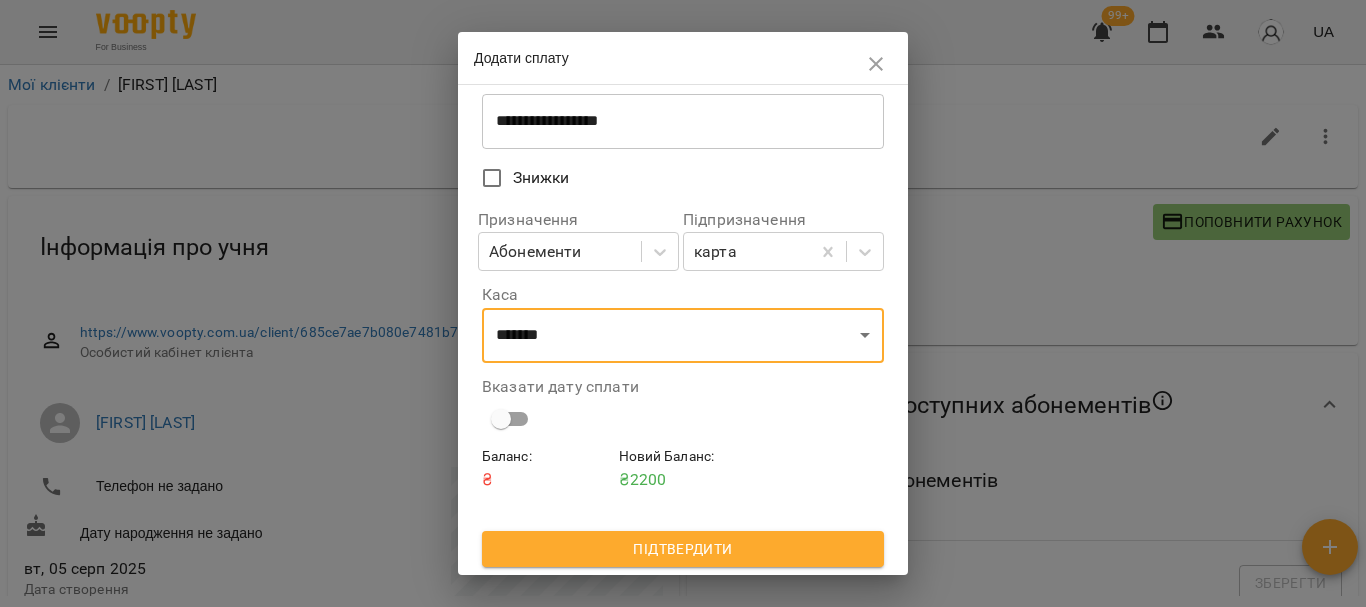 click on "Підтвердити" at bounding box center [683, 549] 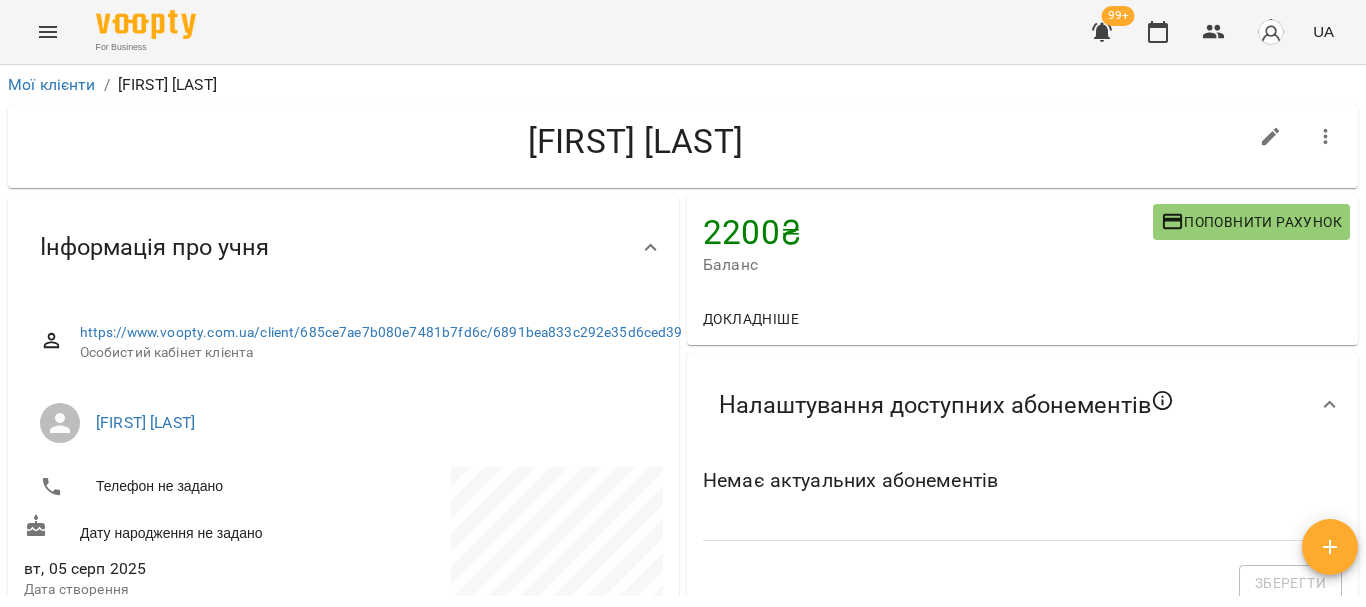 click 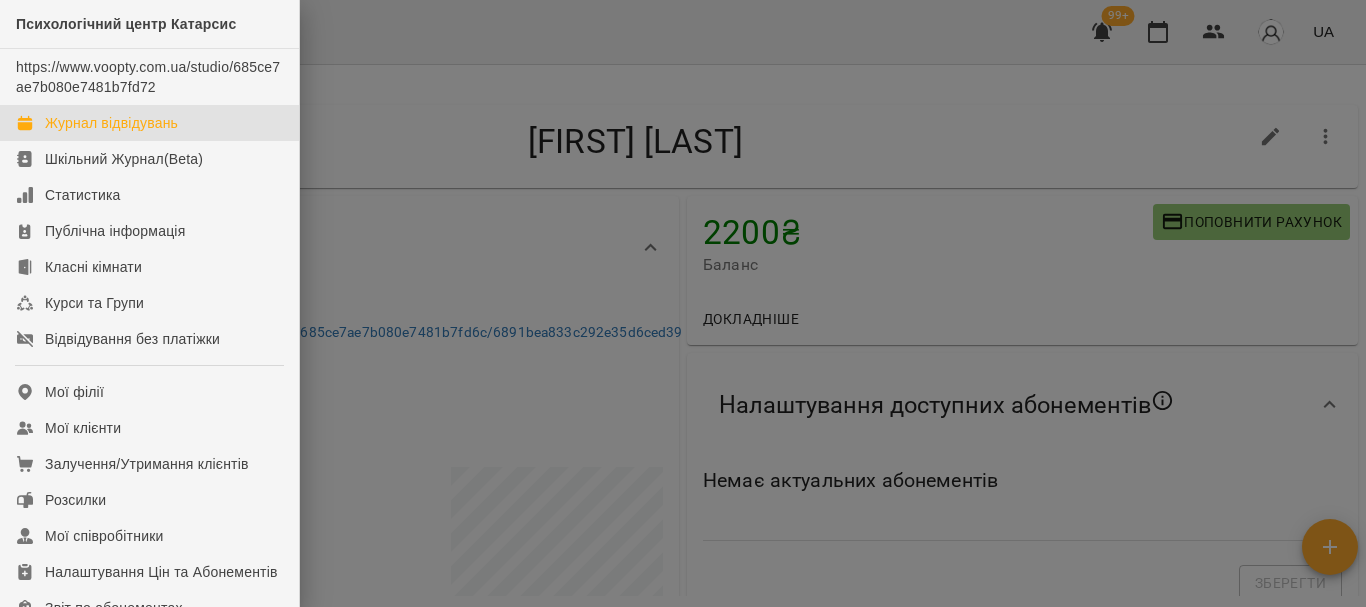click on "Журнал відвідувань" at bounding box center [111, 123] 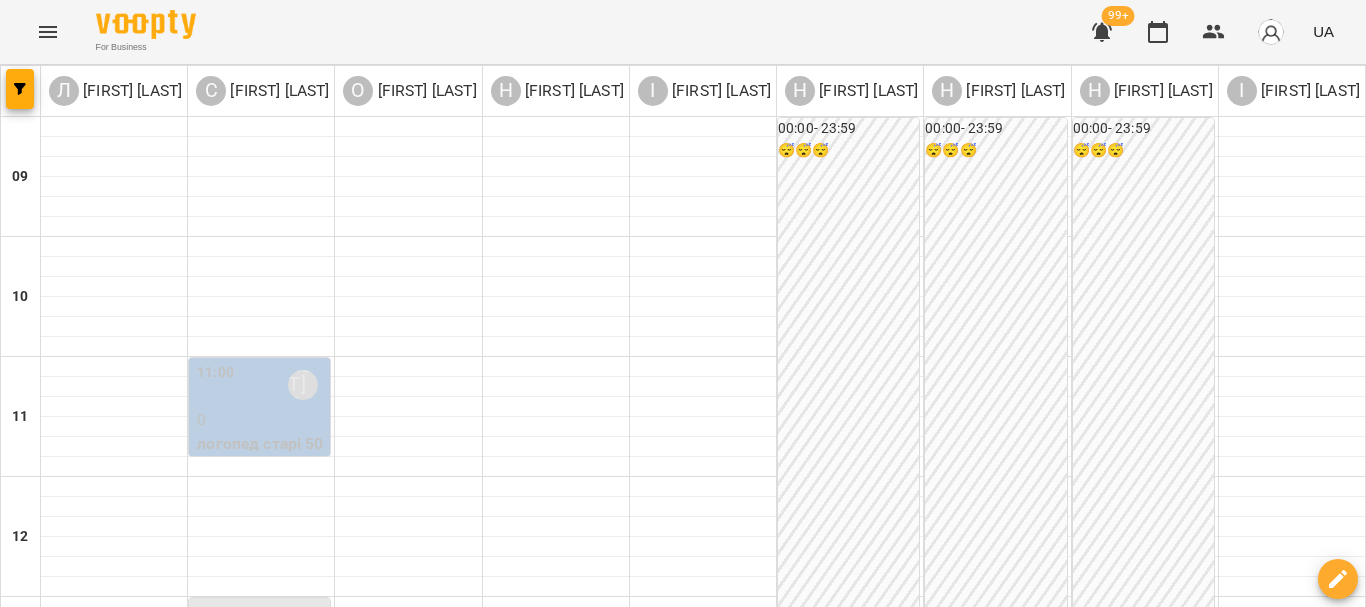 click 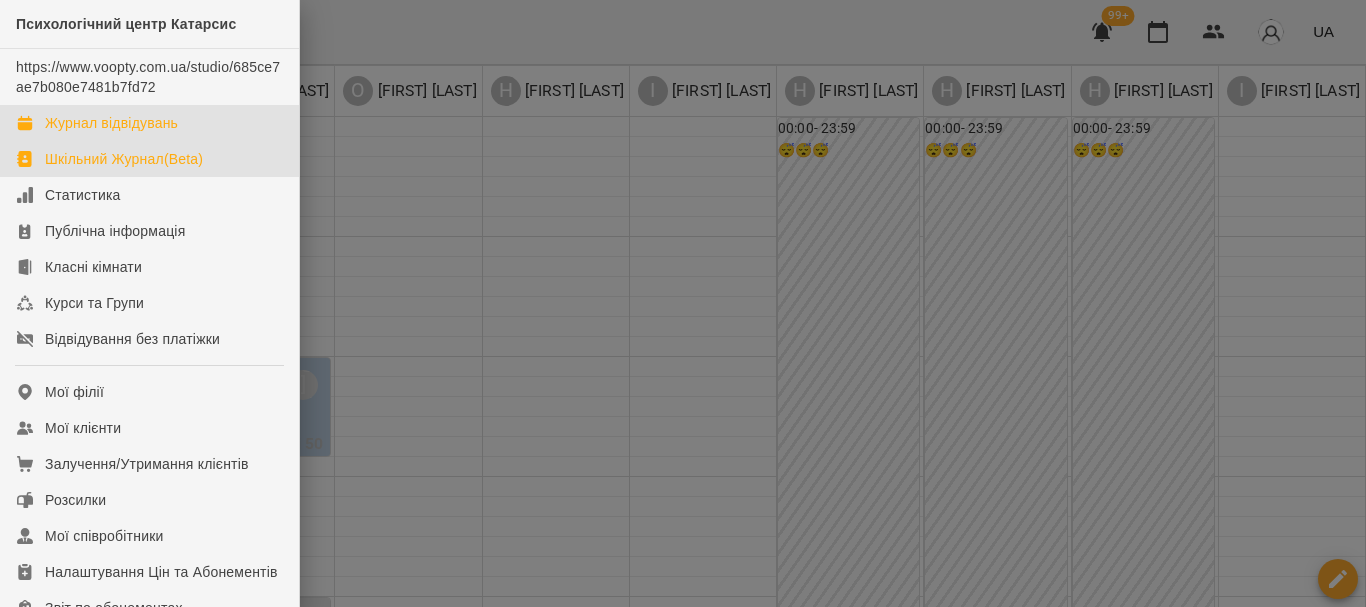 click on "Шкільний Журнал(Beta)" at bounding box center (124, 159) 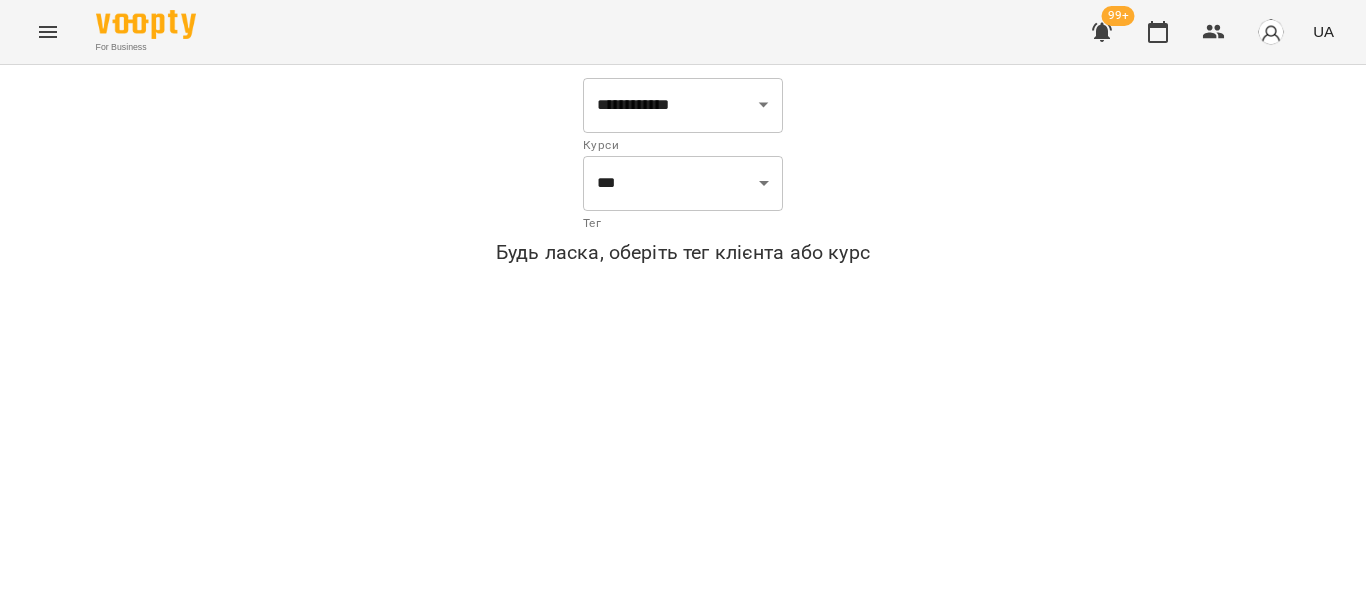 click 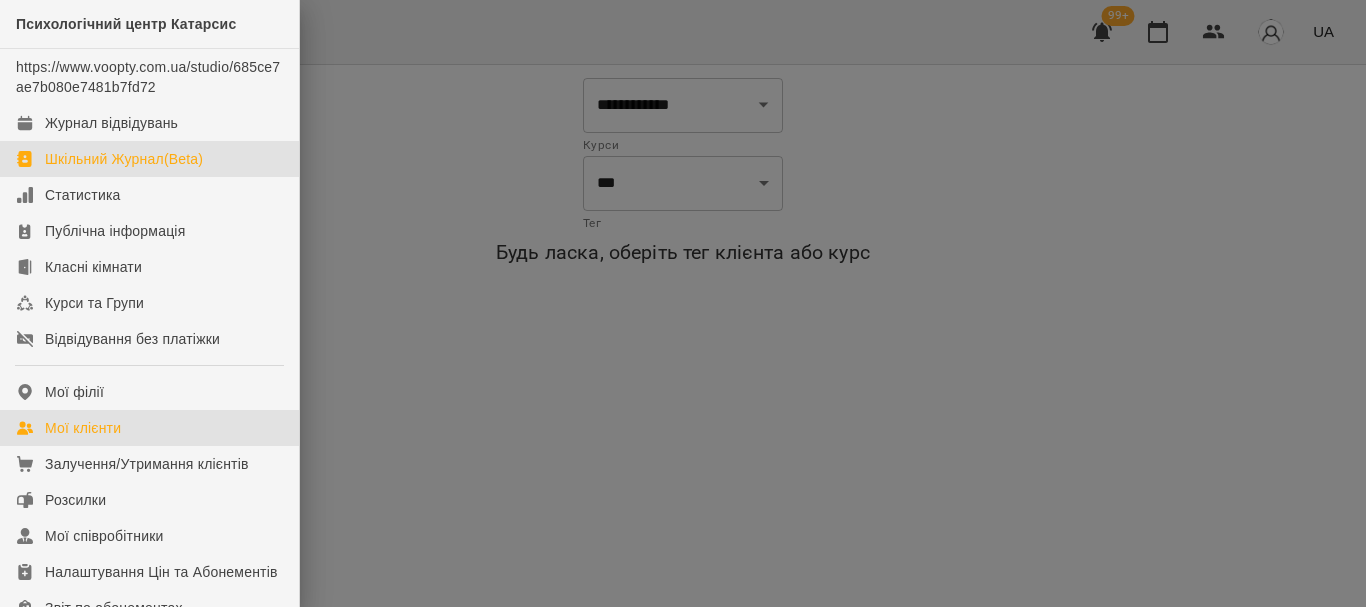 click on "Мої клієнти" at bounding box center (83, 428) 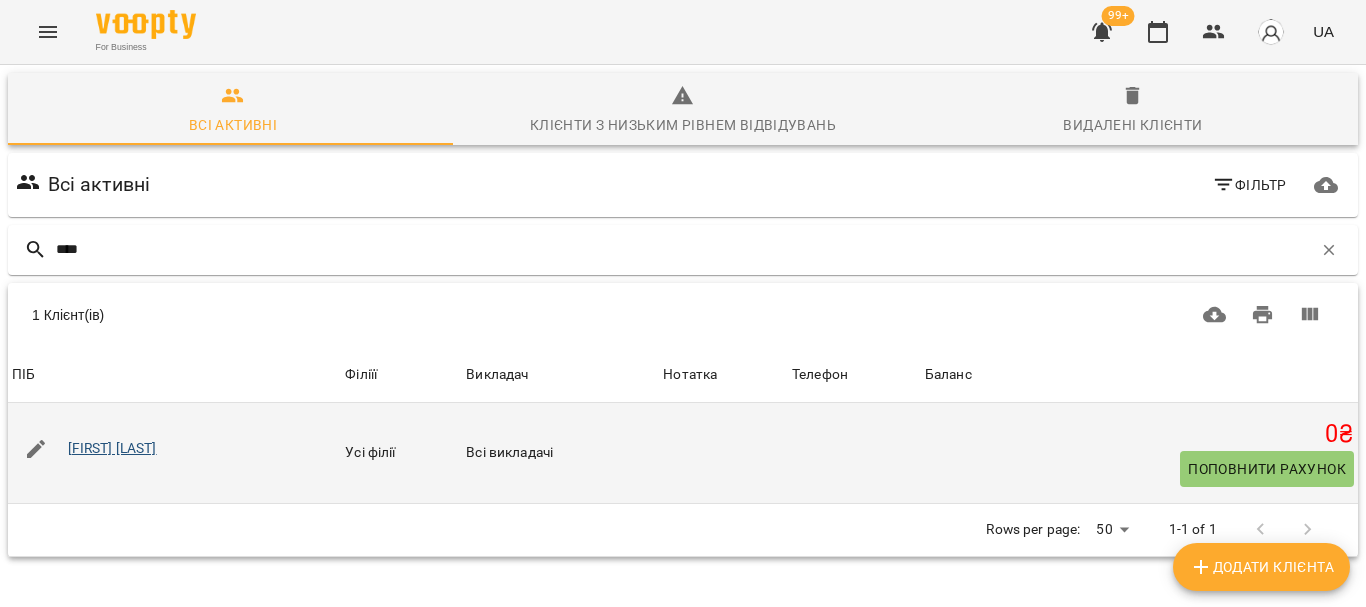 type on "****" 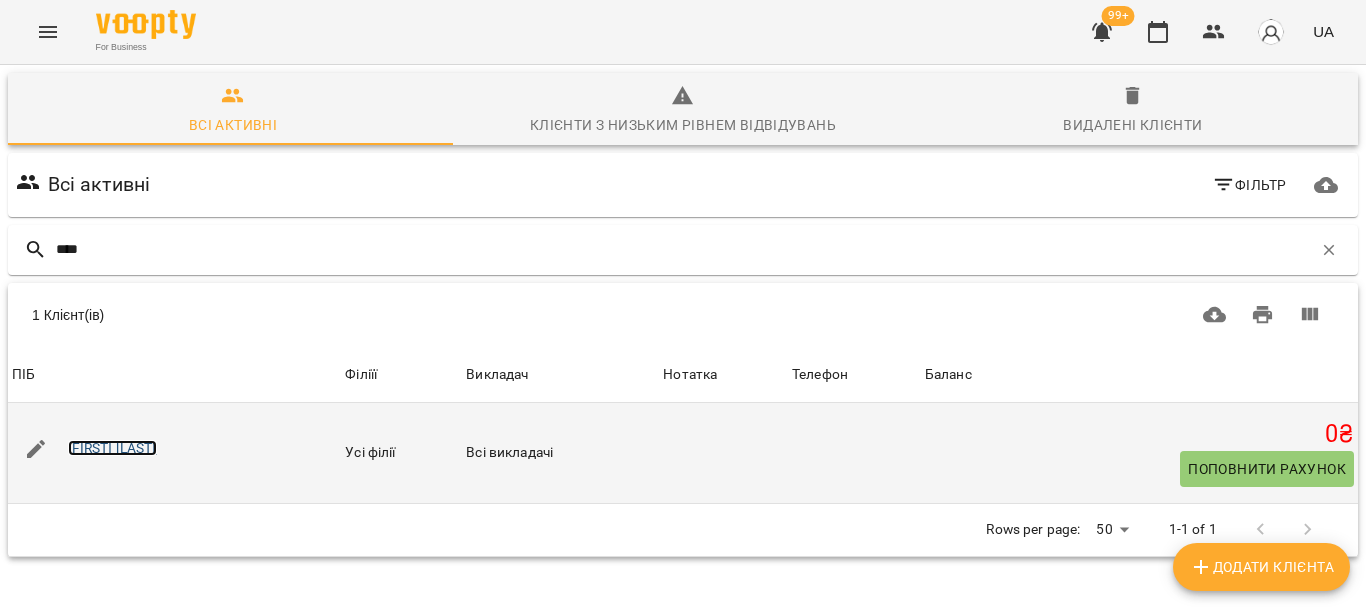 click on "Найдьонова Кіра" at bounding box center [112, 448] 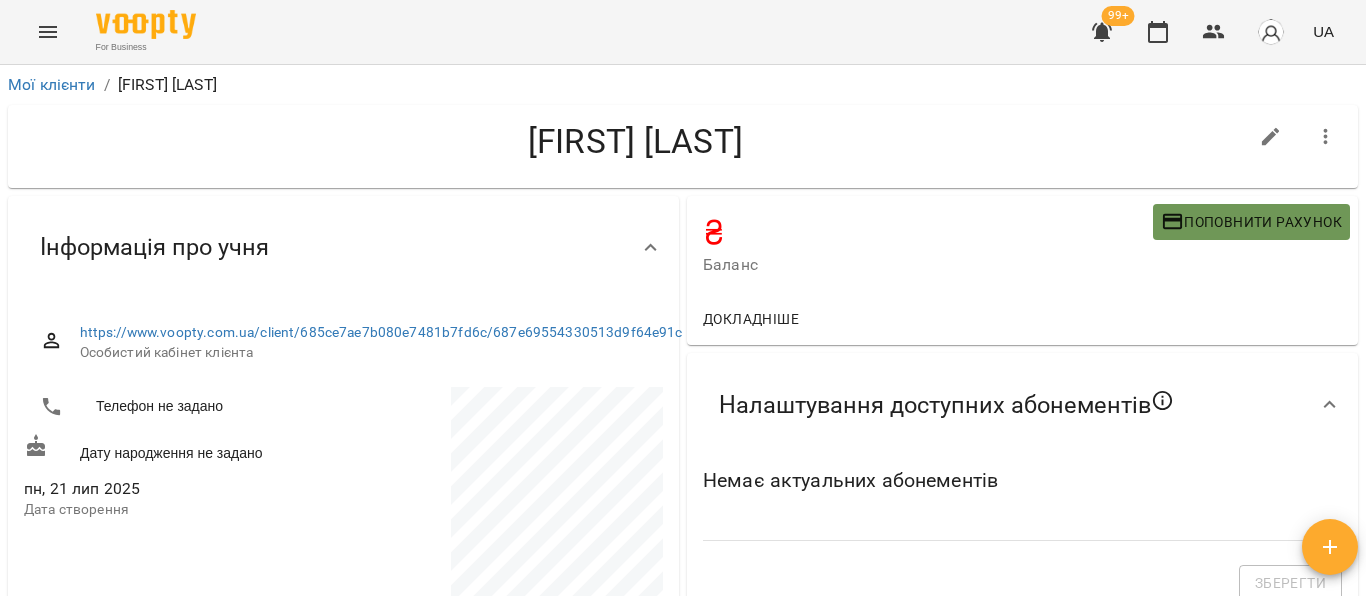 click on "Поповнити рахунок" at bounding box center (1251, 222) 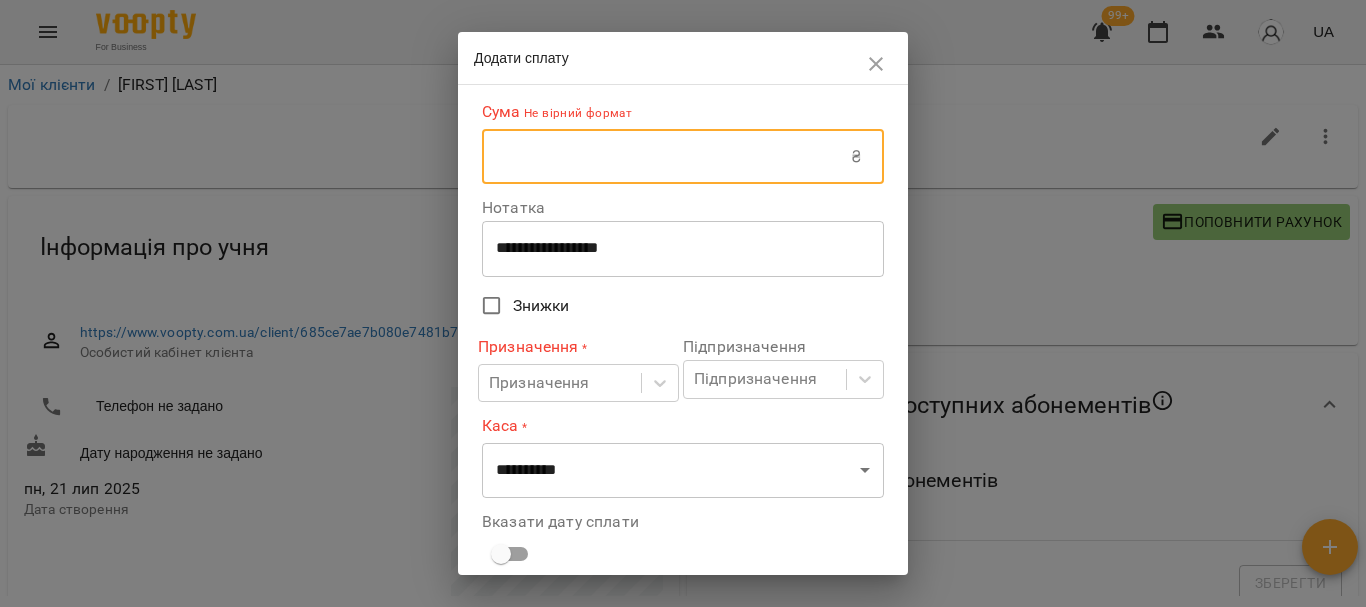 click at bounding box center (666, 157) 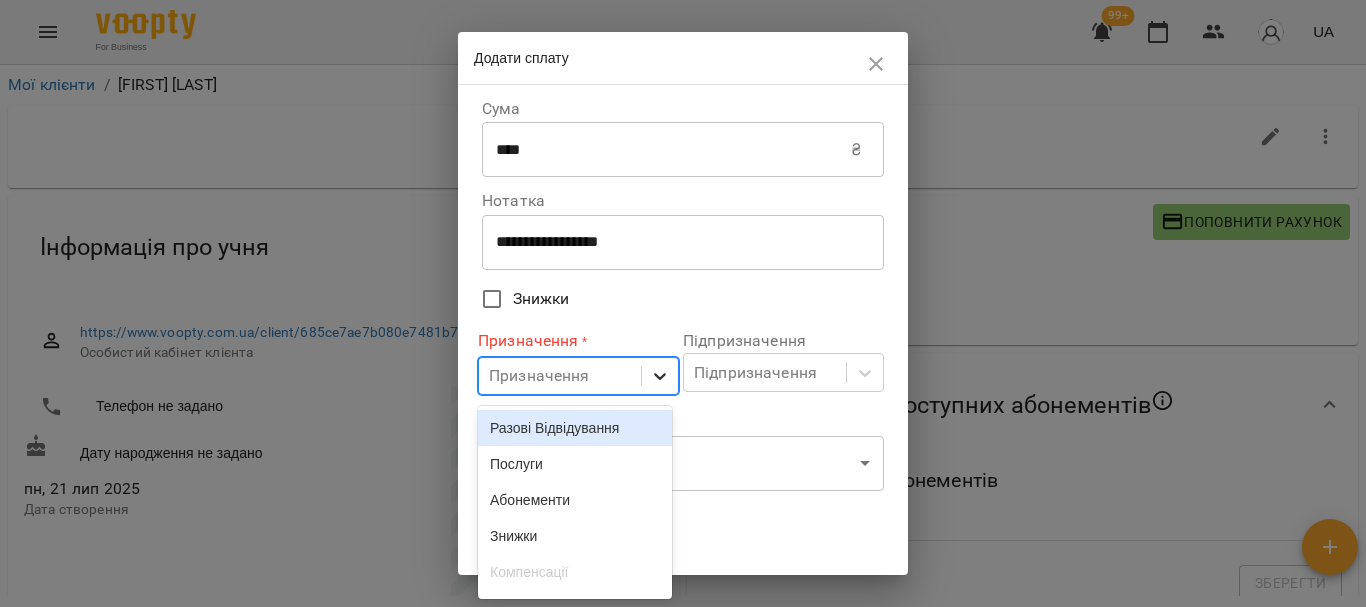 click on "For Business 99+ UA Мої клієнти / Найдьонова Кіра Найдьонова Кіра ₴ Баланс Поповнити рахунок Докладніше Налаштування доступних абонементів Немає актуальних абонементів Зберегти Інформація про учня https://www.voopty.com.ua/client/685ce7ae7b080e7481b7fd6c/687e69554330513d9f64e91c Особистий кабінет клієнта Телефон не задано Дату народження не задано пн, 21 лип 2025 Дата створення Нотатки Постійний розклад Психологічний центр Катарсис   »  Наталія Броварська АВА-терапевт пн ,  18:00   АВА-терапевт нові 50хв Personal Немає актуального абонементу, який покриває цей урок ср ," at bounding box center [683, 336] 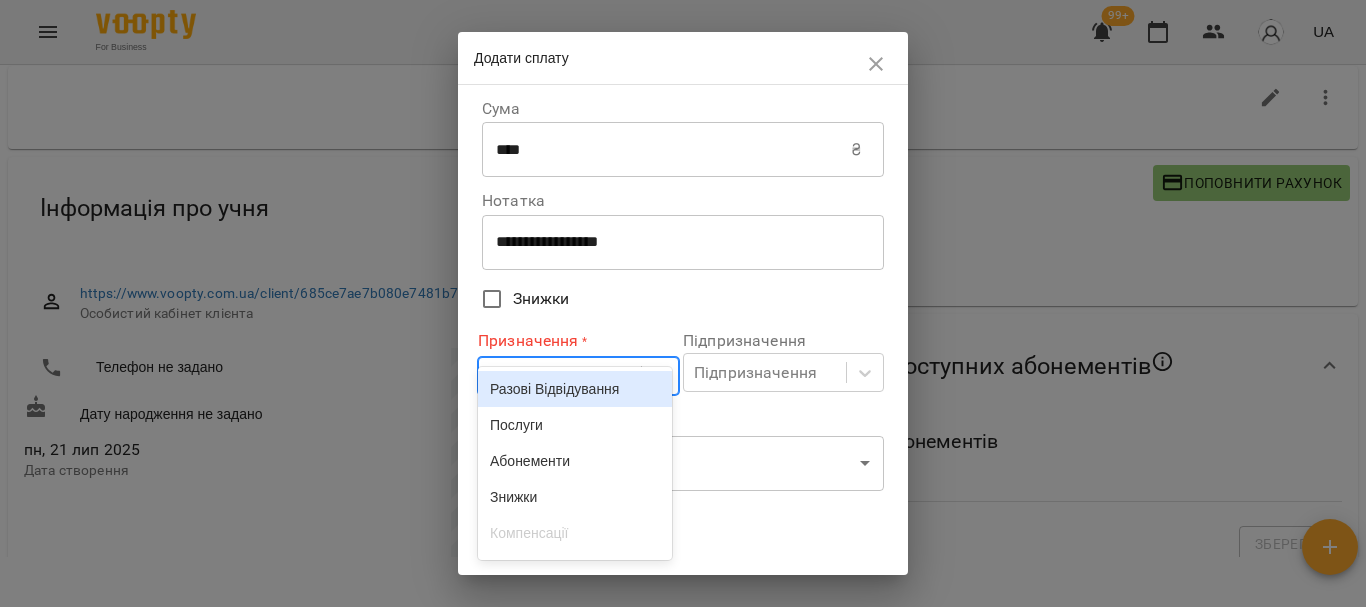 scroll, scrollTop: 48, scrollLeft: 0, axis: vertical 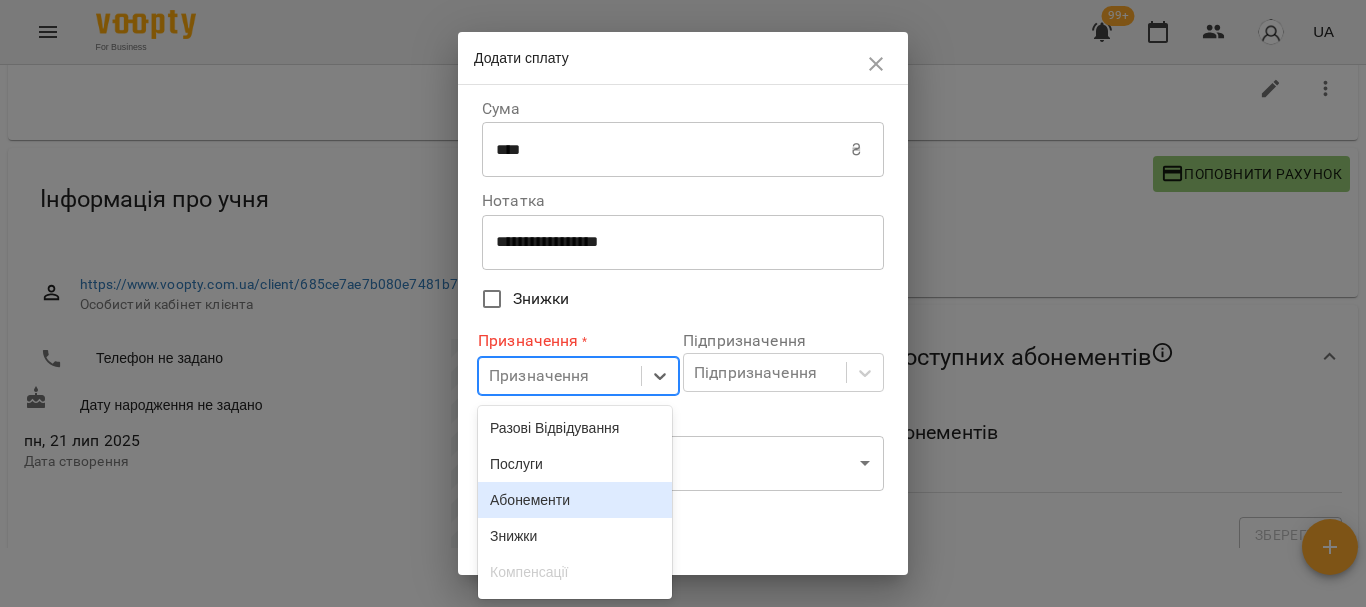 click on "Абонементи" at bounding box center (575, 500) 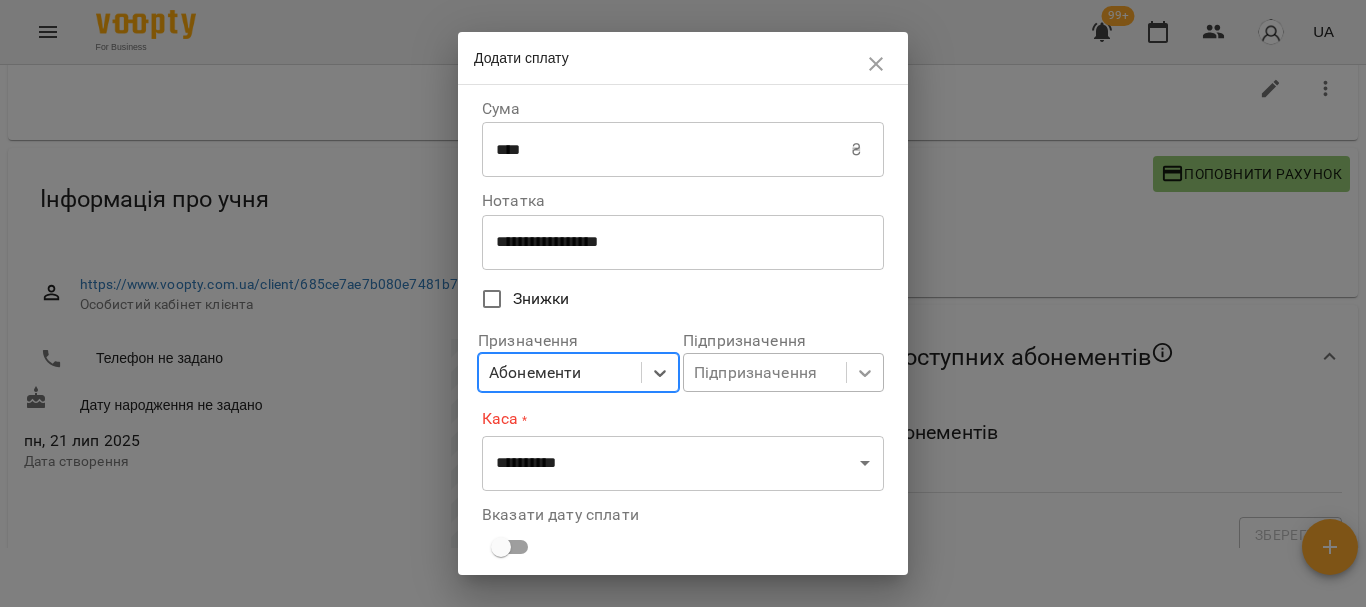 click 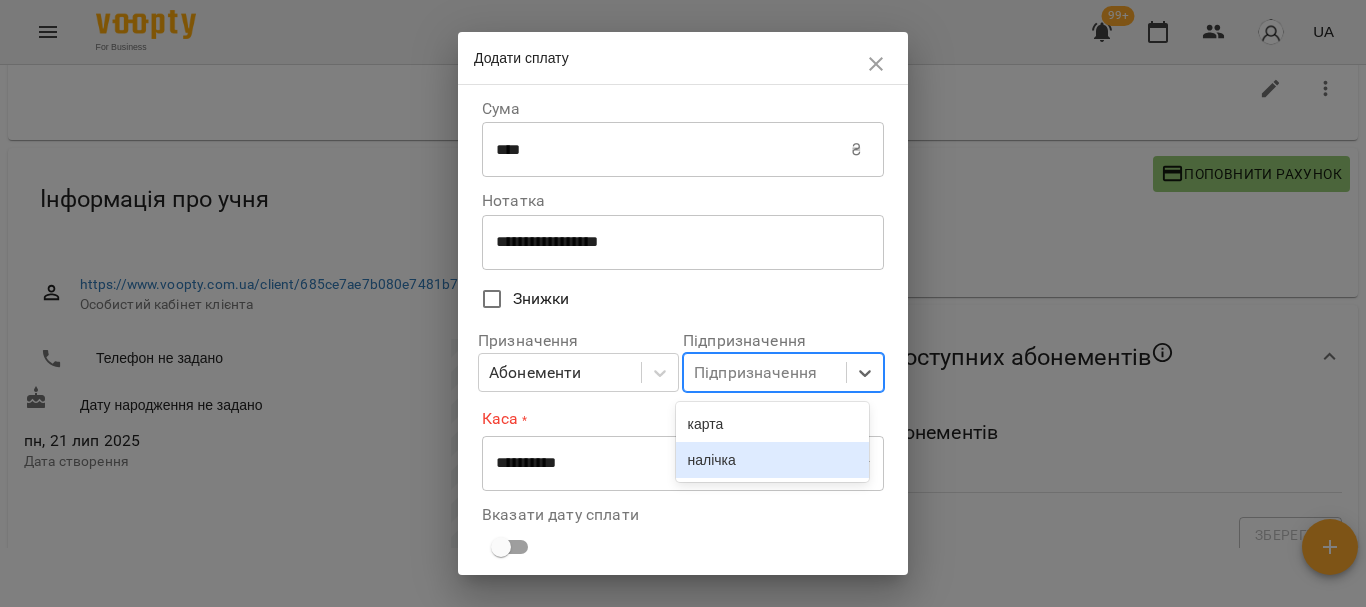 click on "налічка" at bounding box center (773, 460) 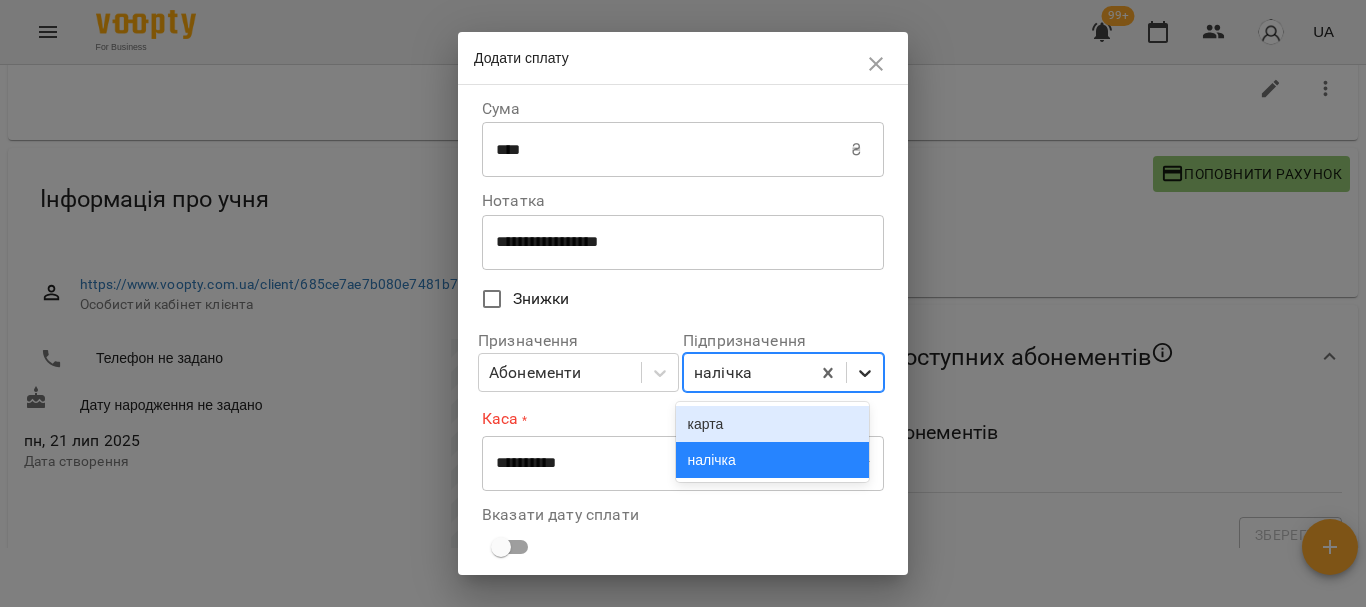 click 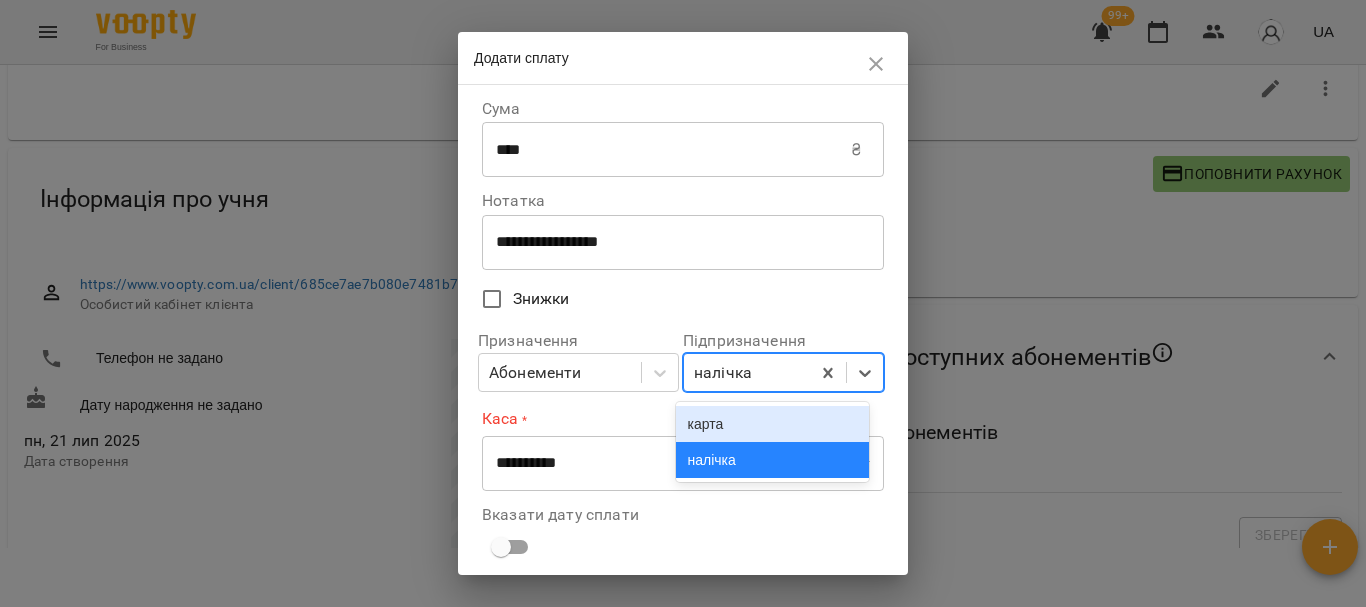 click on "карта" at bounding box center [773, 424] 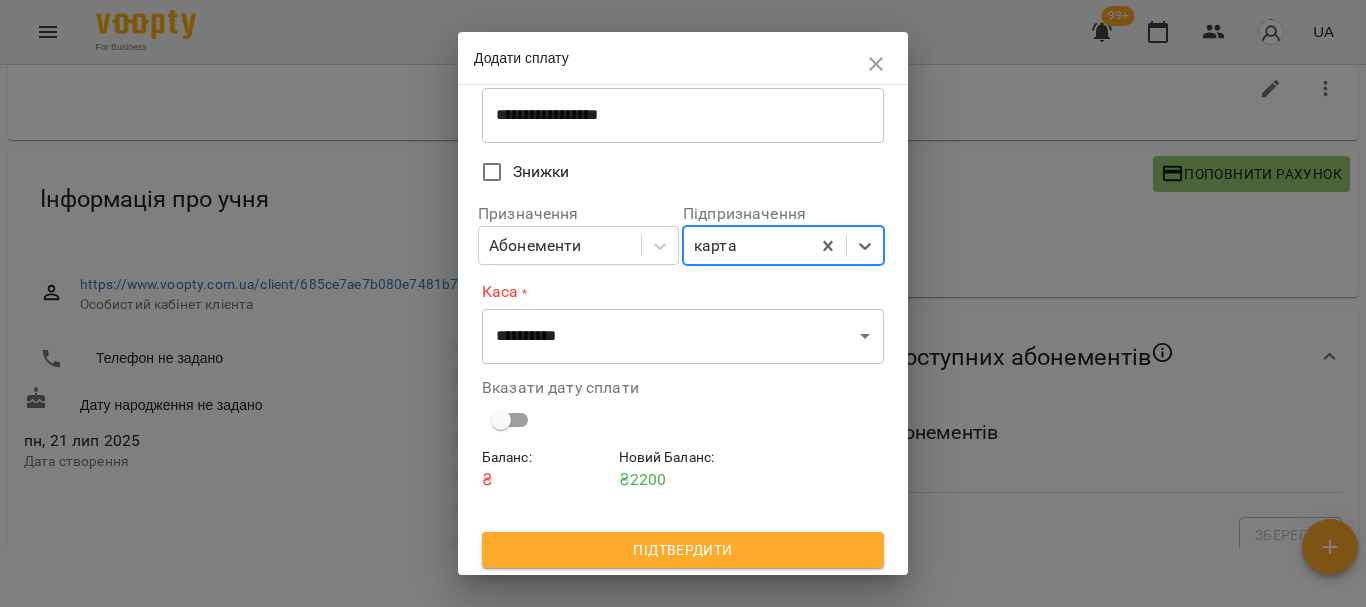 scroll, scrollTop: 130, scrollLeft: 0, axis: vertical 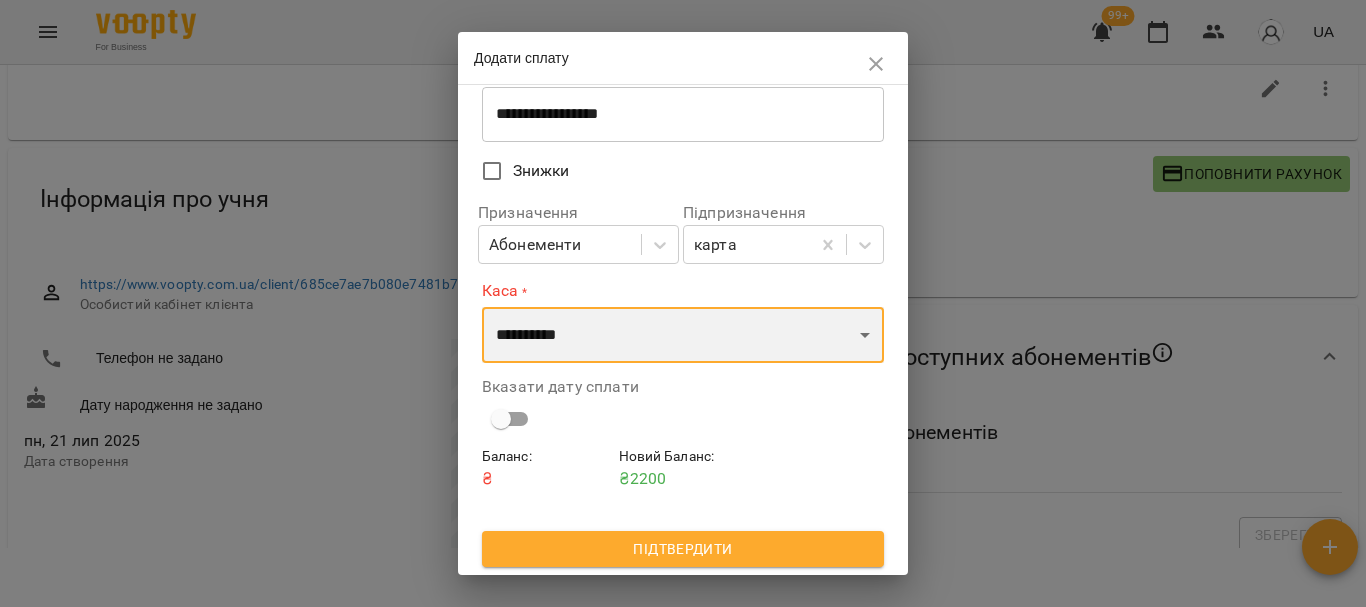 click on "**********" at bounding box center [683, 335] 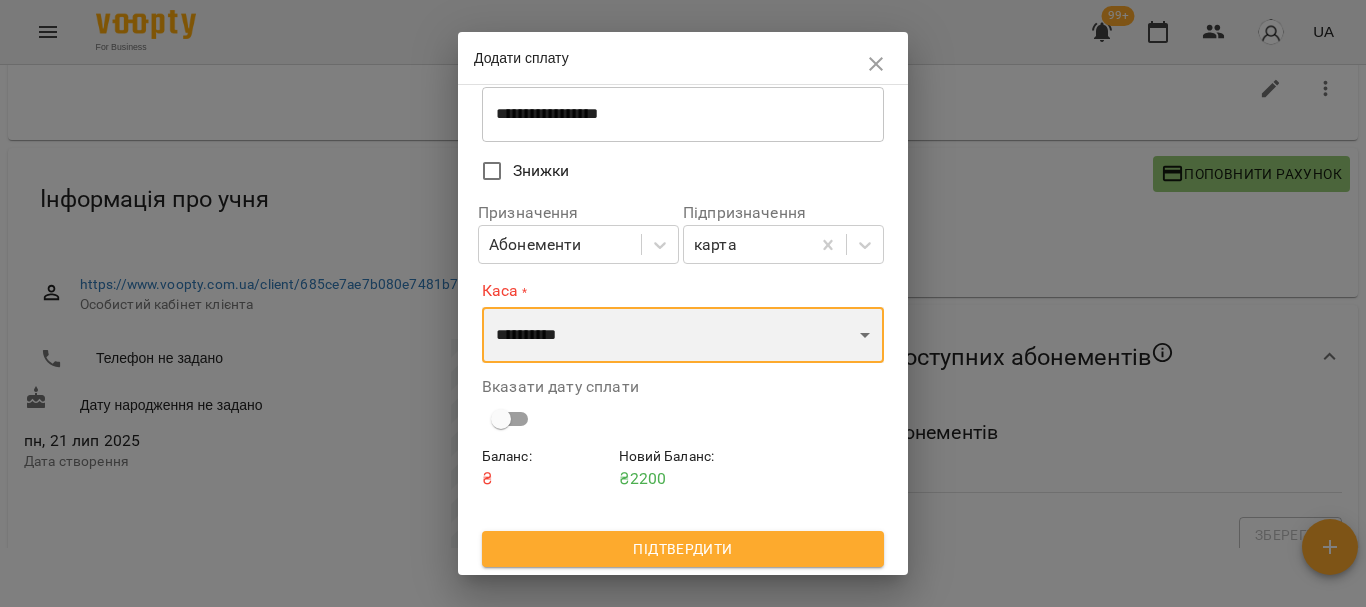 select on "****" 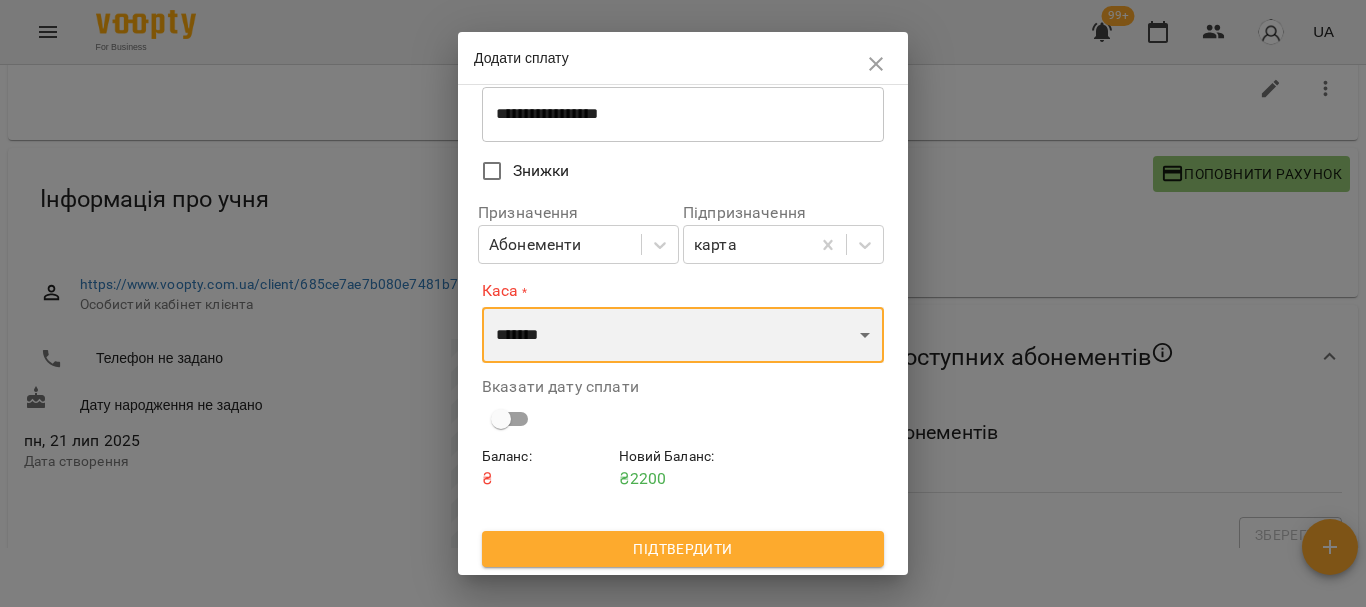 click on "**********" at bounding box center (683, 335) 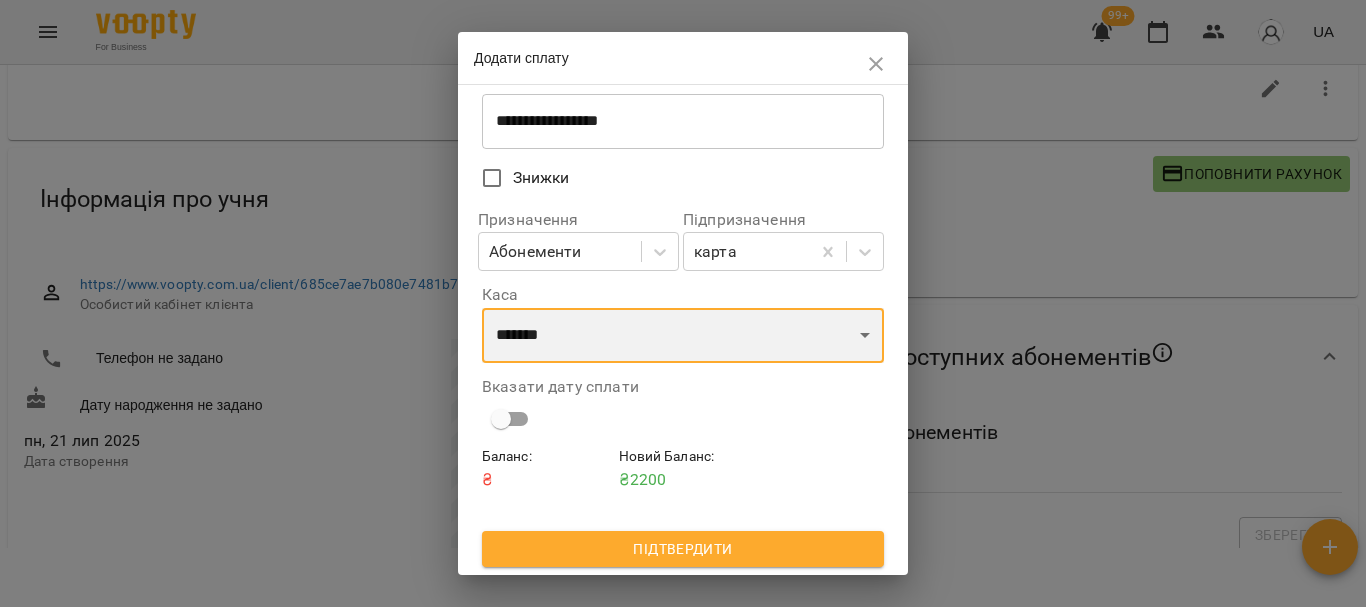 scroll, scrollTop: 124, scrollLeft: 0, axis: vertical 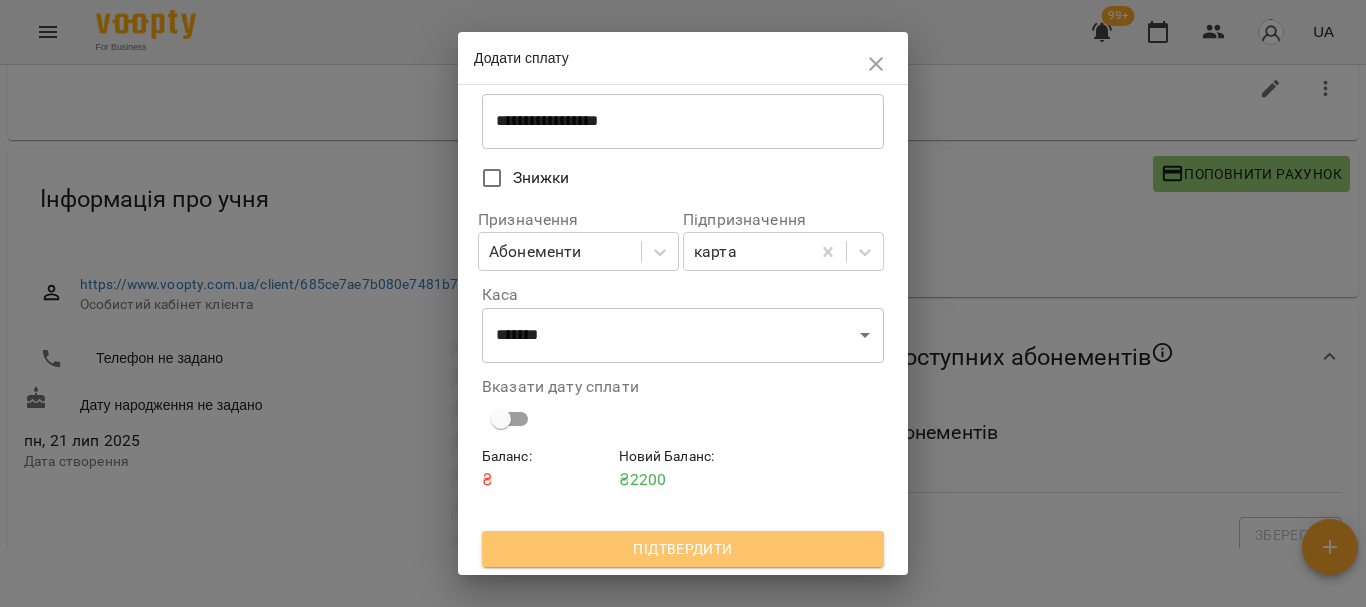 click on "Підтвердити" at bounding box center [683, 549] 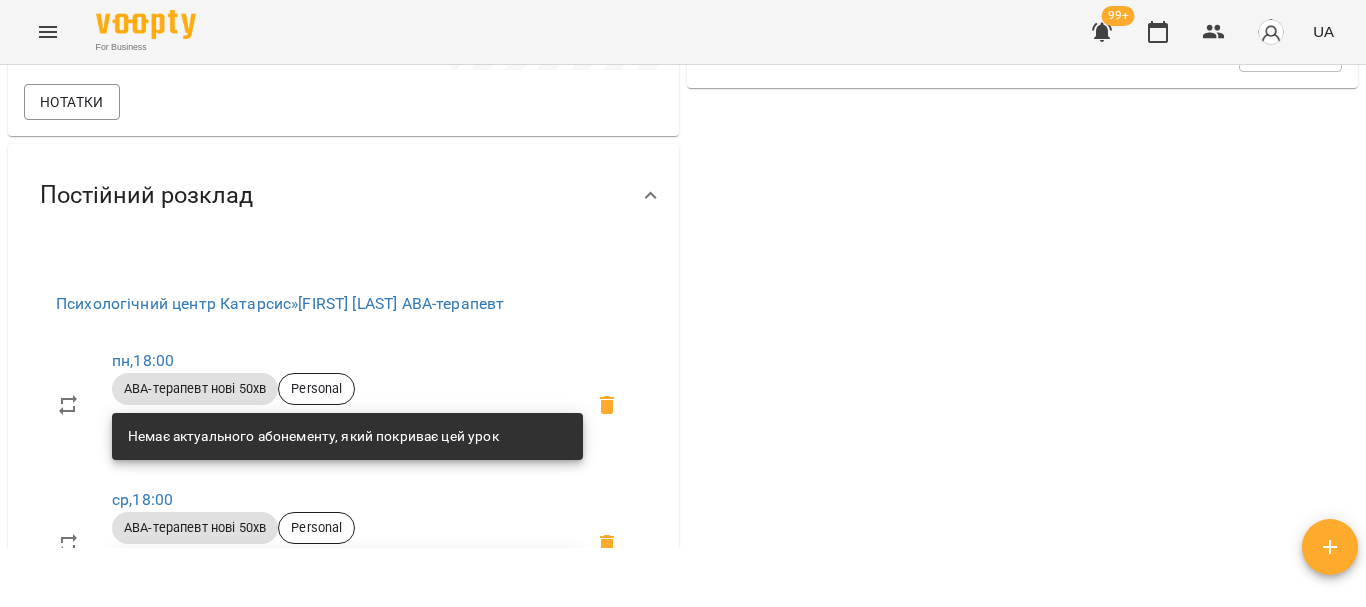 scroll, scrollTop: 600, scrollLeft: 0, axis: vertical 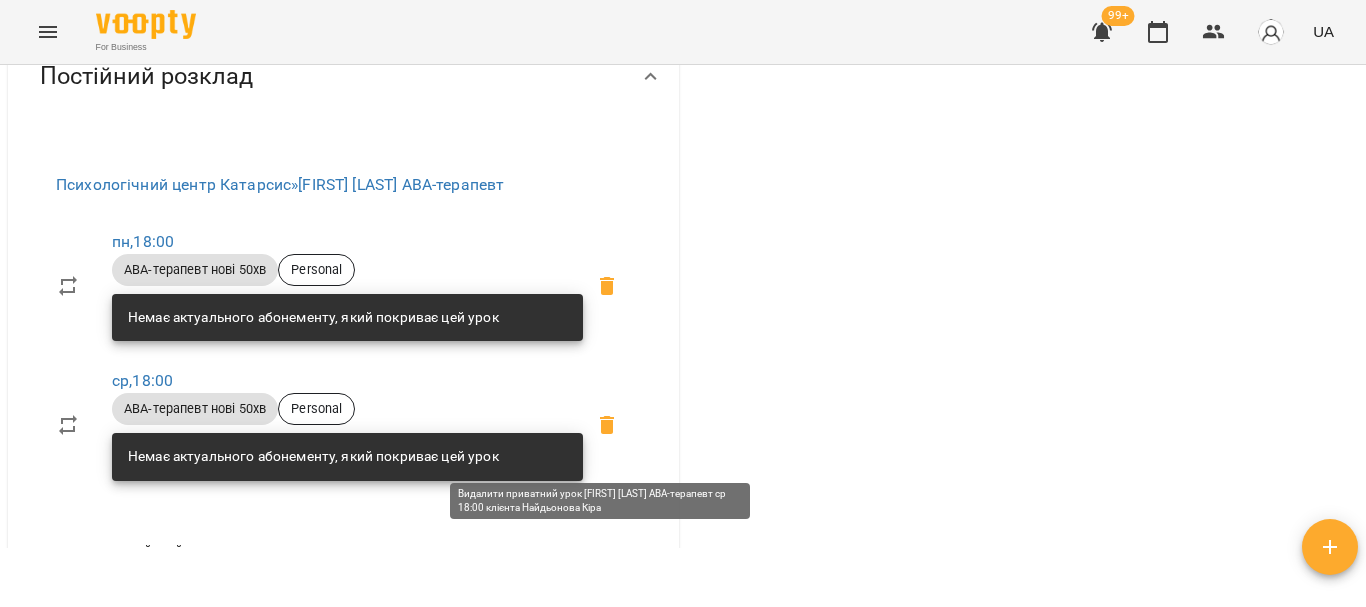 click 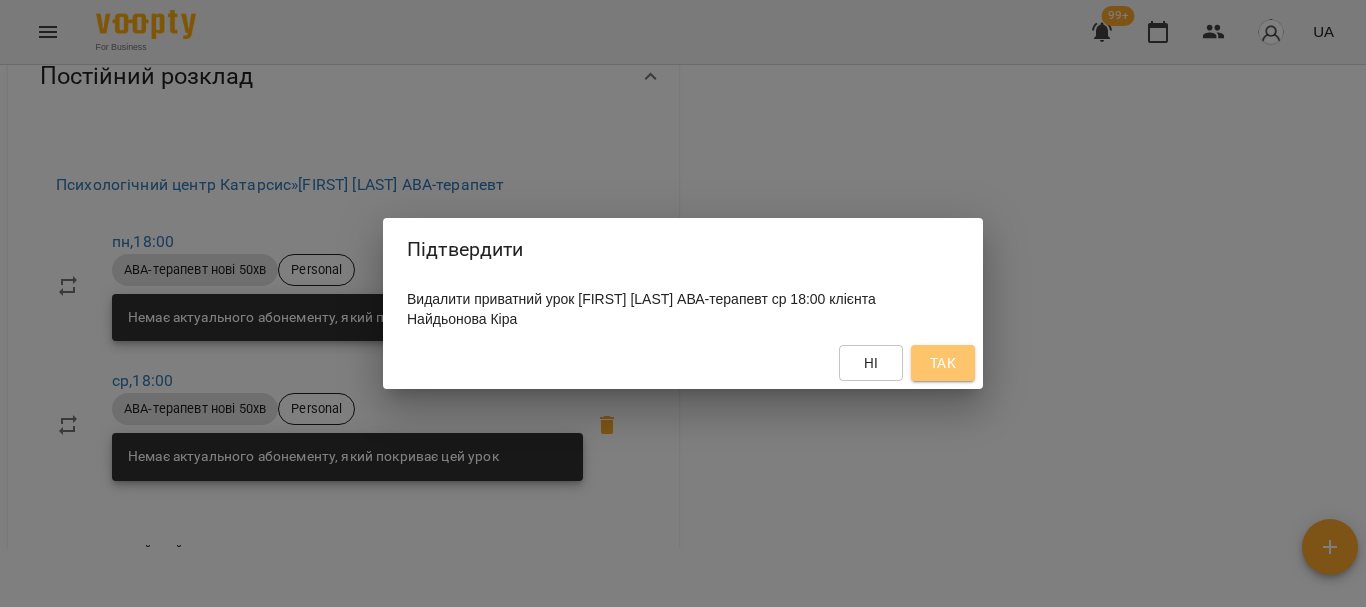 click on "Так" at bounding box center [943, 363] 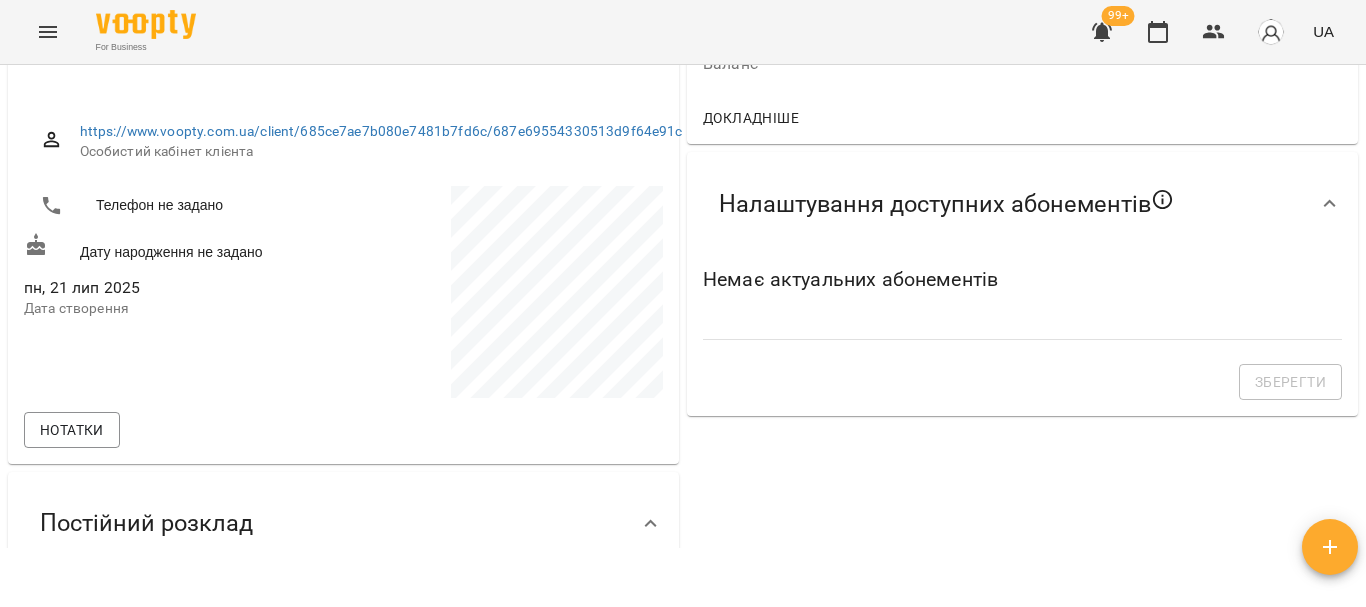 scroll, scrollTop: 0, scrollLeft: 0, axis: both 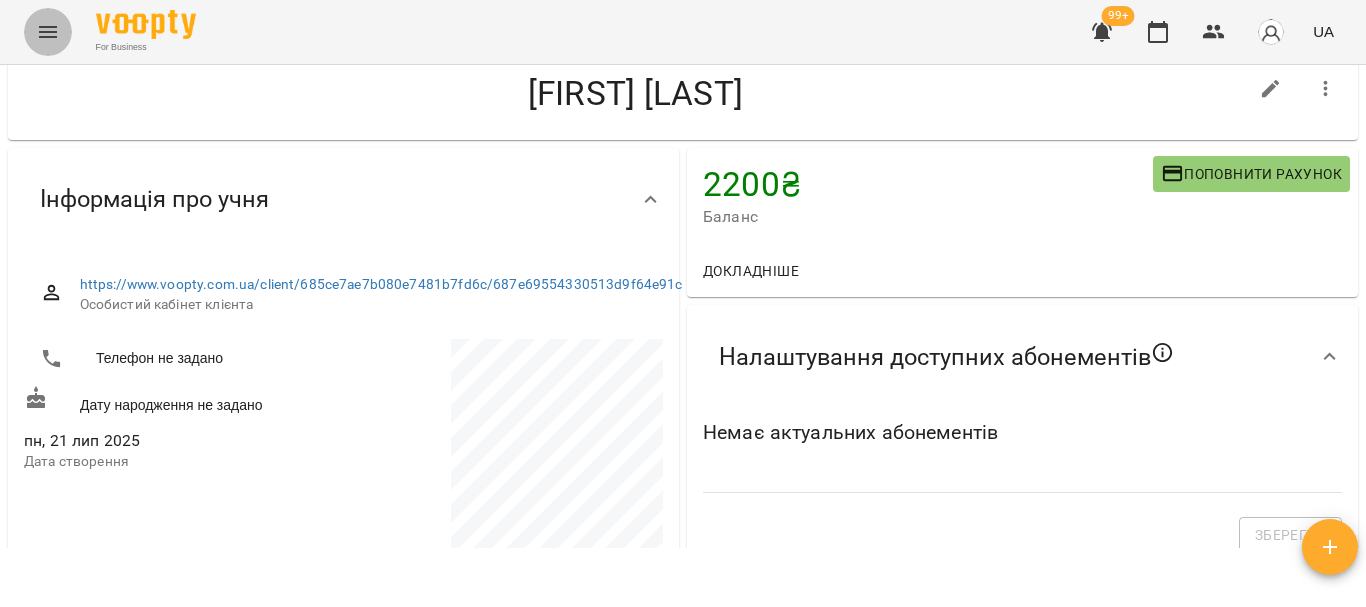 click at bounding box center [48, 32] 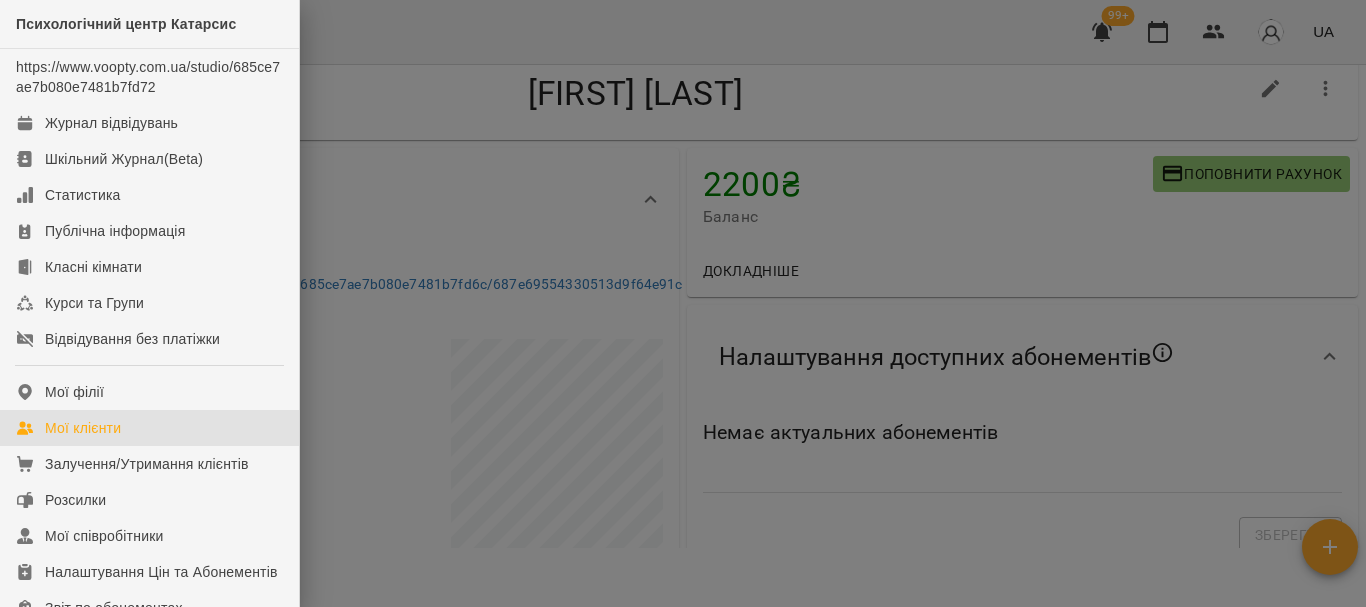 click on "Мої клієнти" at bounding box center [149, 428] 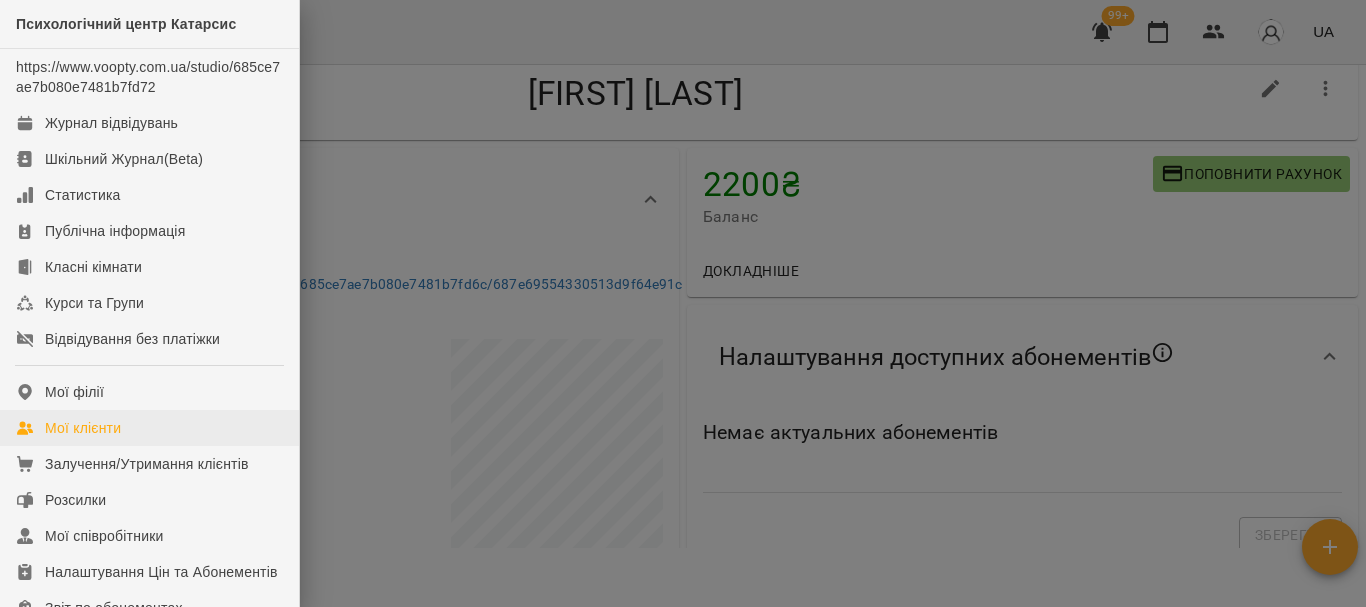 scroll, scrollTop: 0, scrollLeft: 0, axis: both 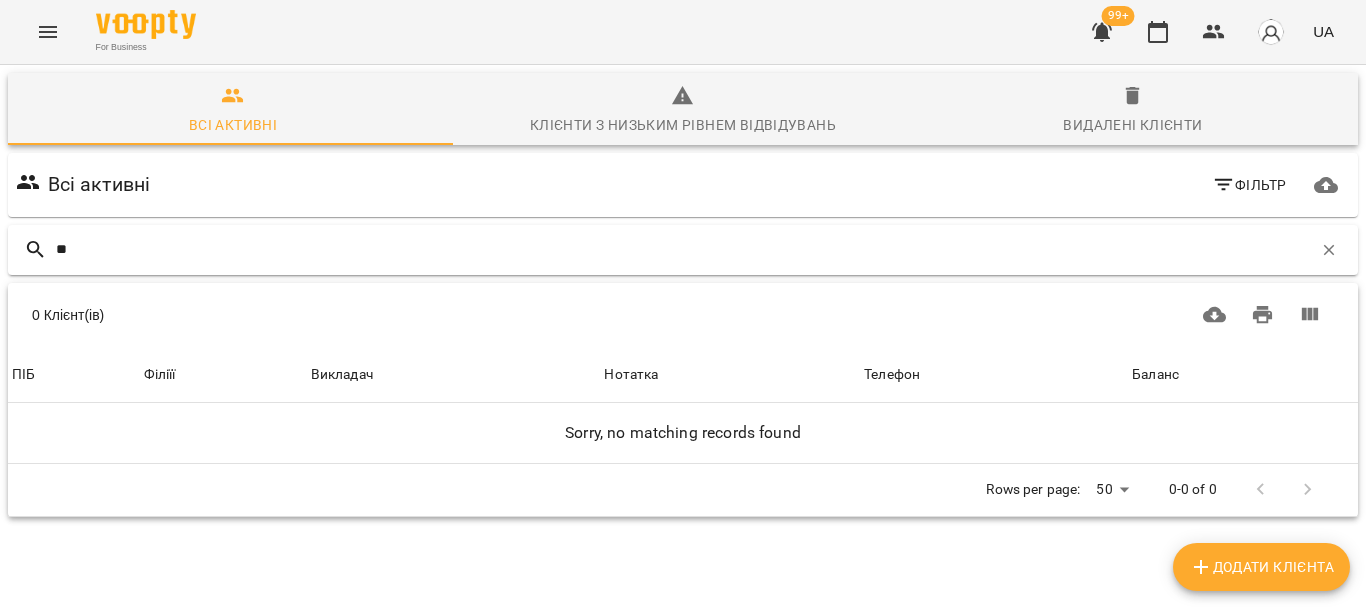 type on "*" 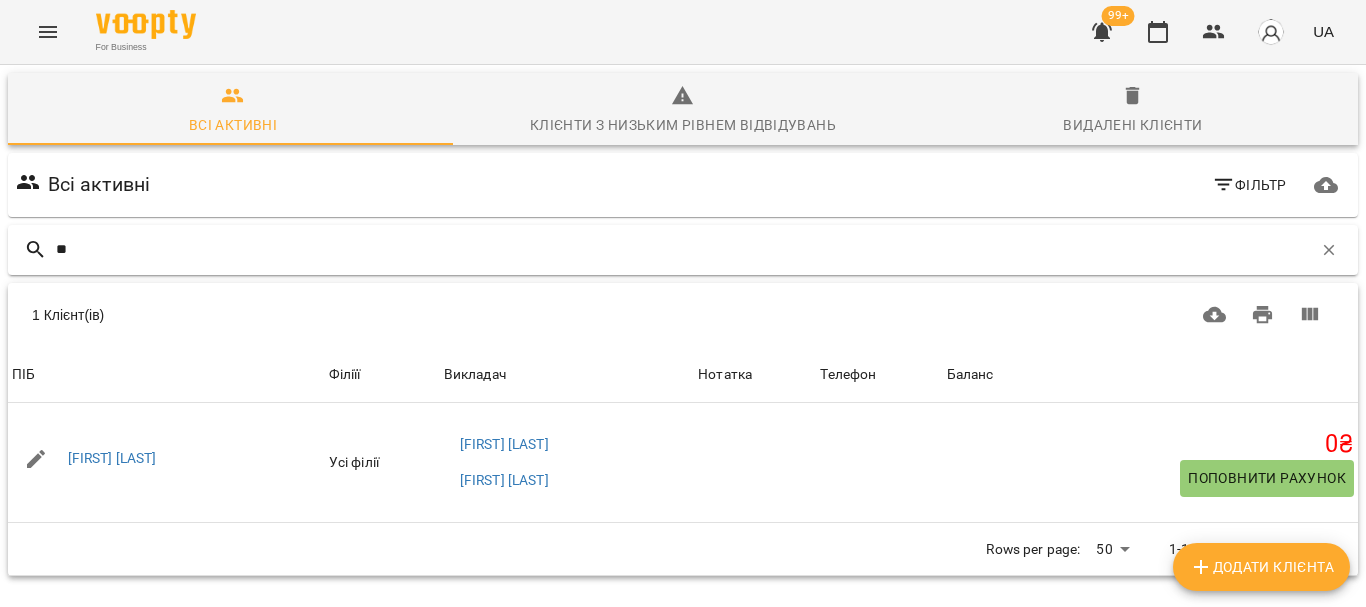 type on "*" 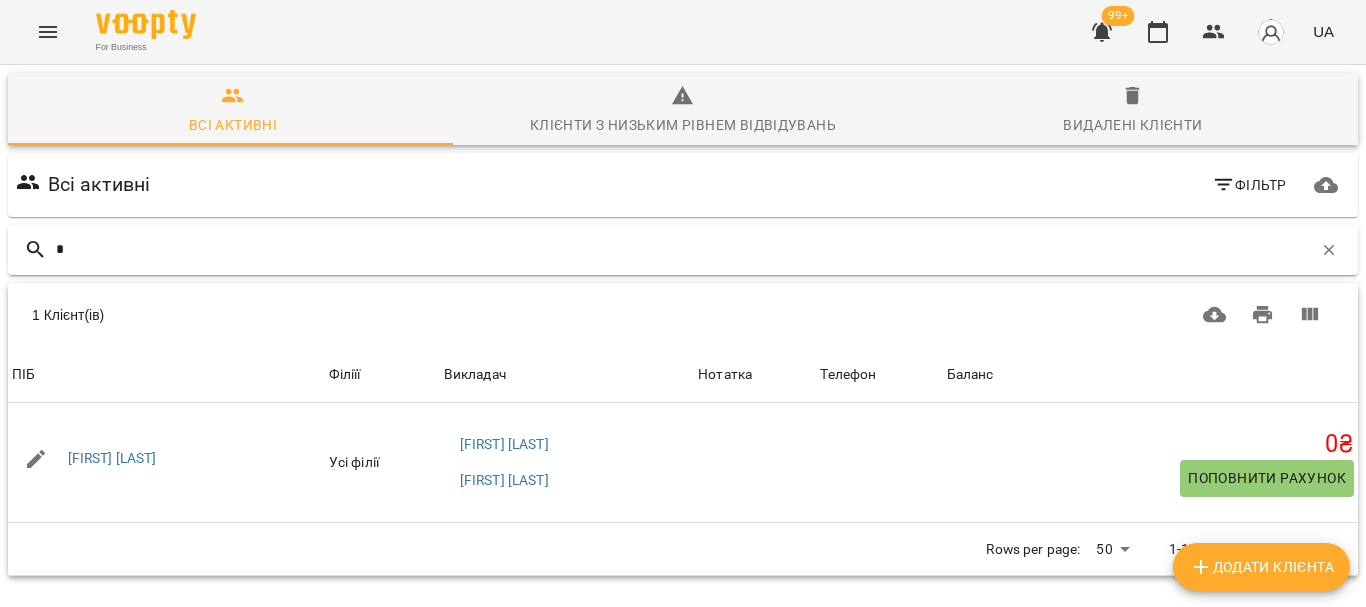 type 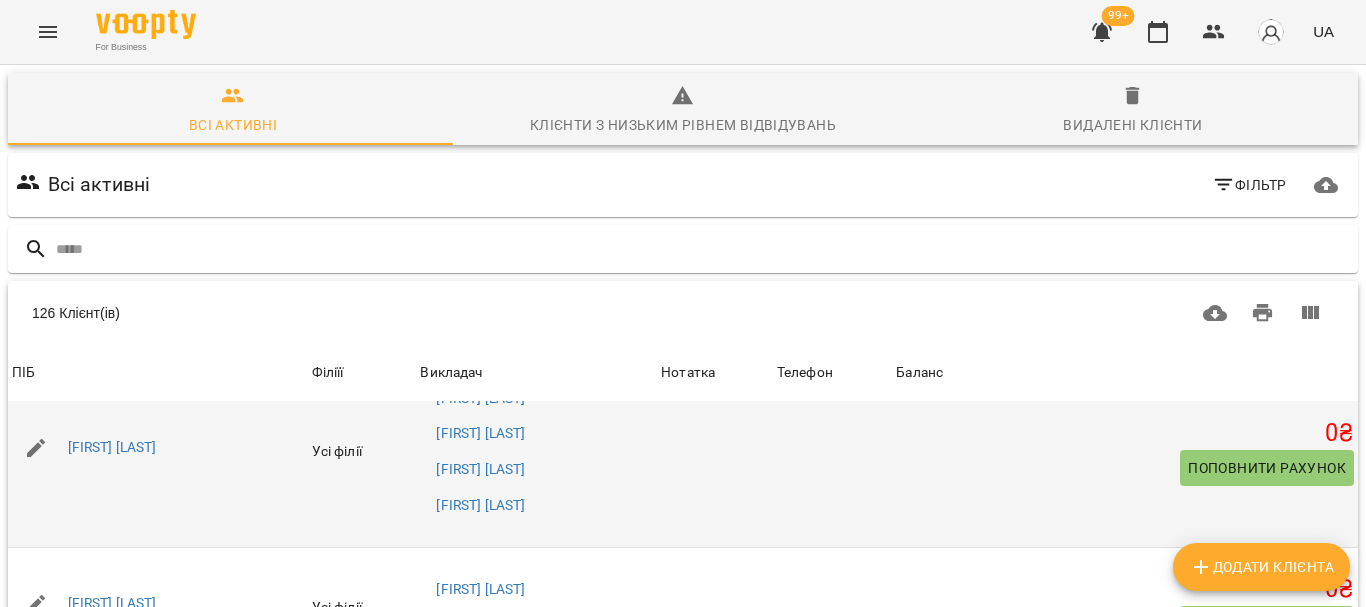 scroll, scrollTop: 300, scrollLeft: 0, axis: vertical 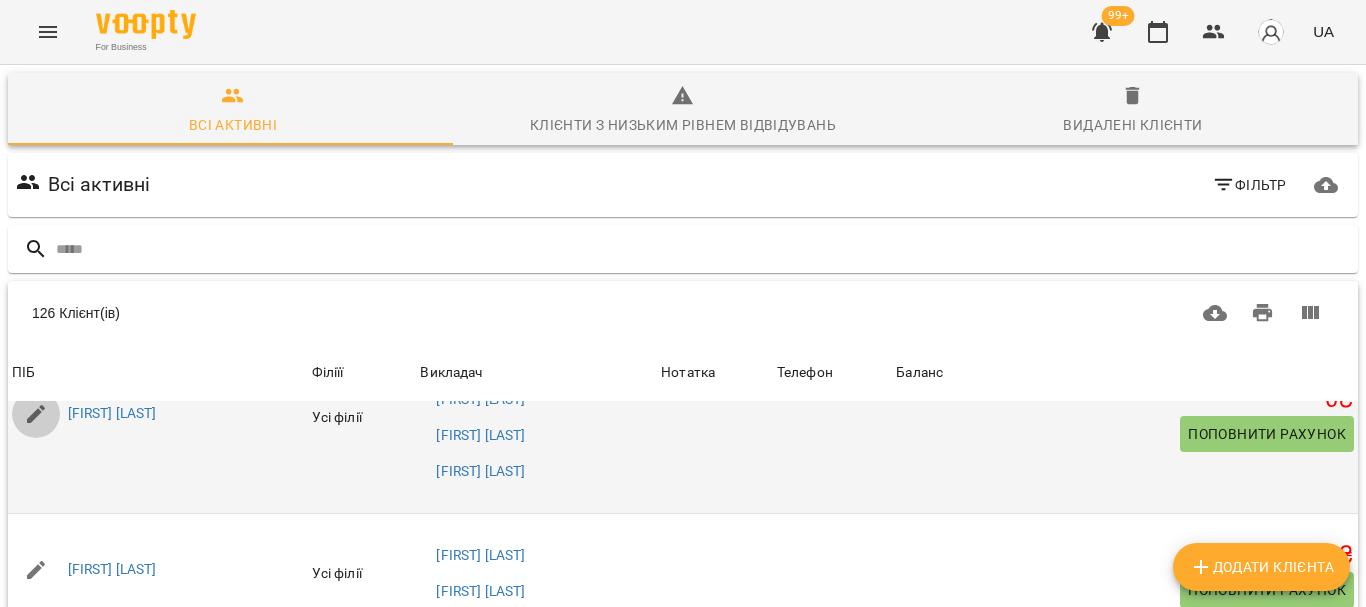 click 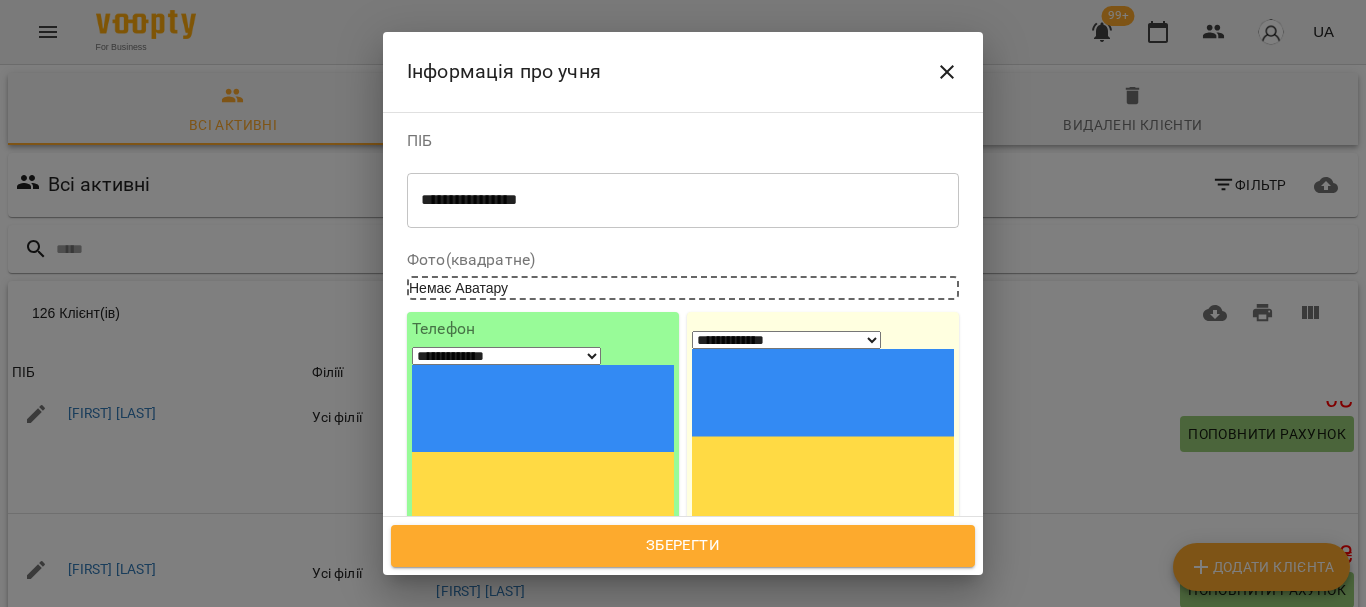 click on "Видалити" at bounding box center [823, 659] 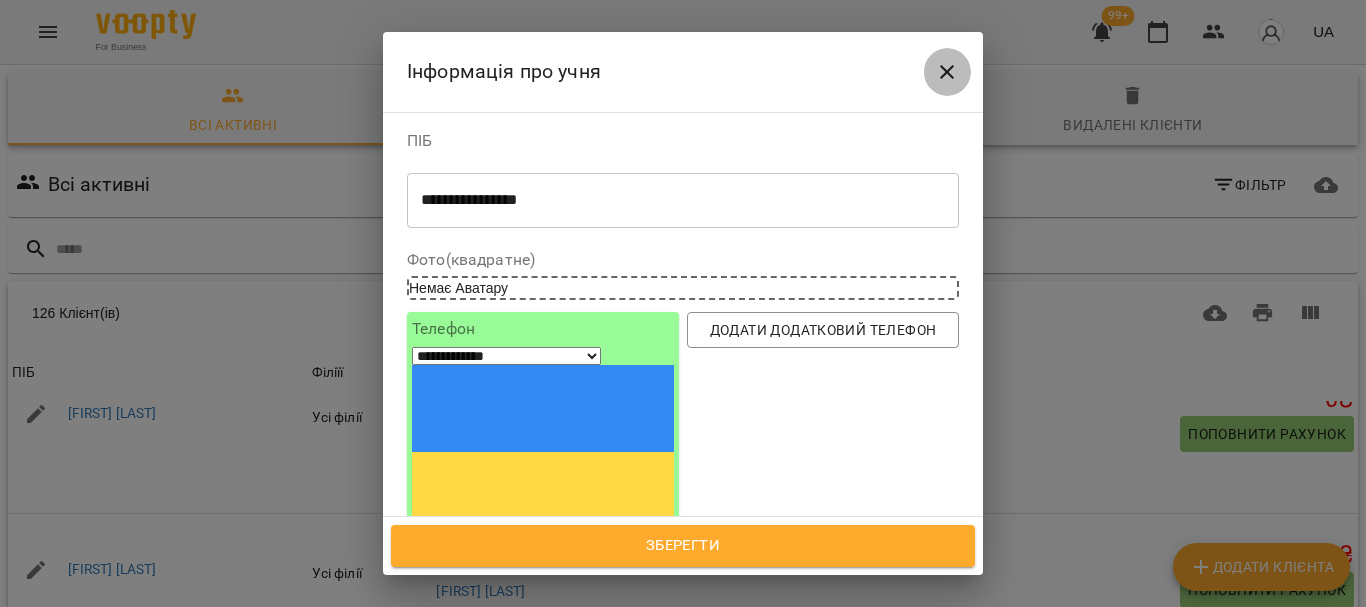 click 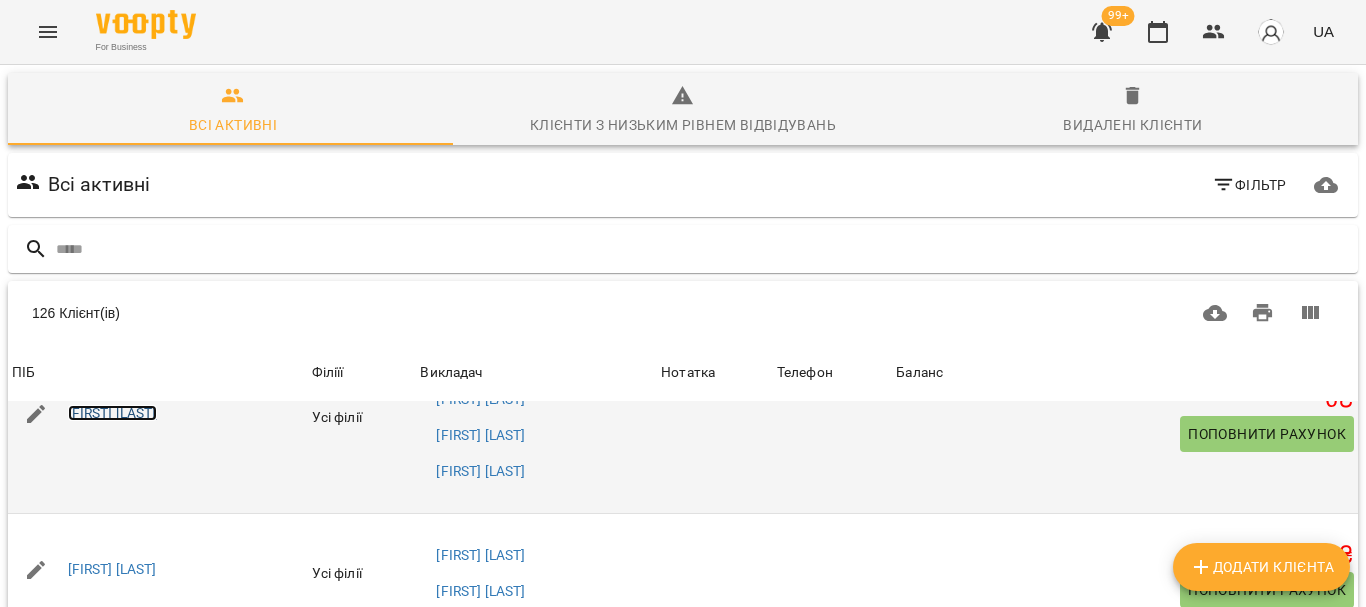 click on "Ємілія Кутинська" at bounding box center [112, 413] 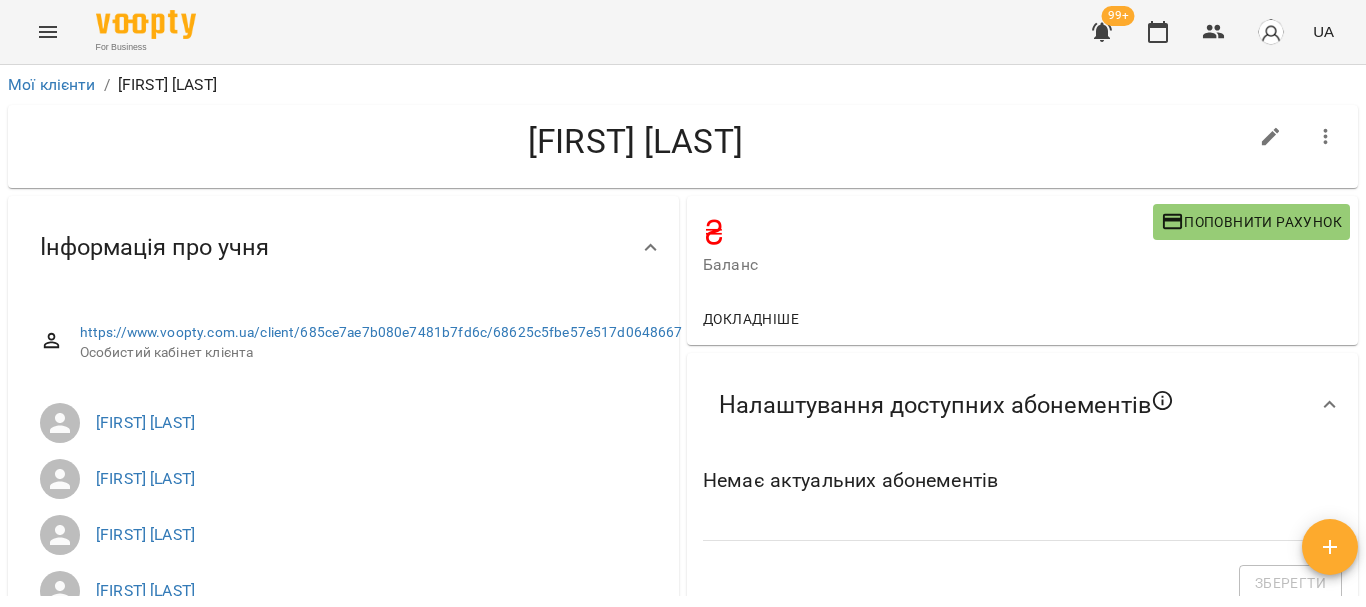 click 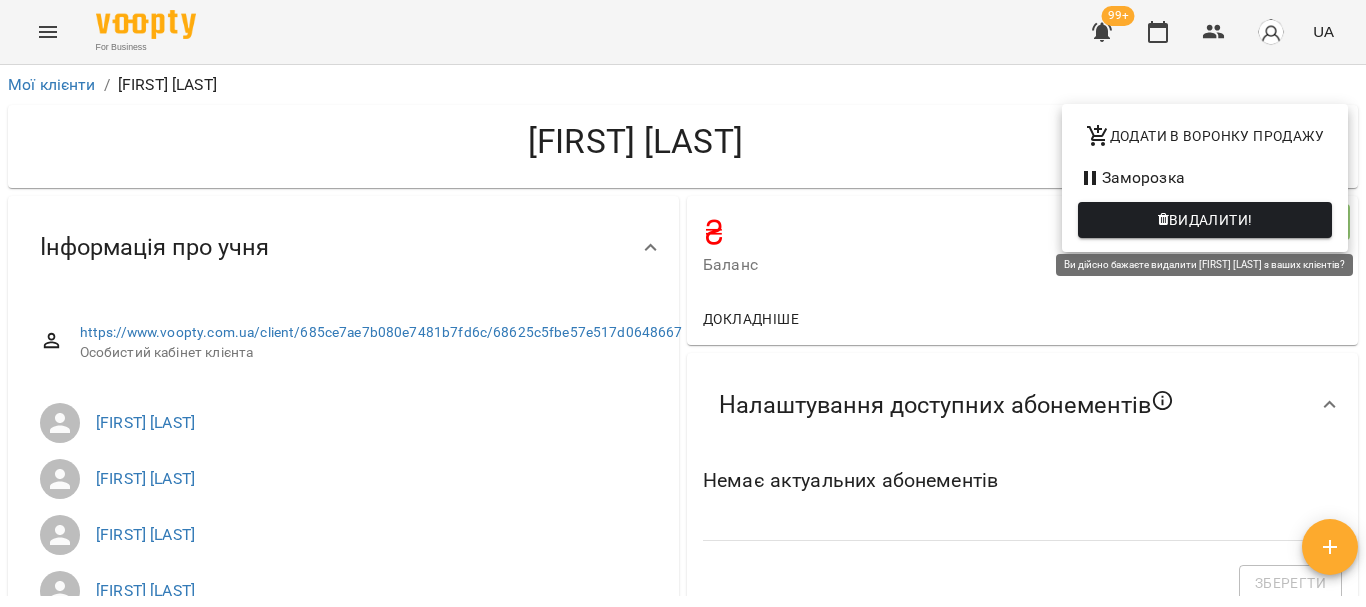 click on "Видалити!" at bounding box center (1205, 220) 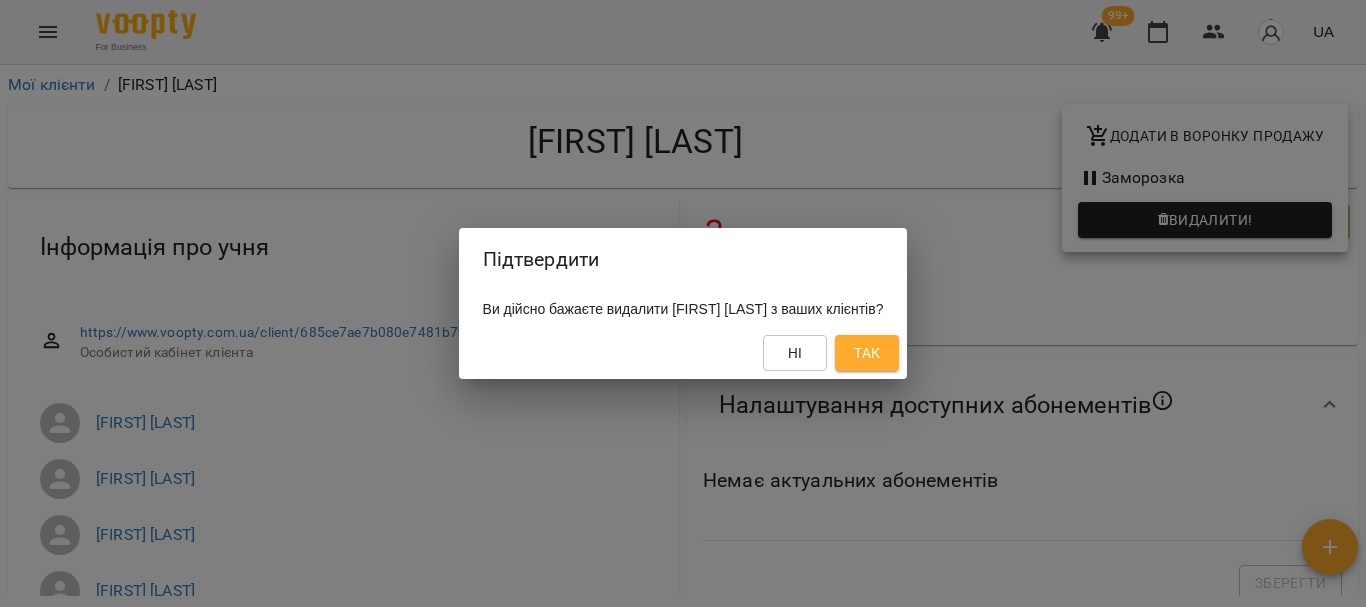 click on "Так" at bounding box center [867, 353] 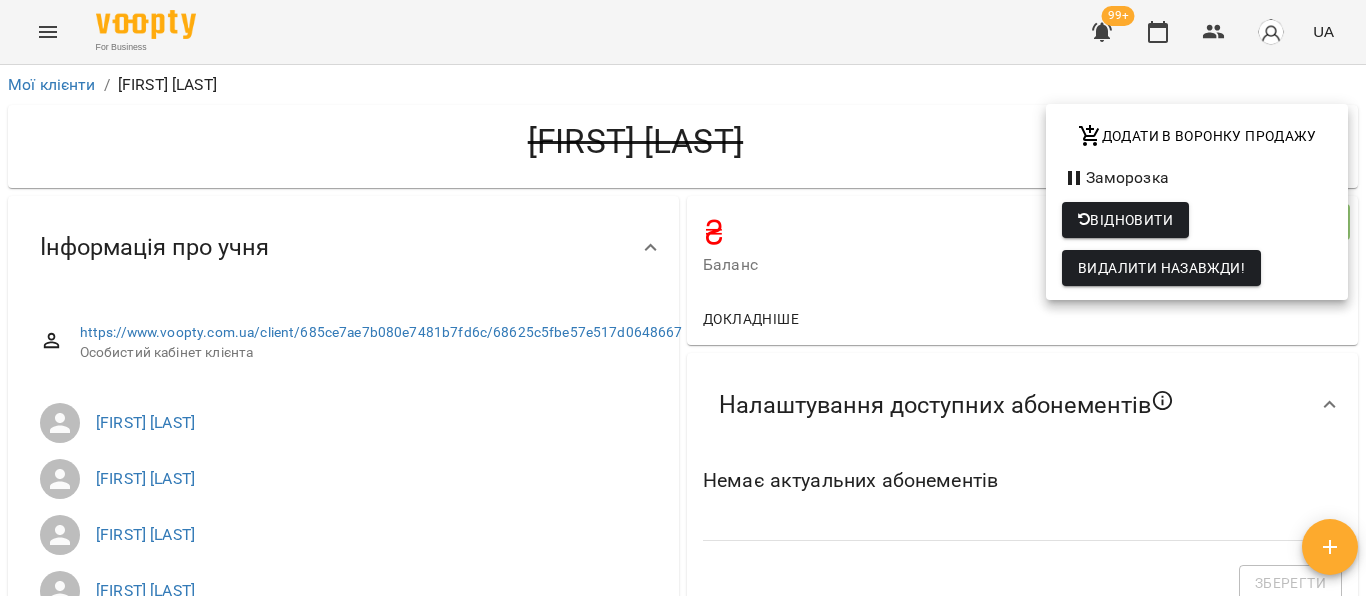 click at bounding box center [683, 303] 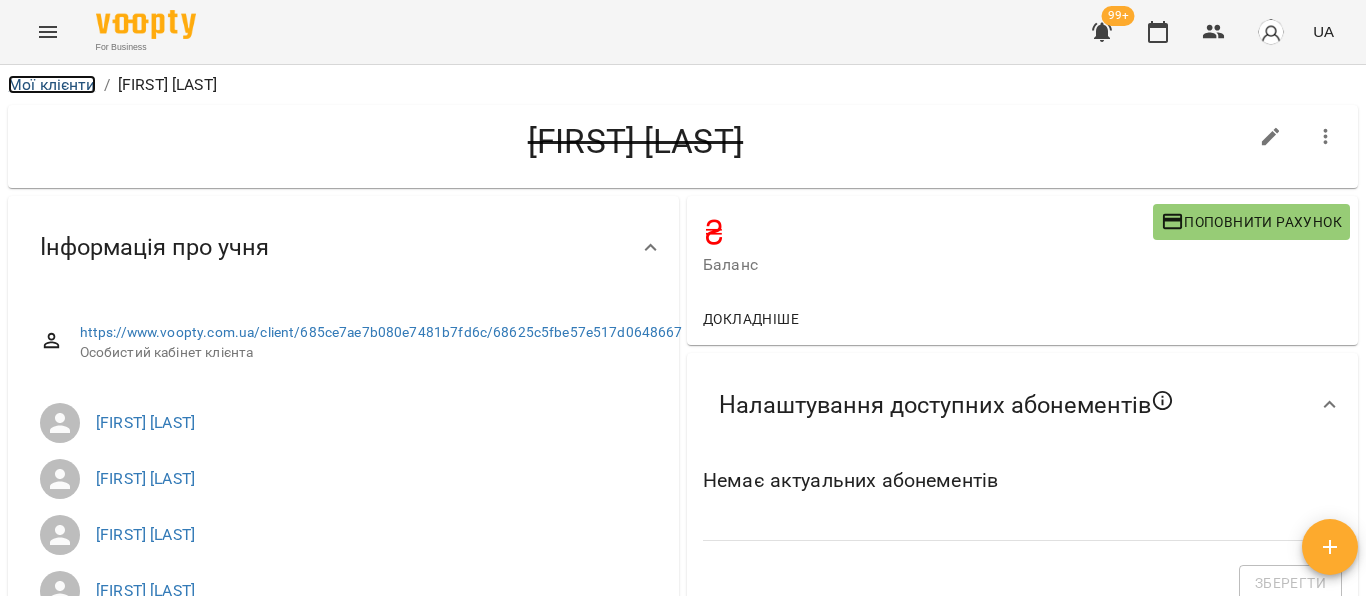 click on "Мої клієнти" at bounding box center (52, 84) 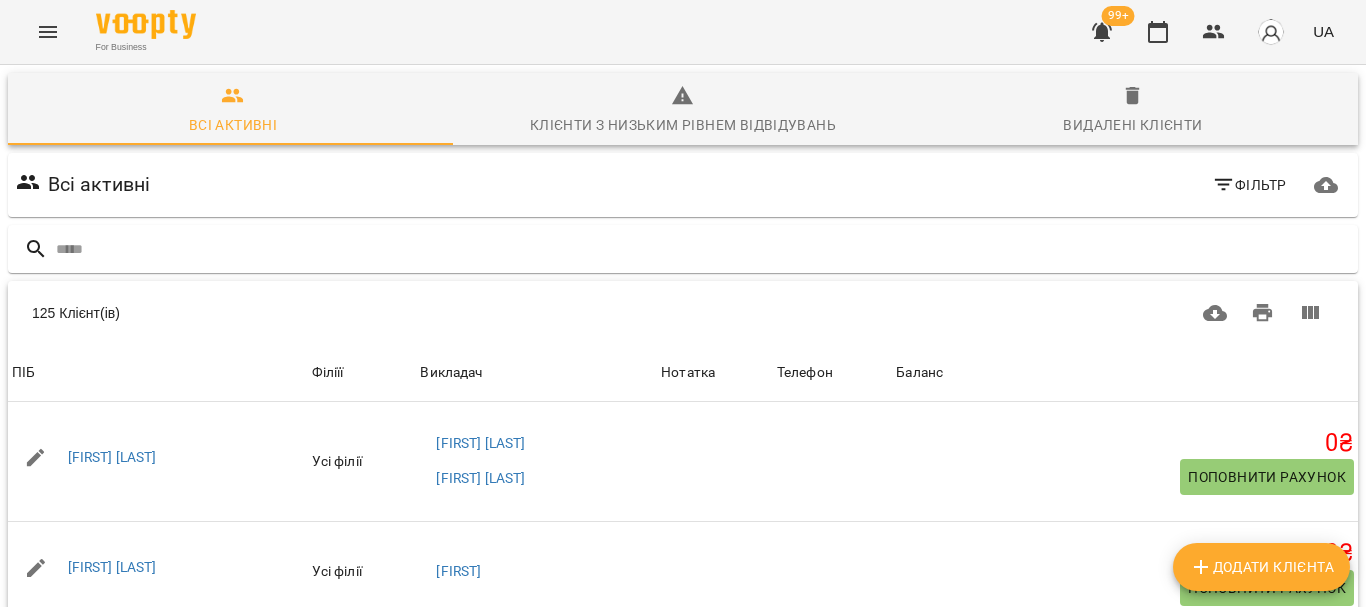 scroll, scrollTop: 250, scrollLeft: 0, axis: vertical 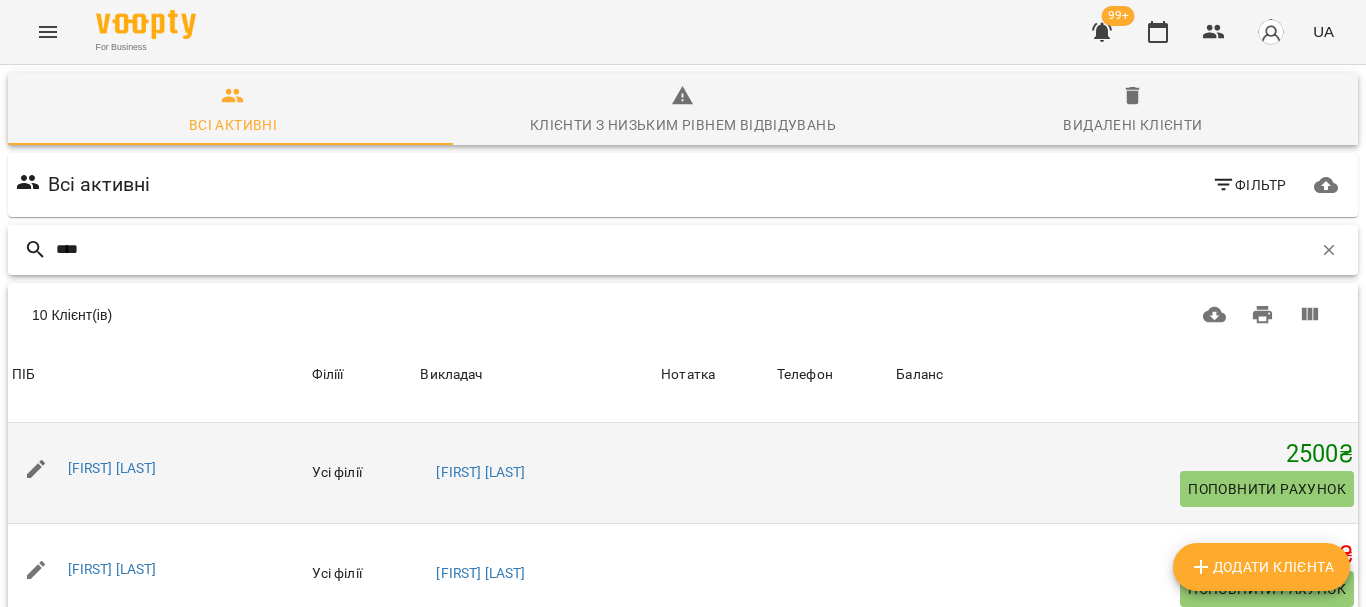 type on "****" 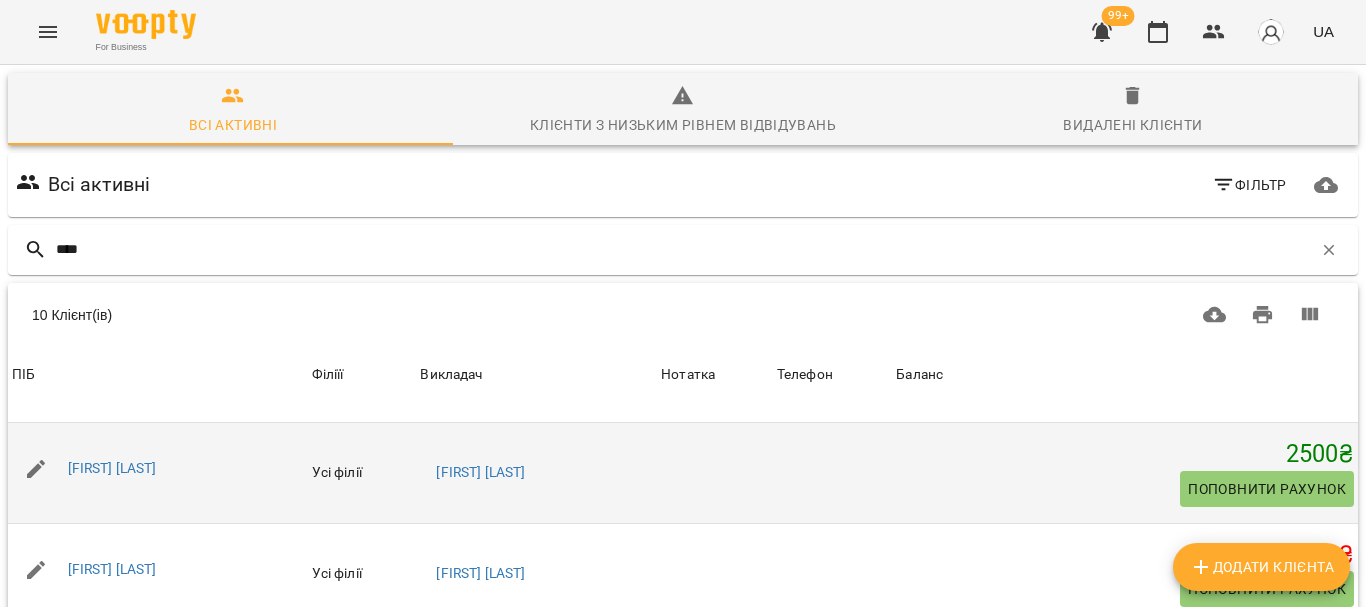 click on "[FIRST] [LAST]" at bounding box center [158, 469] 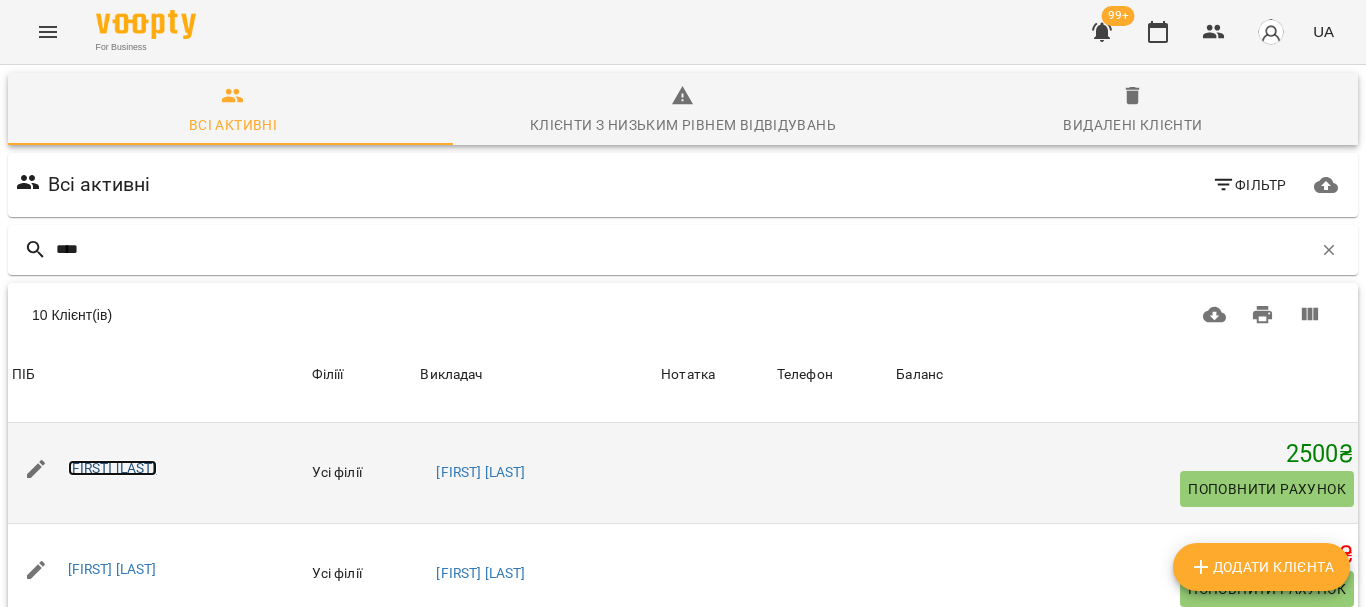 click on "[FIRST] [LAST]" at bounding box center (112, 468) 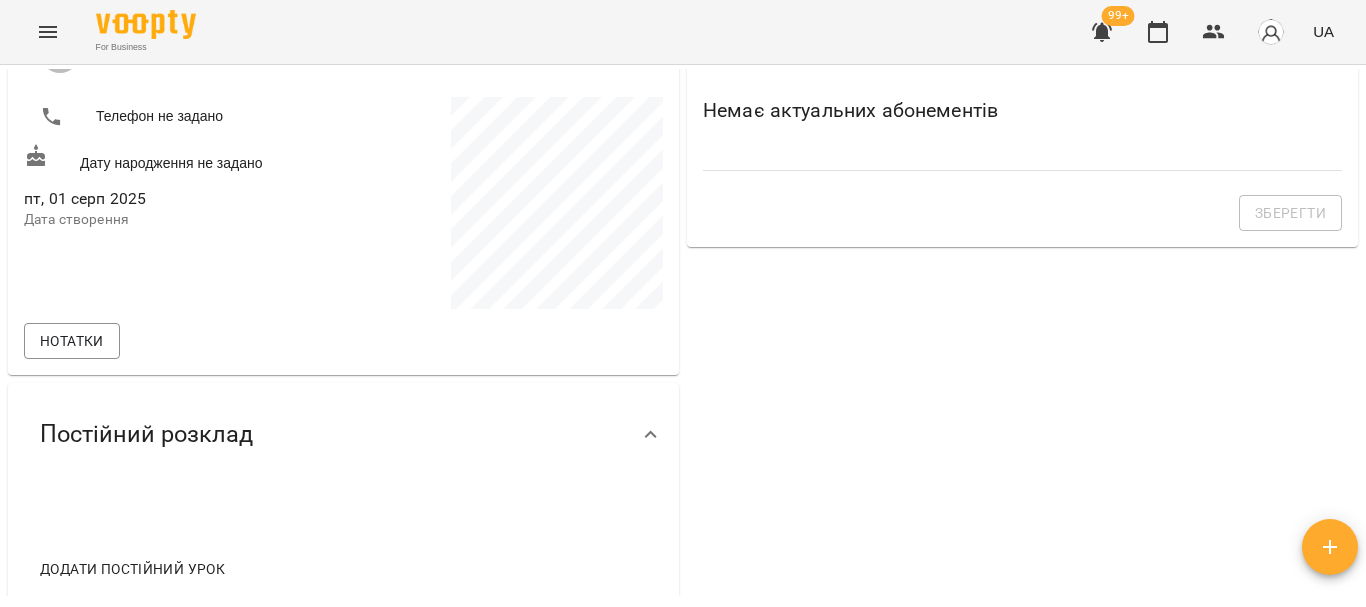 scroll, scrollTop: 400, scrollLeft: 0, axis: vertical 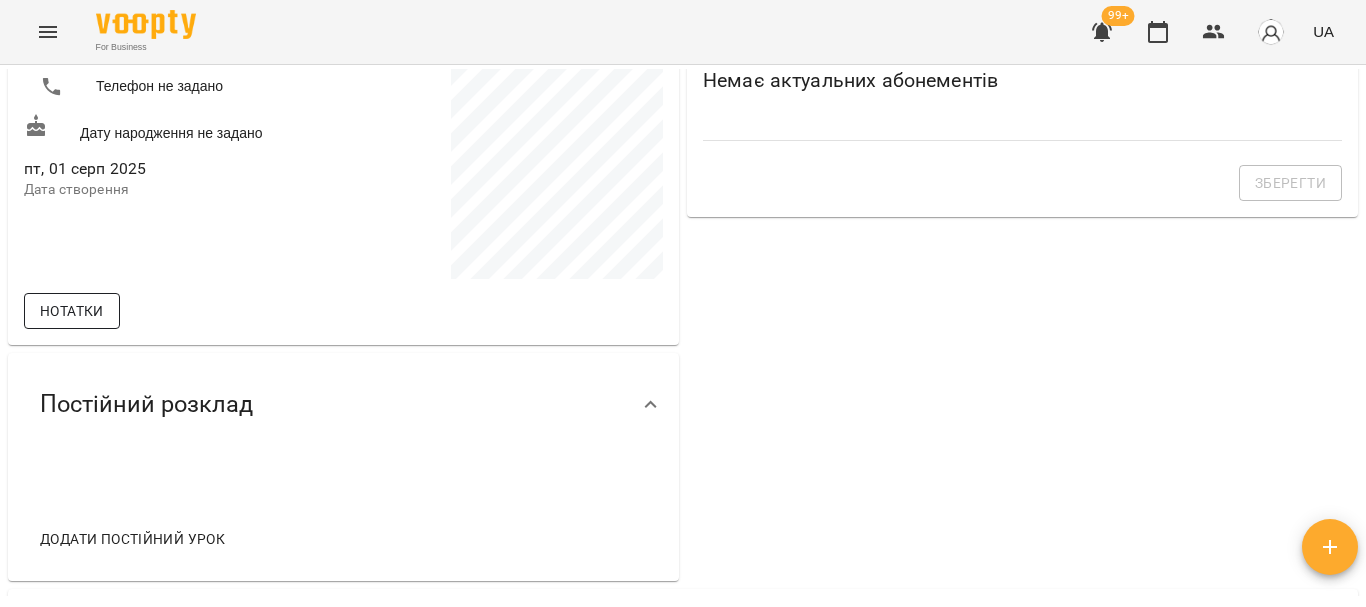 click on "Нотатки" at bounding box center [72, 311] 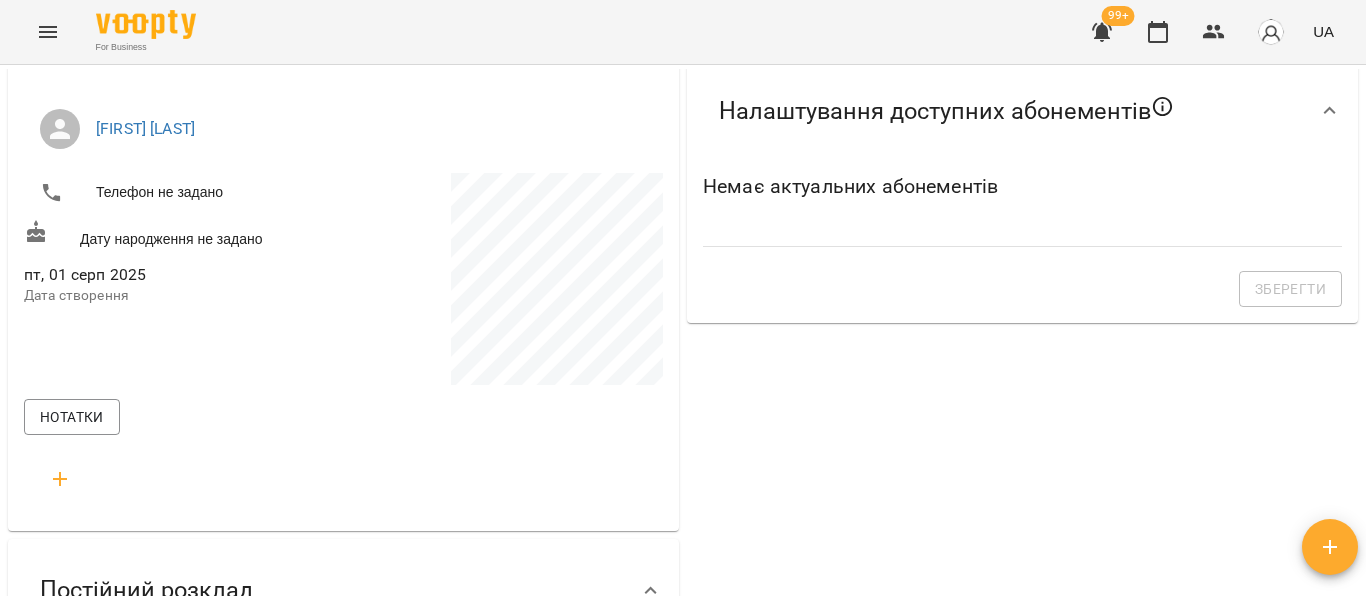scroll, scrollTop: 400, scrollLeft: 0, axis: vertical 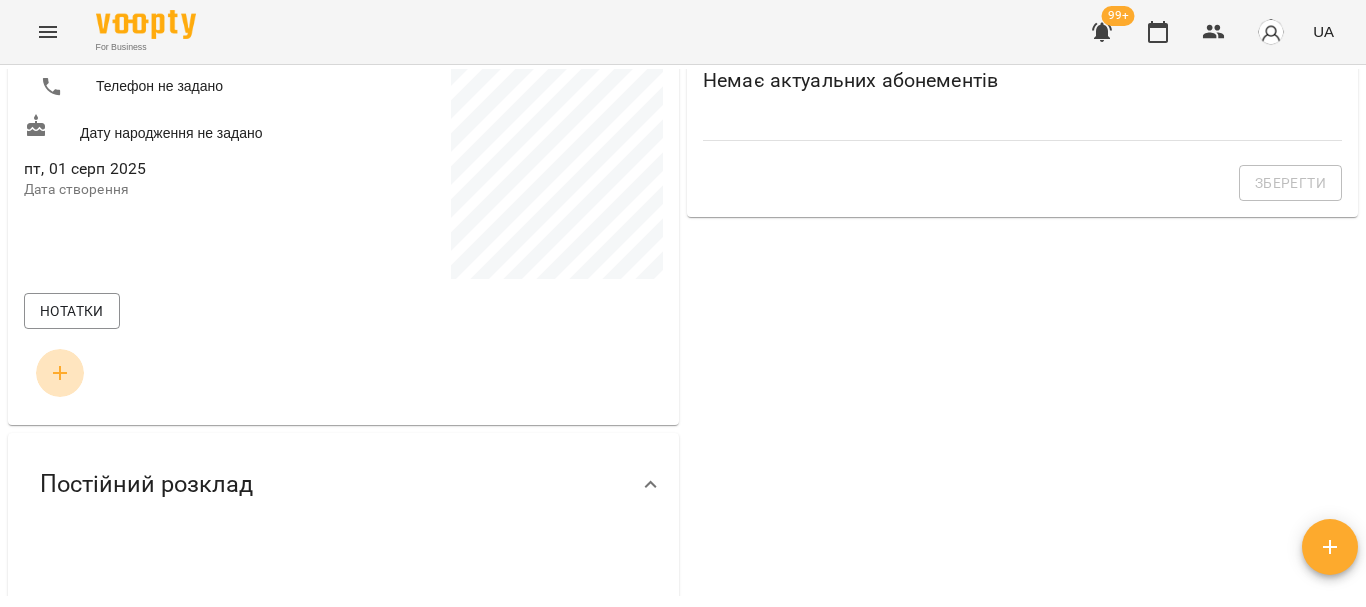 click 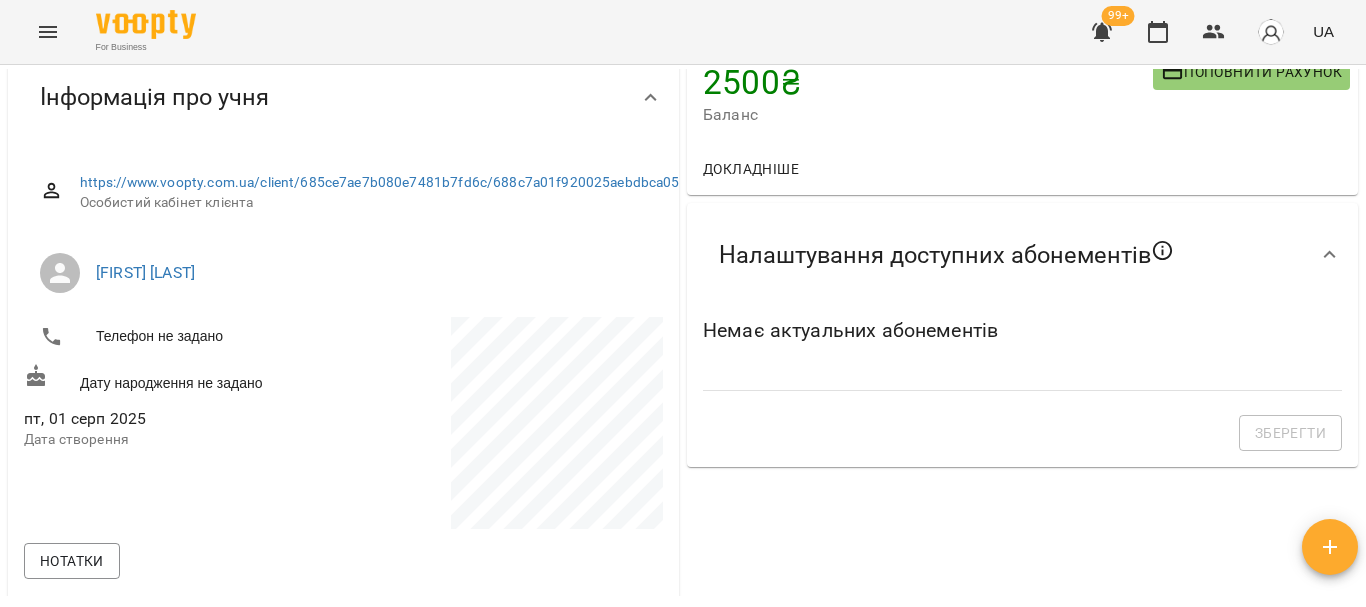 scroll, scrollTop: 0, scrollLeft: 0, axis: both 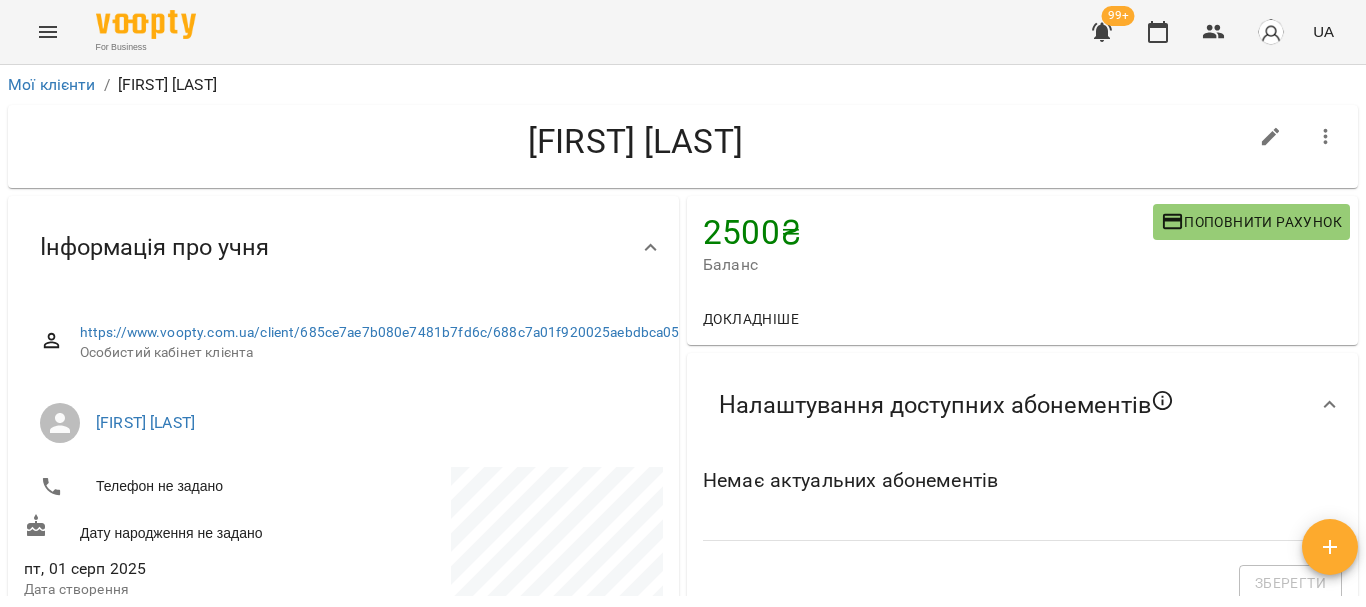 click 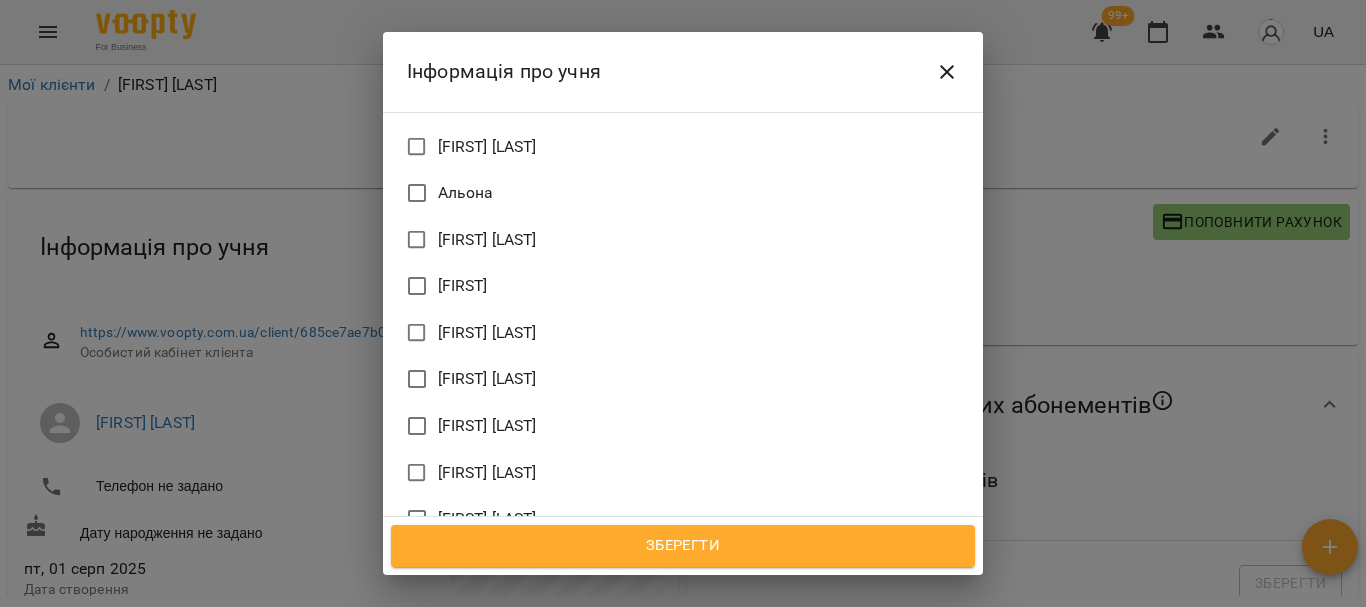 scroll, scrollTop: 1100, scrollLeft: 0, axis: vertical 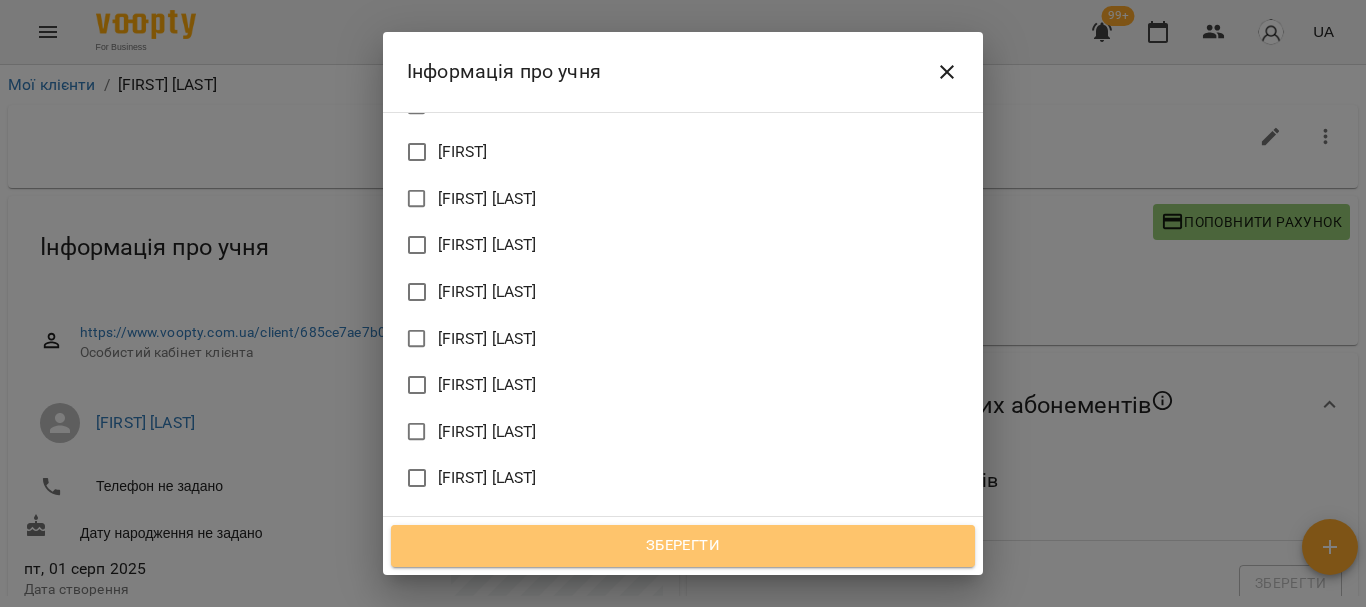 click on "Зберегти" at bounding box center [683, 546] 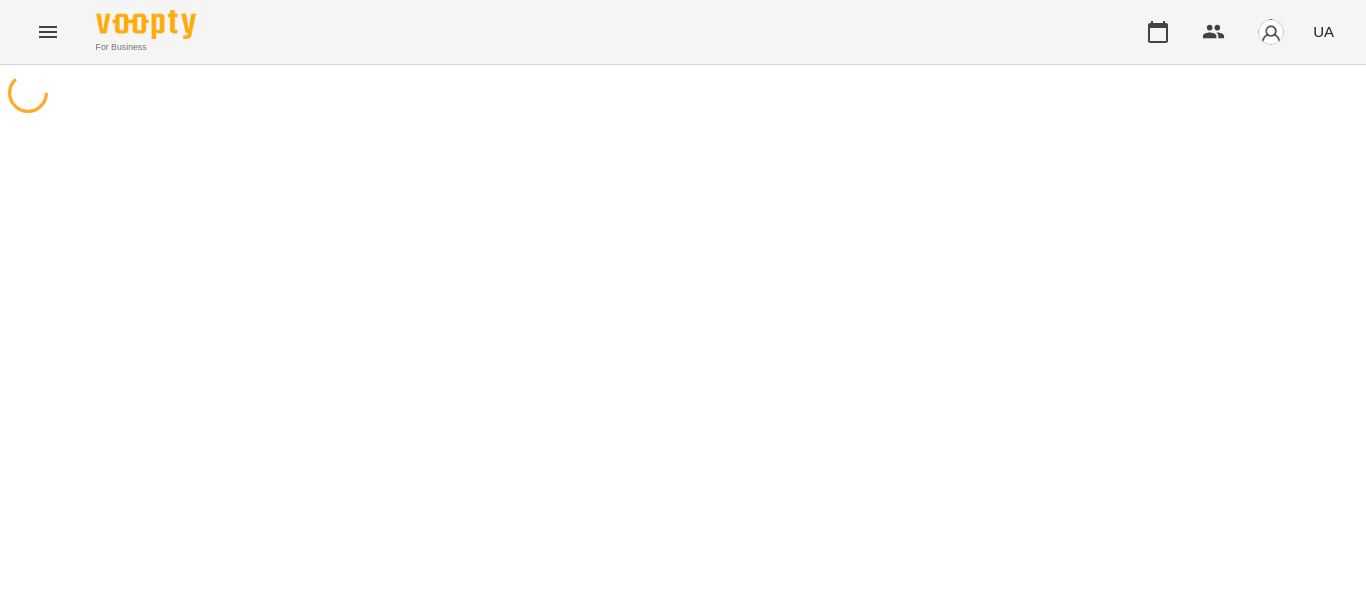 scroll, scrollTop: 0, scrollLeft: 0, axis: both 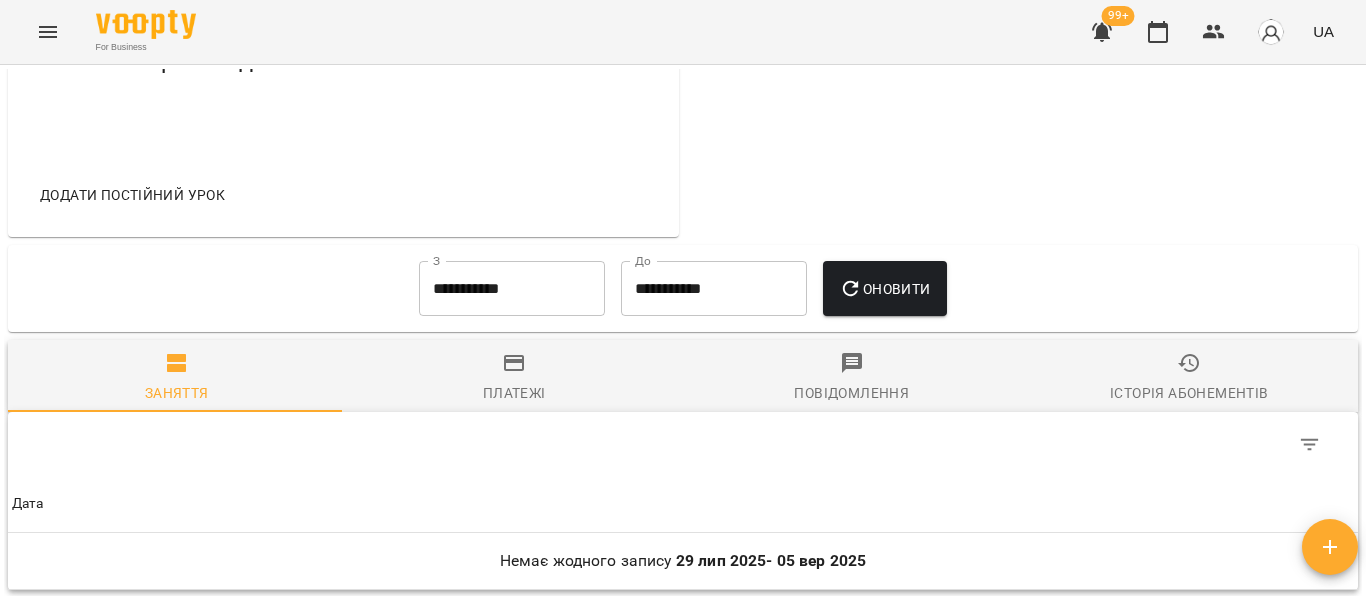 click on "**********" at bounding box center (512, 289) 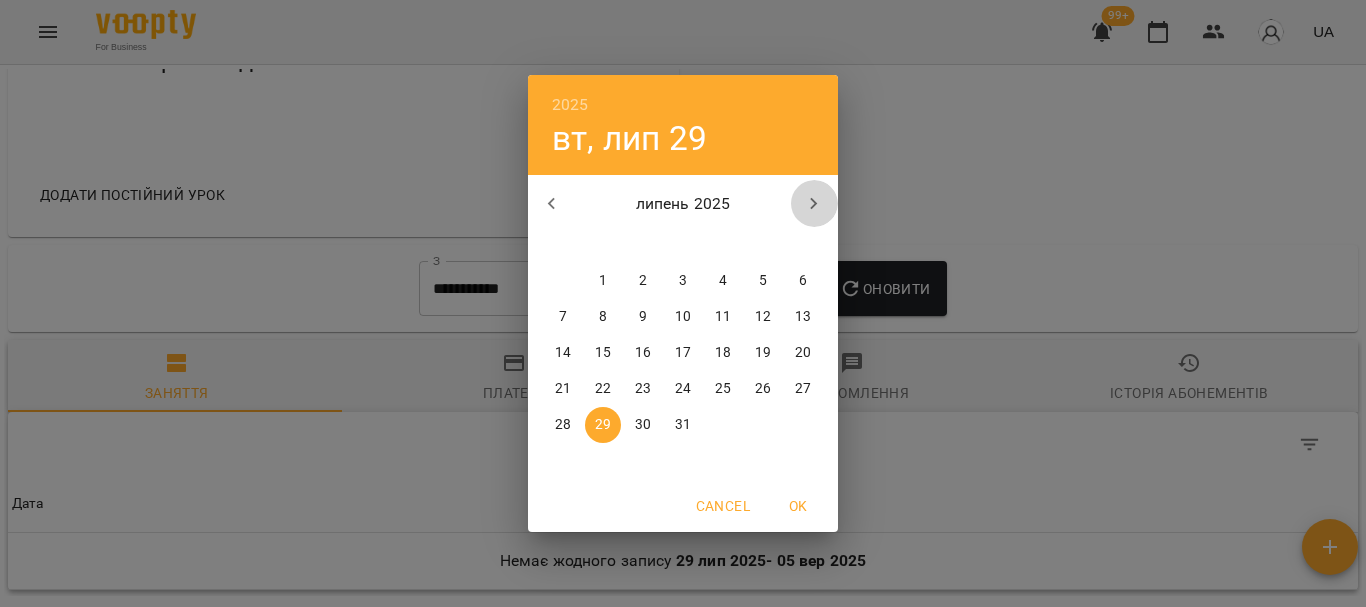 click at bounding box center (814, 204) 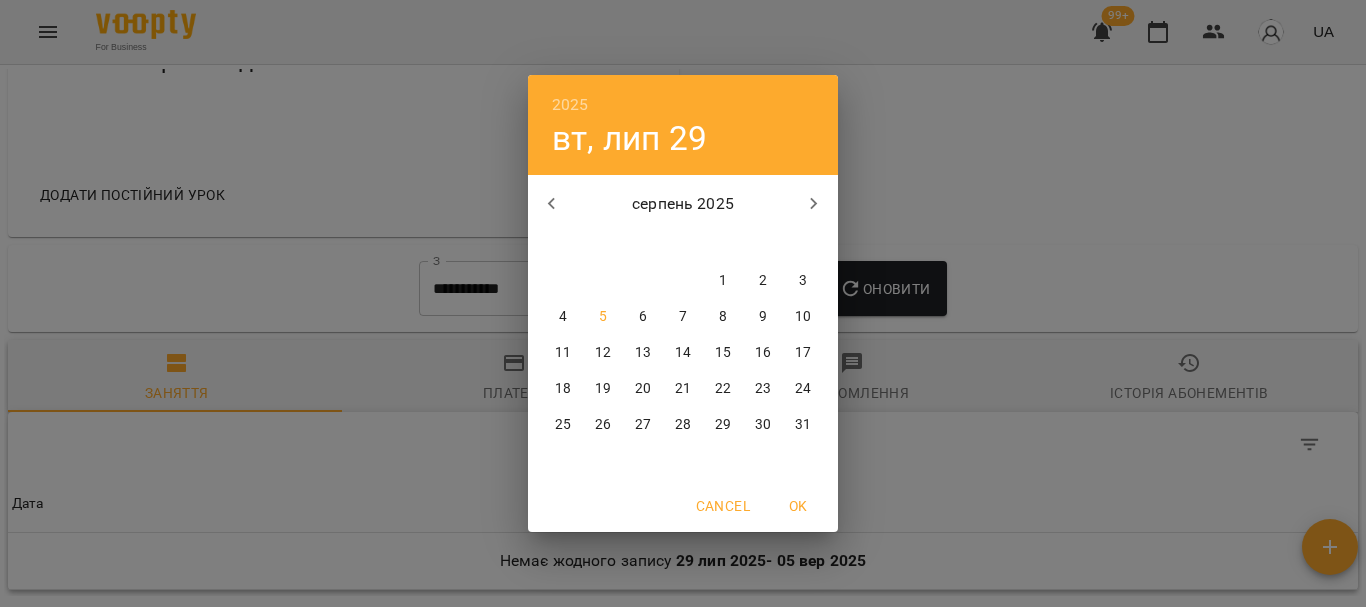 click on "1" at bounding box center [723, 281] 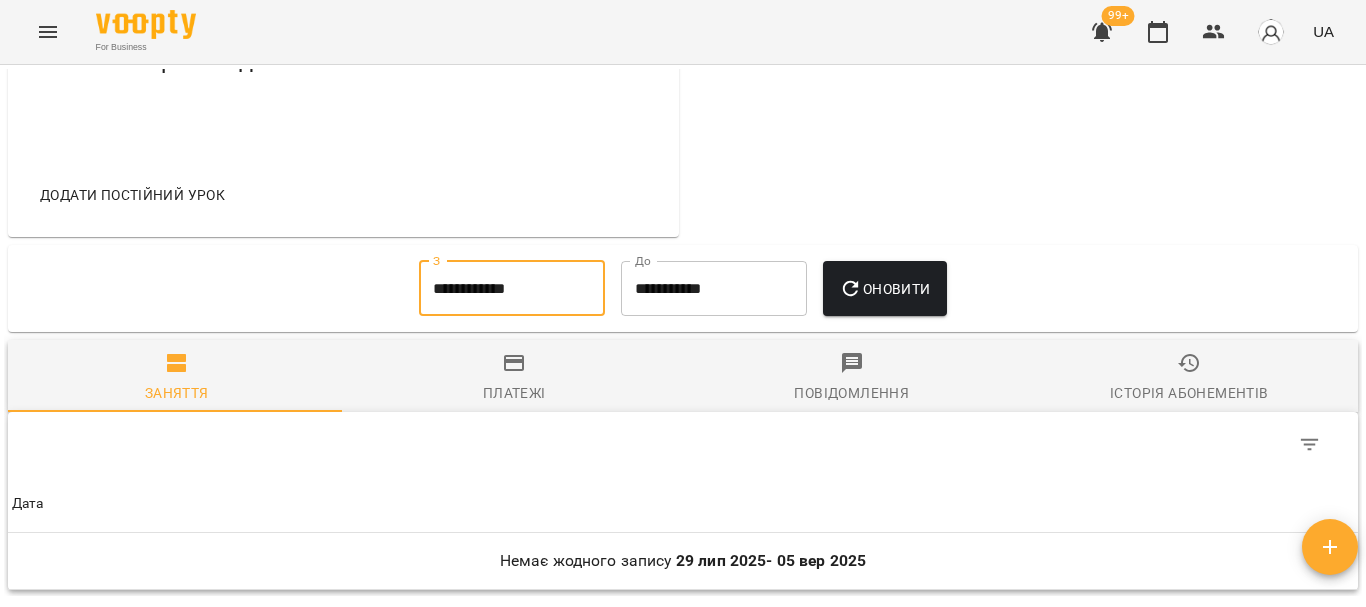 click on "**********" at bounding box center [714, 289] 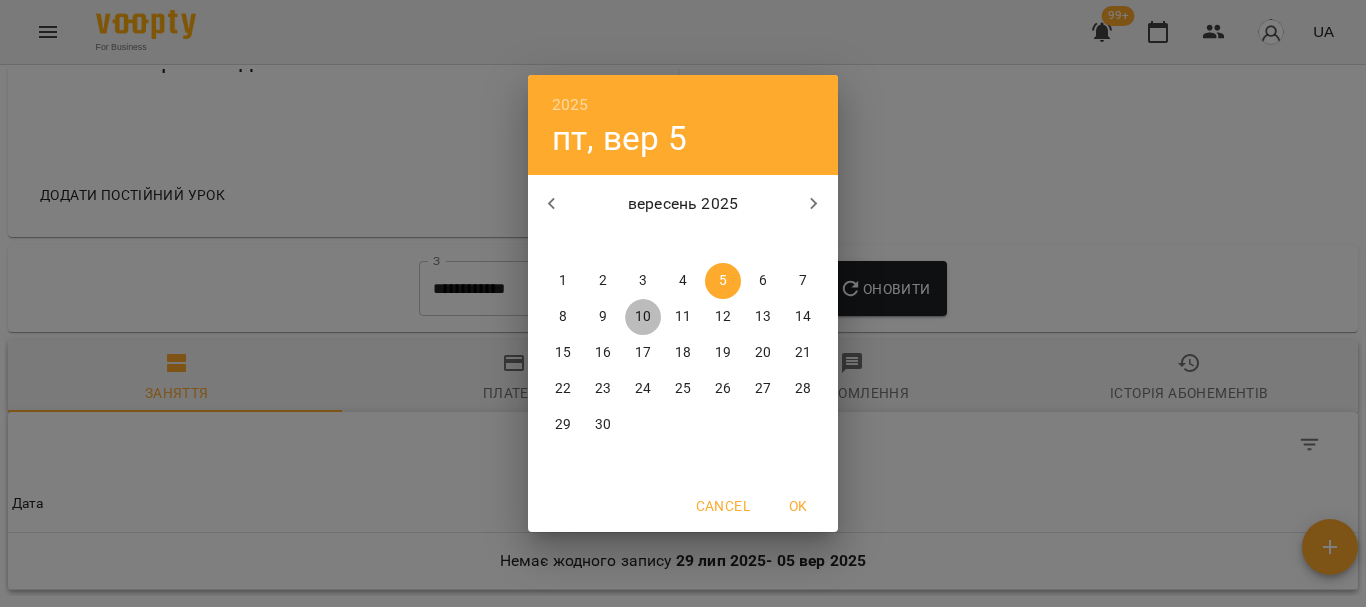 click on "10" at bounding box center (643, 317) 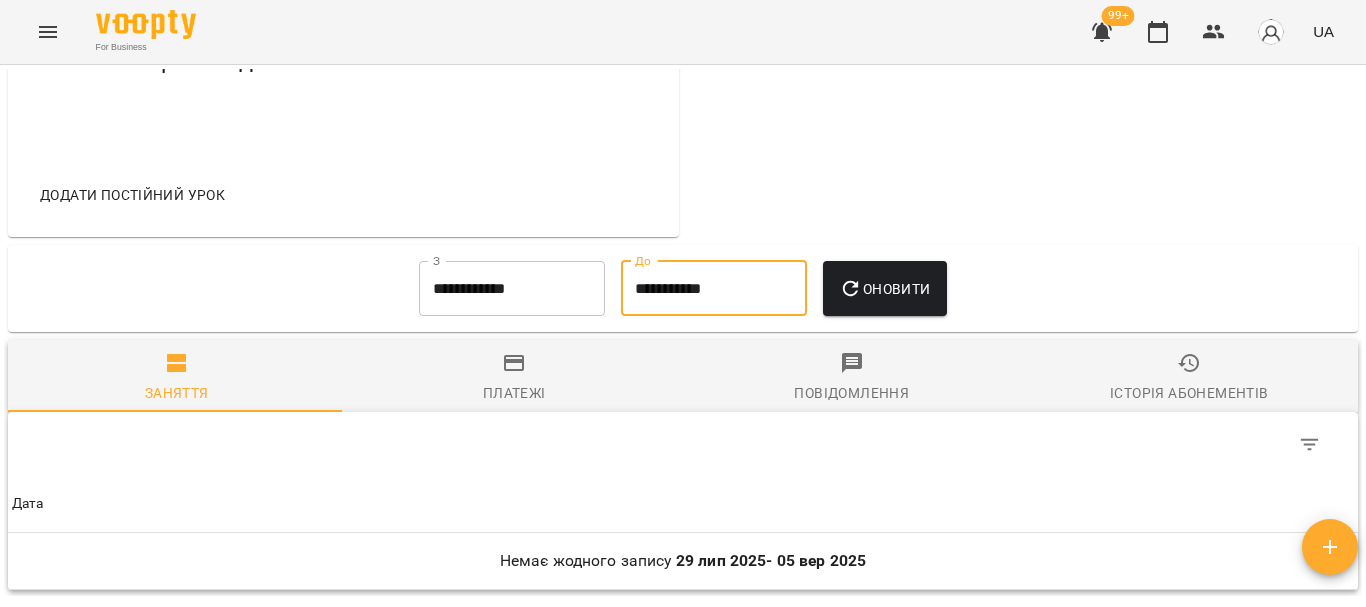 click on "**********" at bounding box center (714, 289) 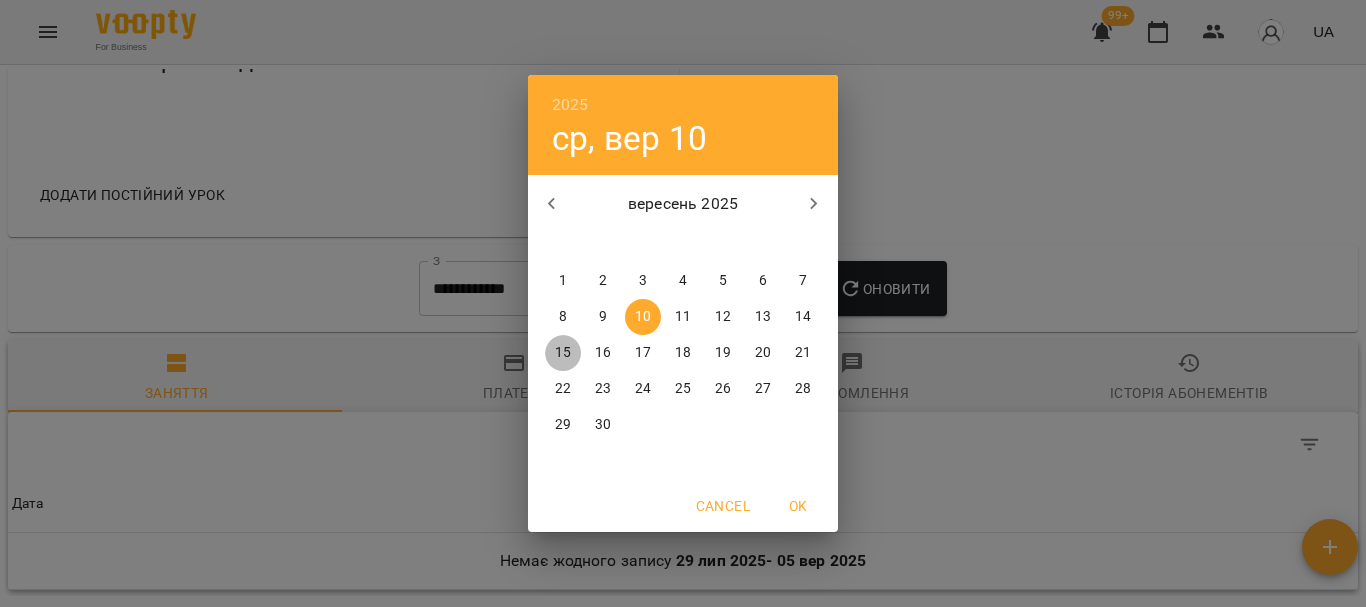 click on "15" at bounding box center [563, 353] 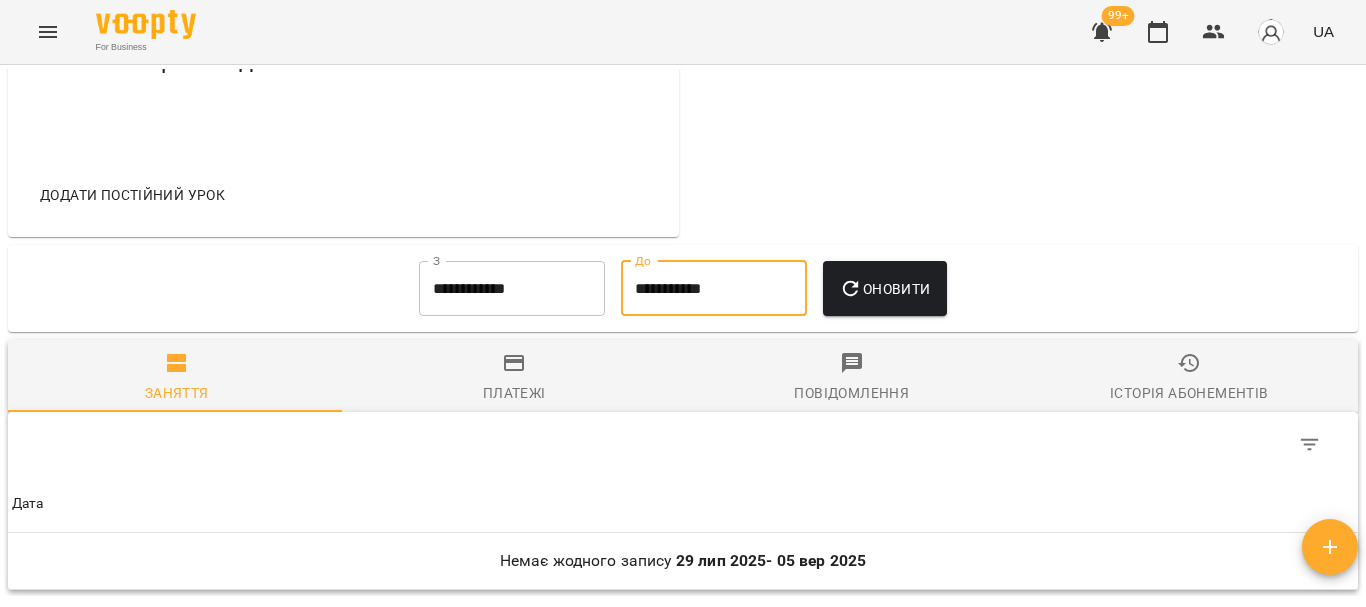 click 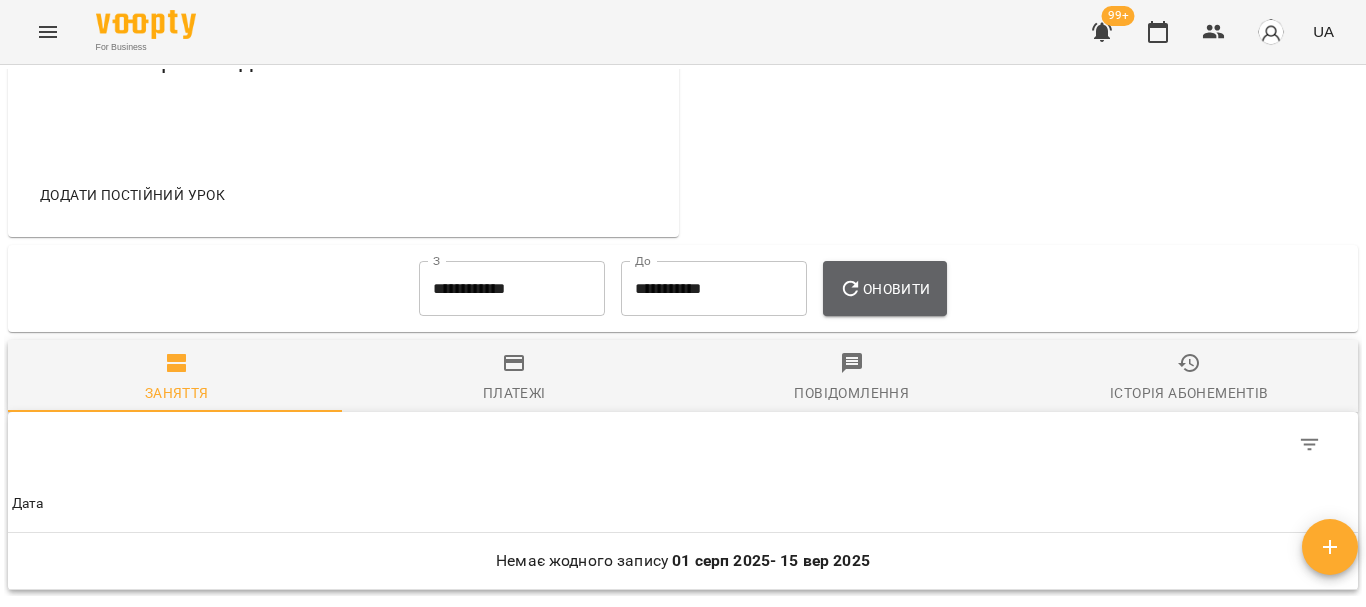 click on "Оновити" at bounding box center [884, 289] 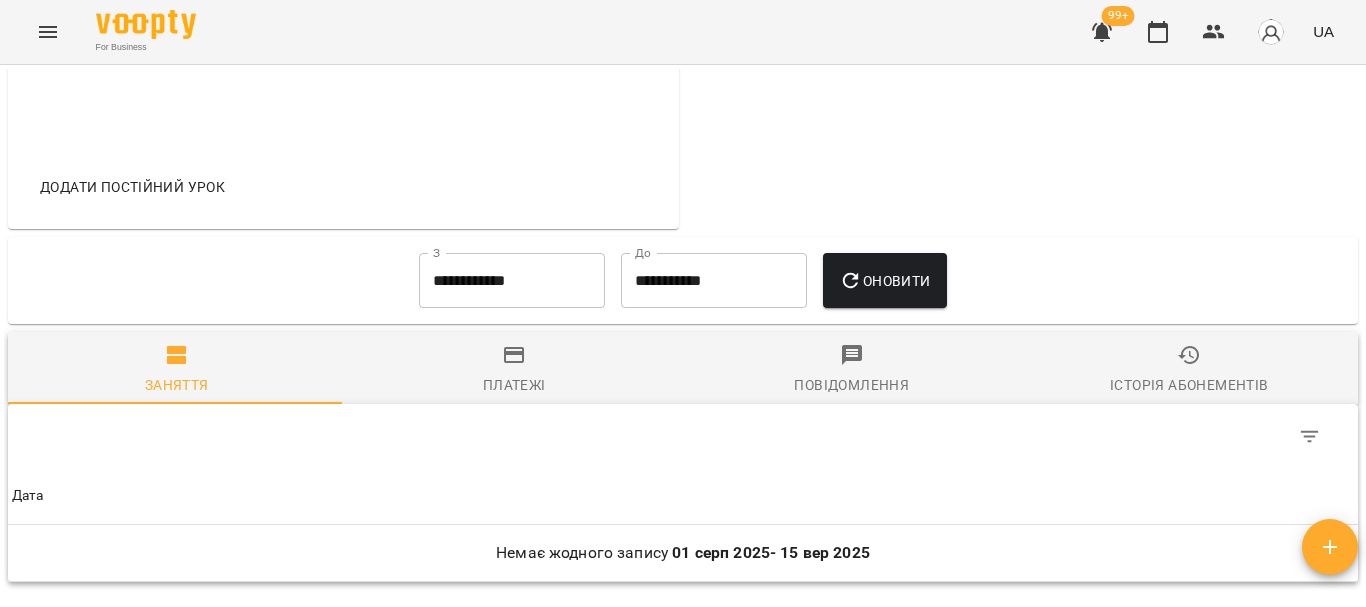 scroll, scrollTop: 657, scrollLeft: 0, axis: vertical 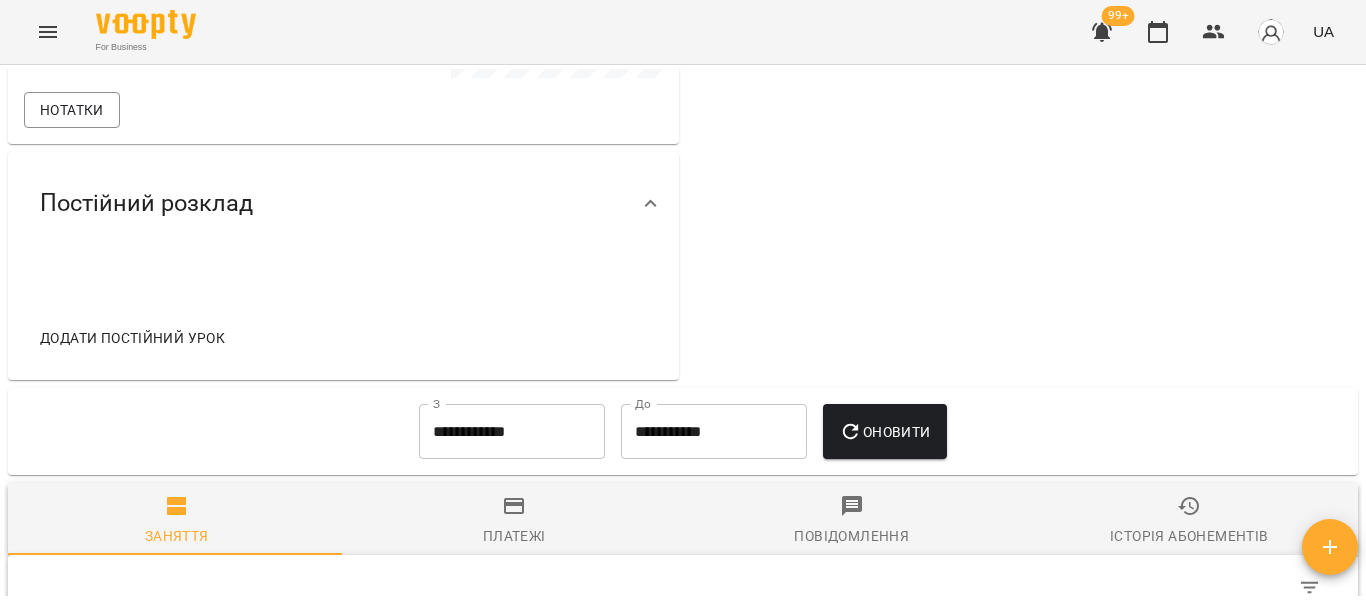 click 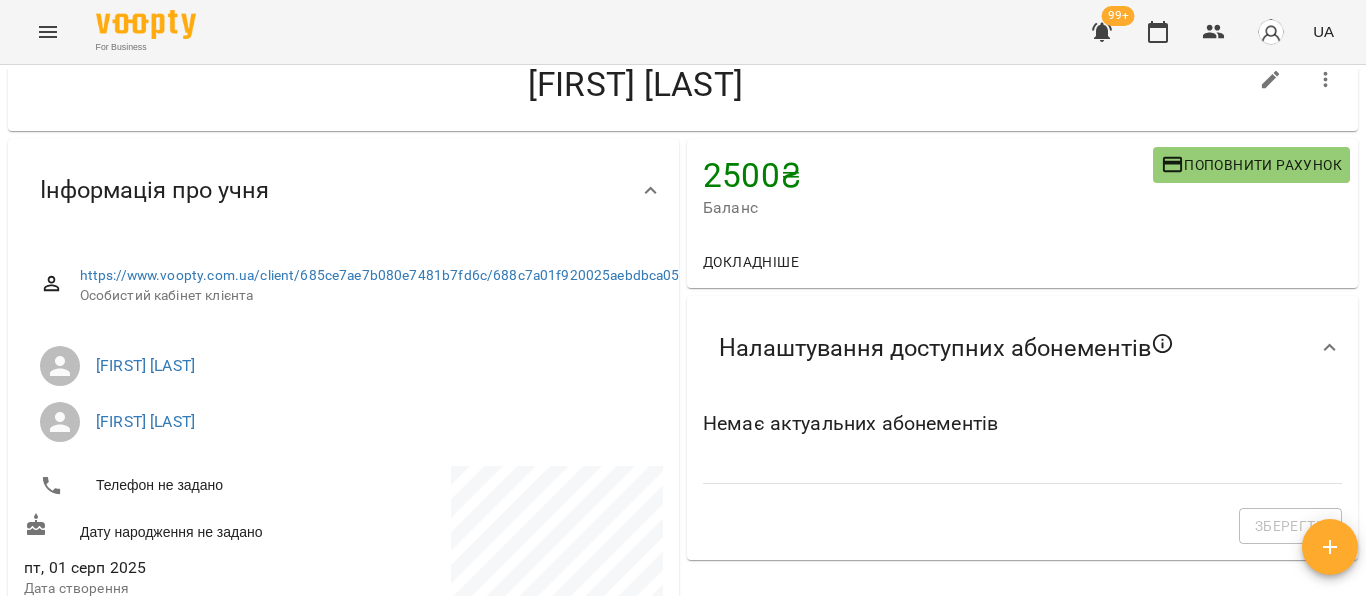 scroll, scrollTop: 0, scrollLeft: 0, axis: both 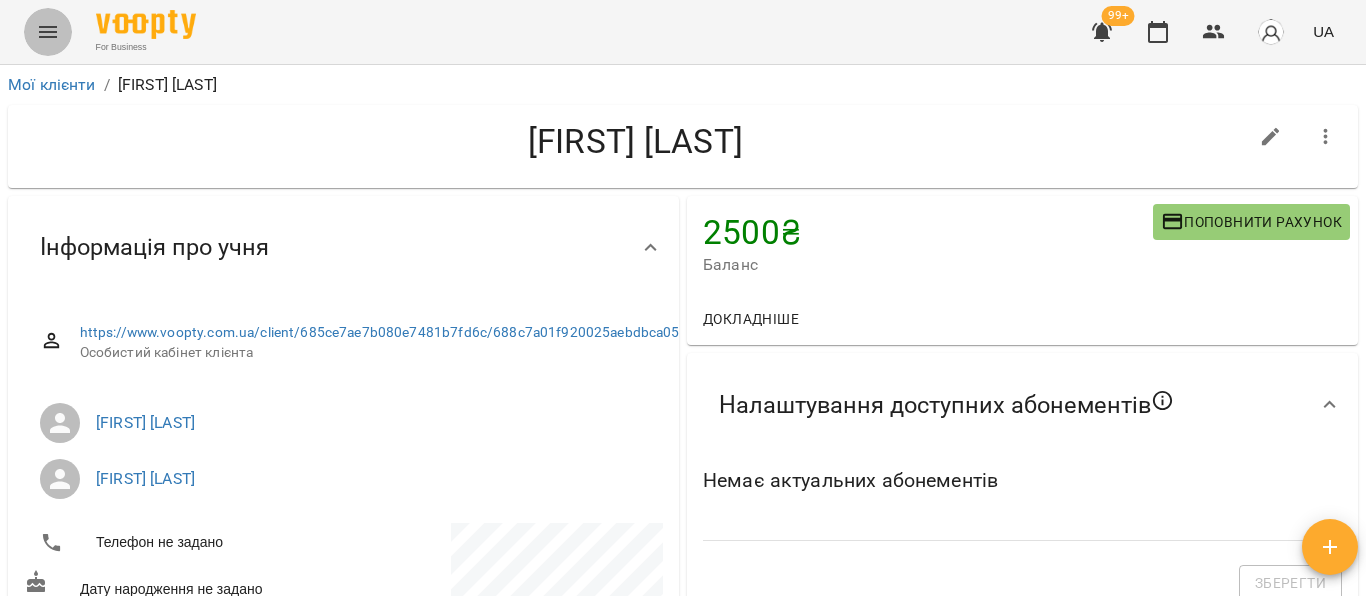 click 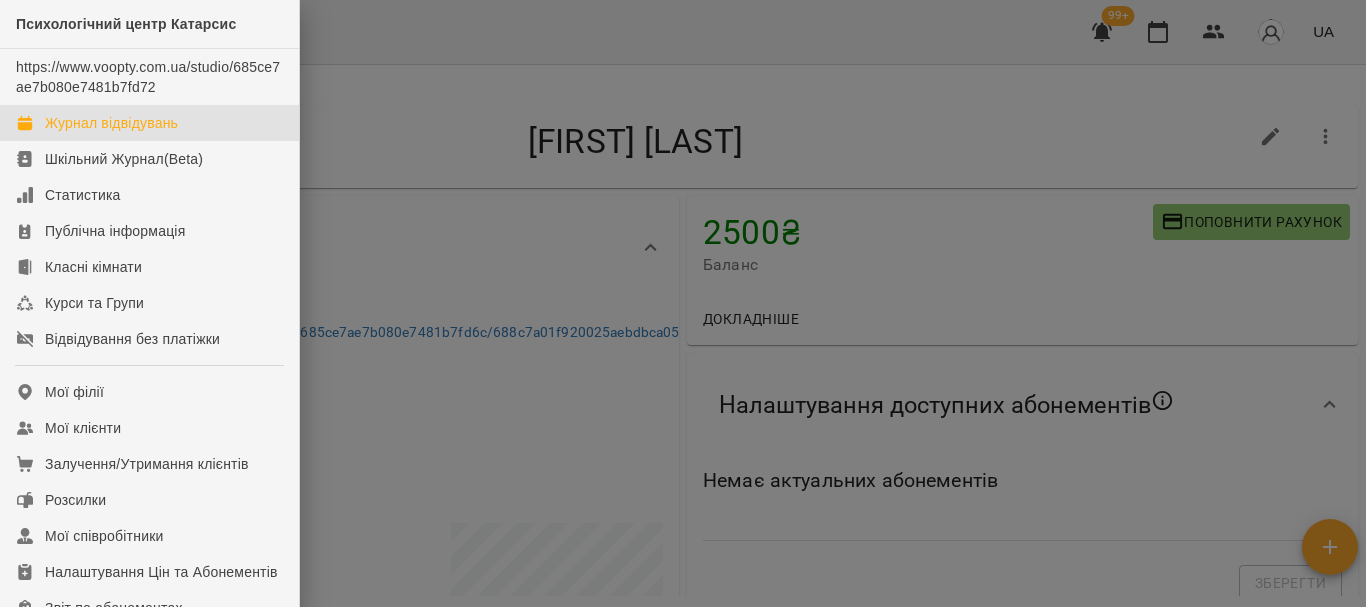 click on "Журнал відвідувань" at bounding box center (111, 123) 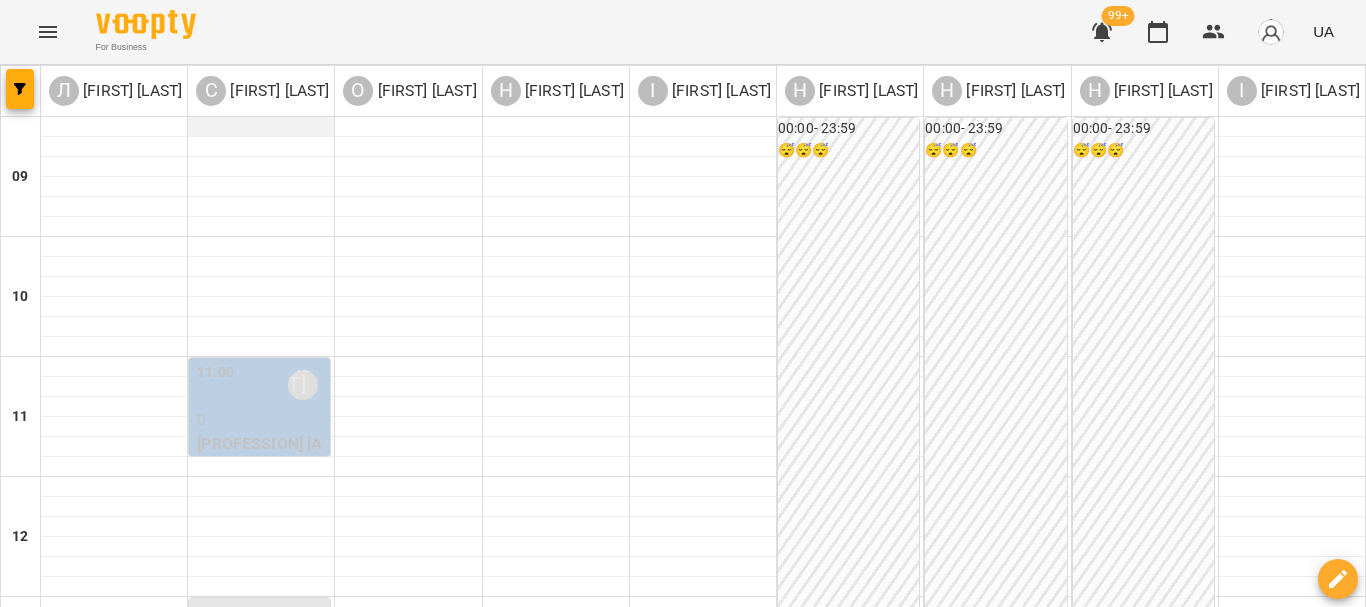scroll, scrollTop: 0, scrollLeft: 0, axis: both 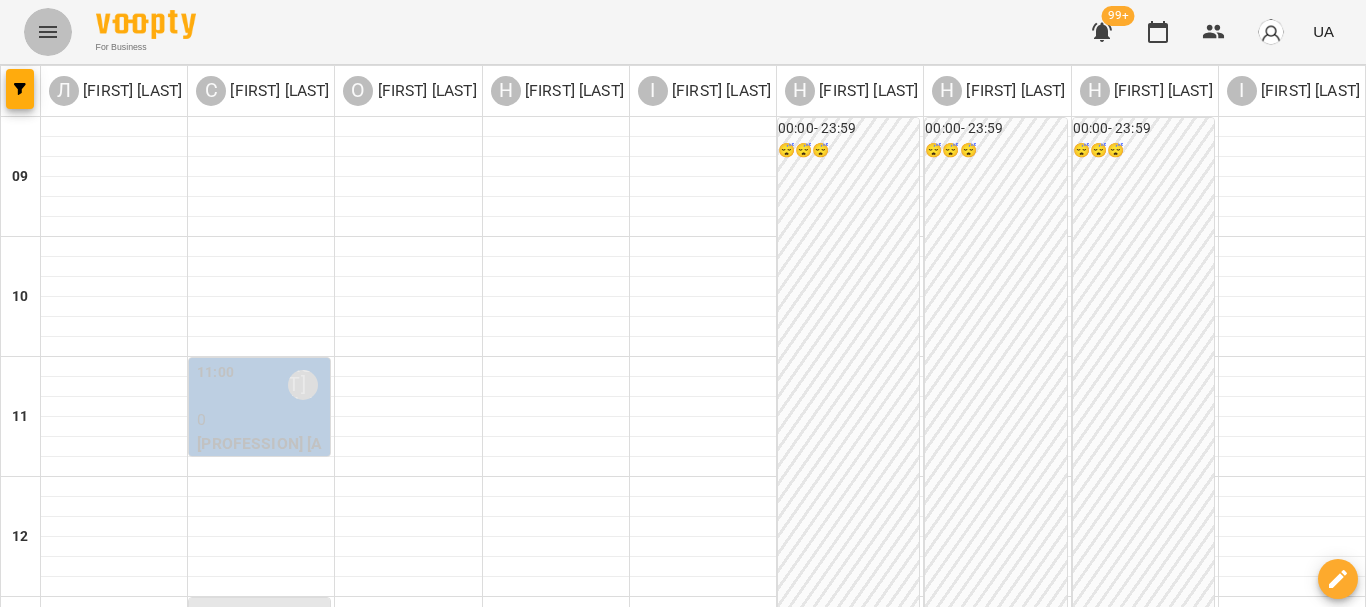 click 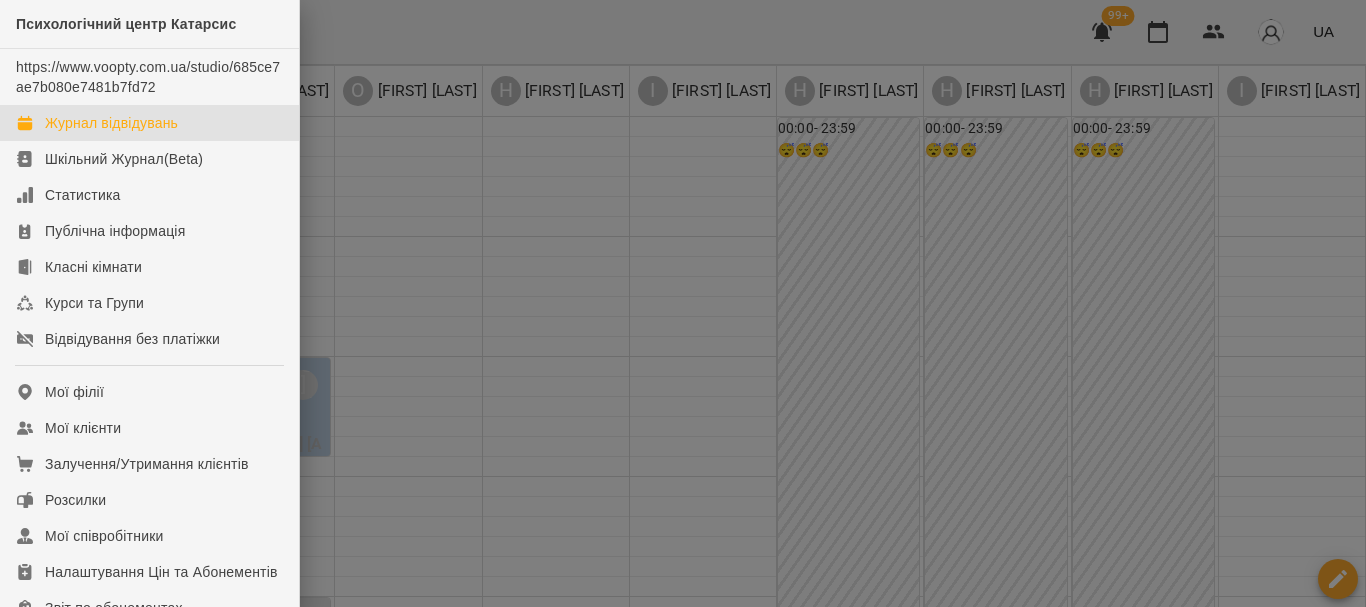 click on "Журнал відвідувань" at bounding box center (111, 123) 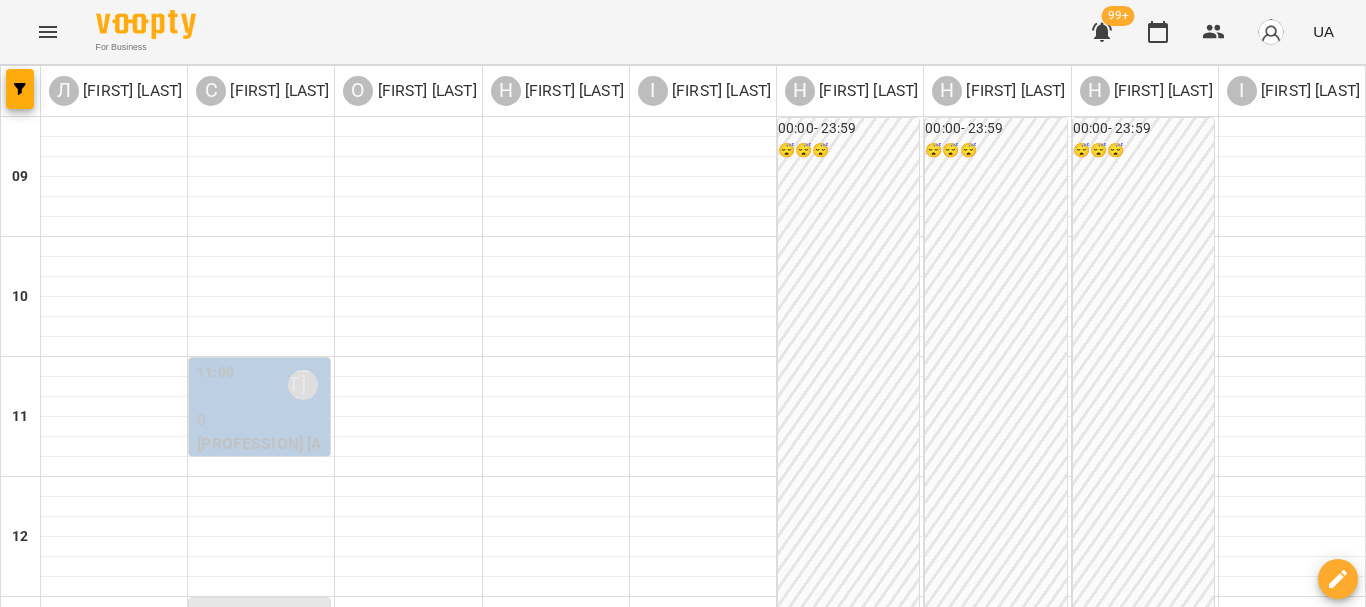 click 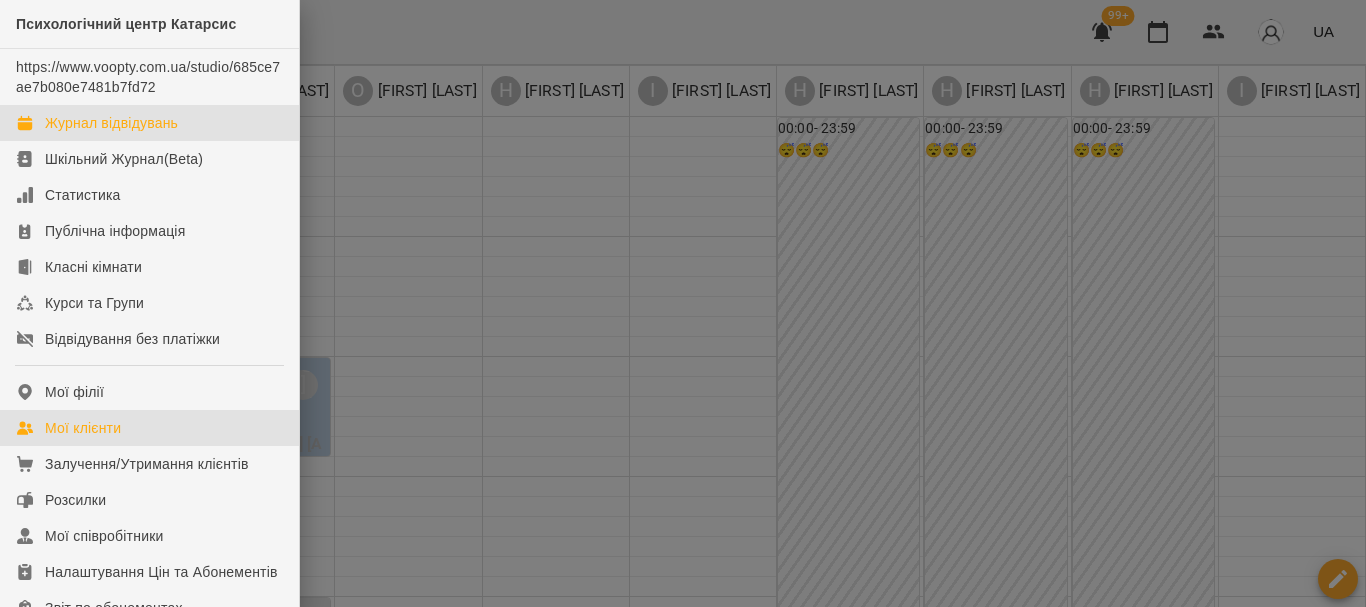 click on "Мої клієнти" at bounding box center [149, 428] 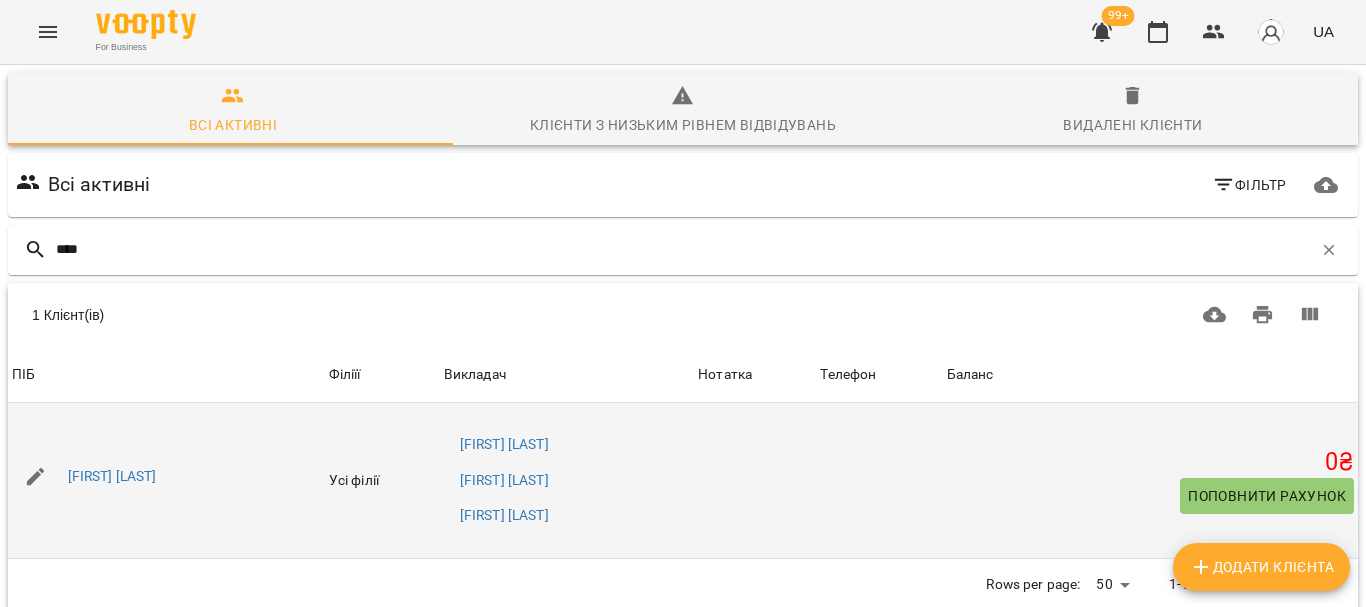 type on "****" 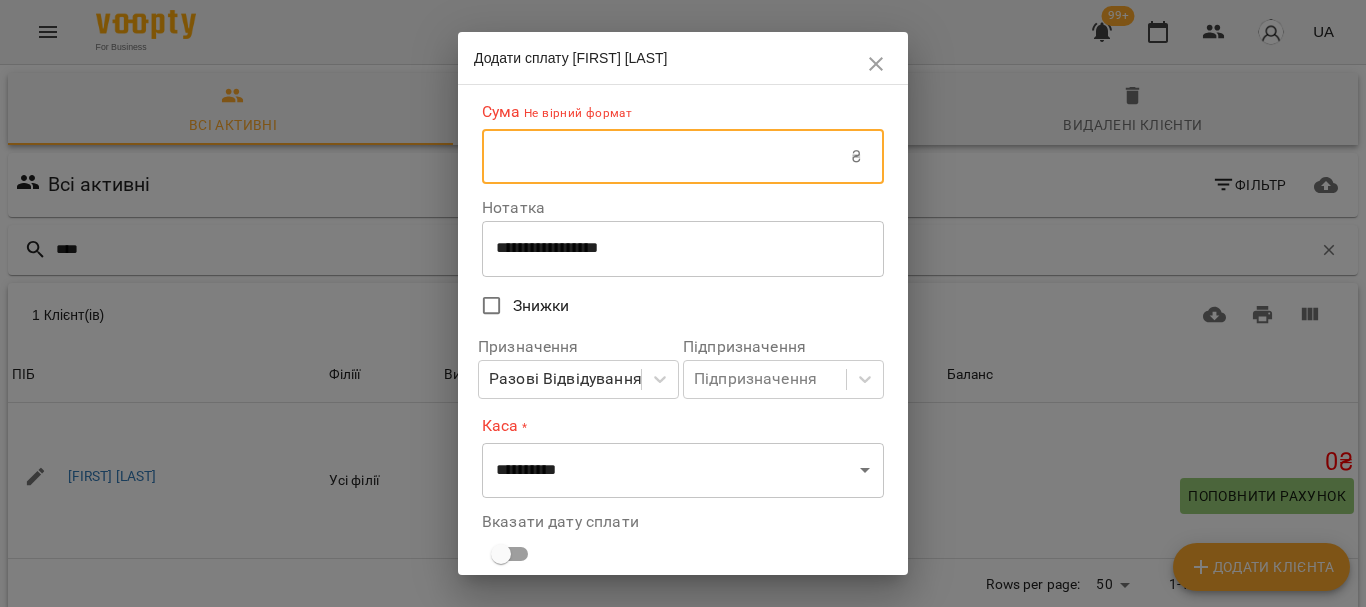 click at bounding box center [666, 157] 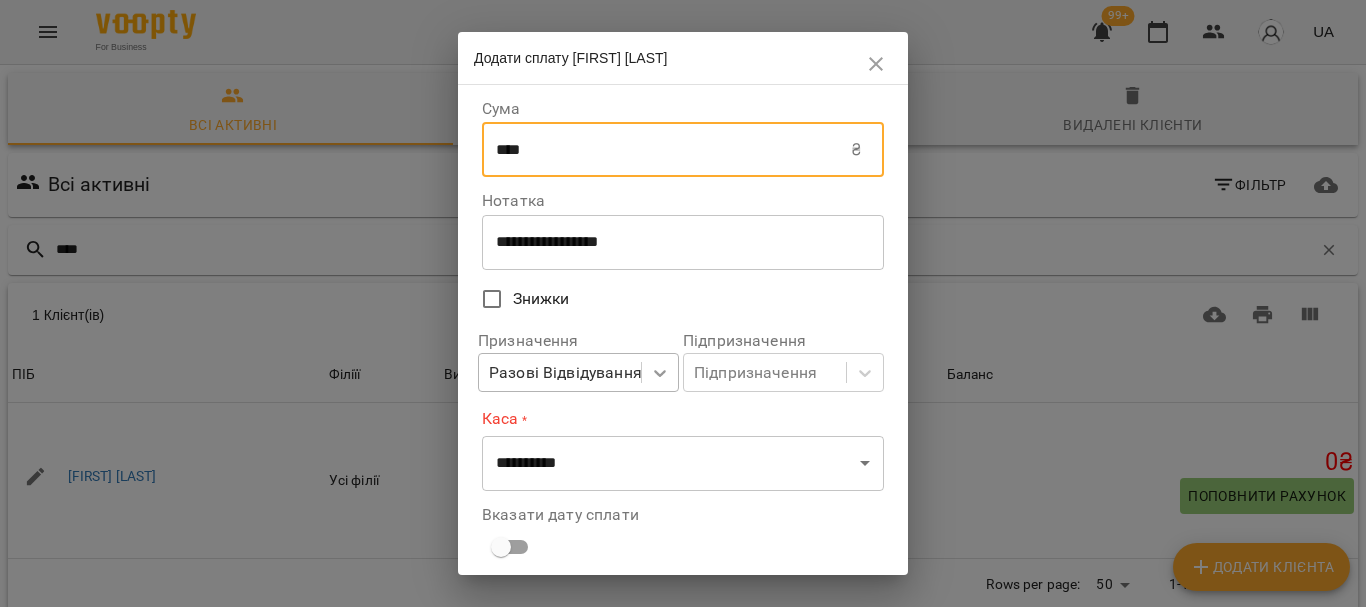 scroll, scrollTop: 5, scrollLeft: 0, axis: vertical 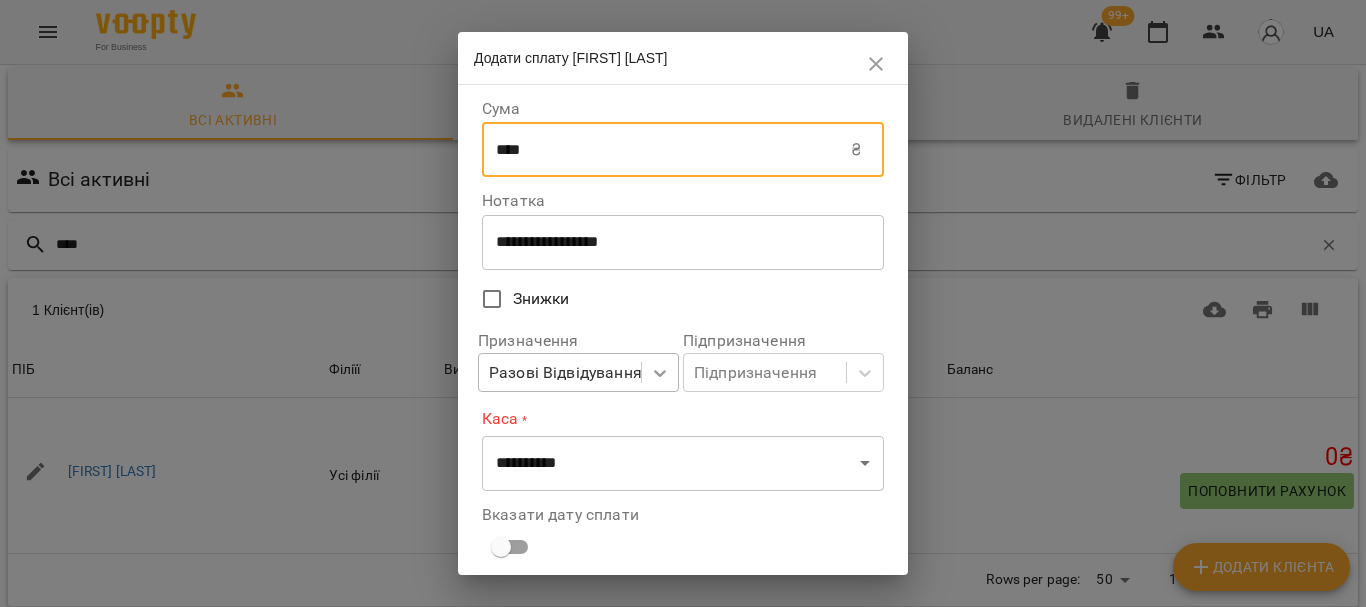 click at bounding box center [660, 373] 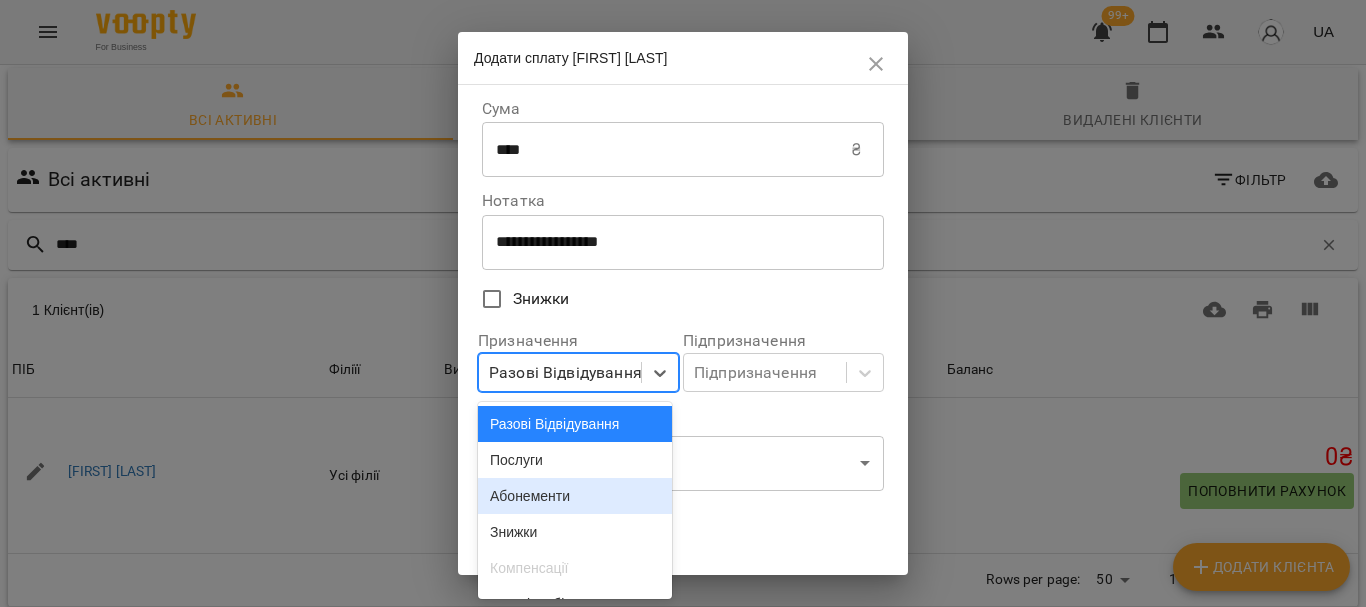 click on "Абонементи" at bounding box center (575, 496) 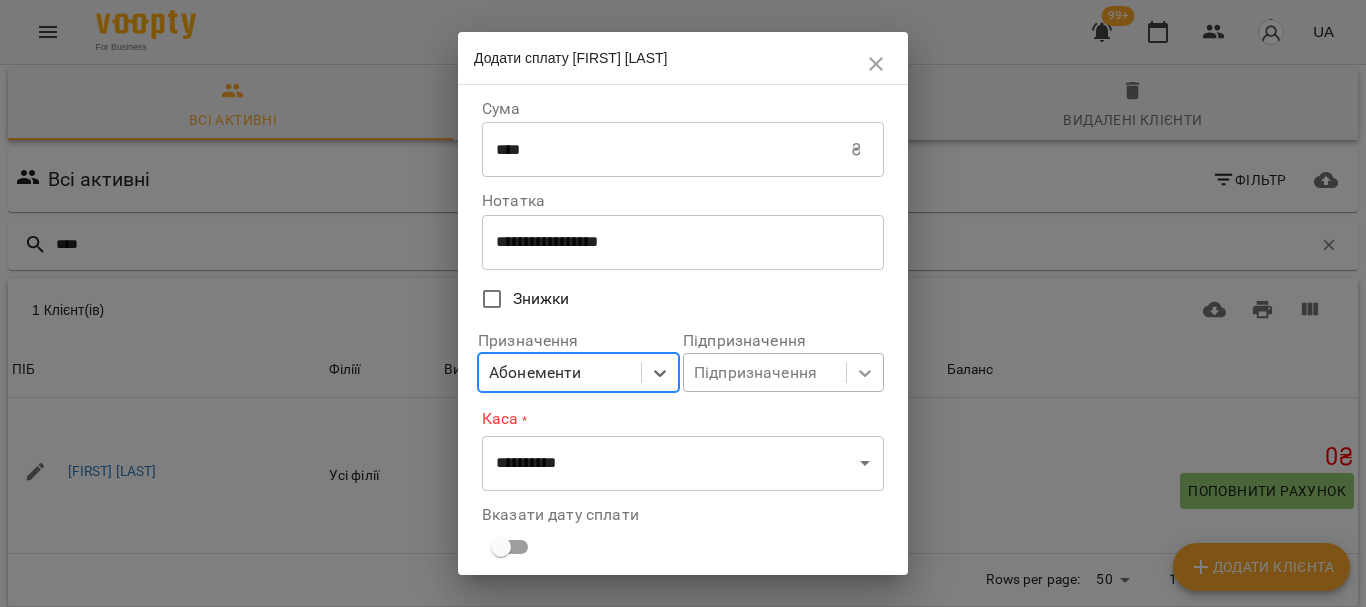 click 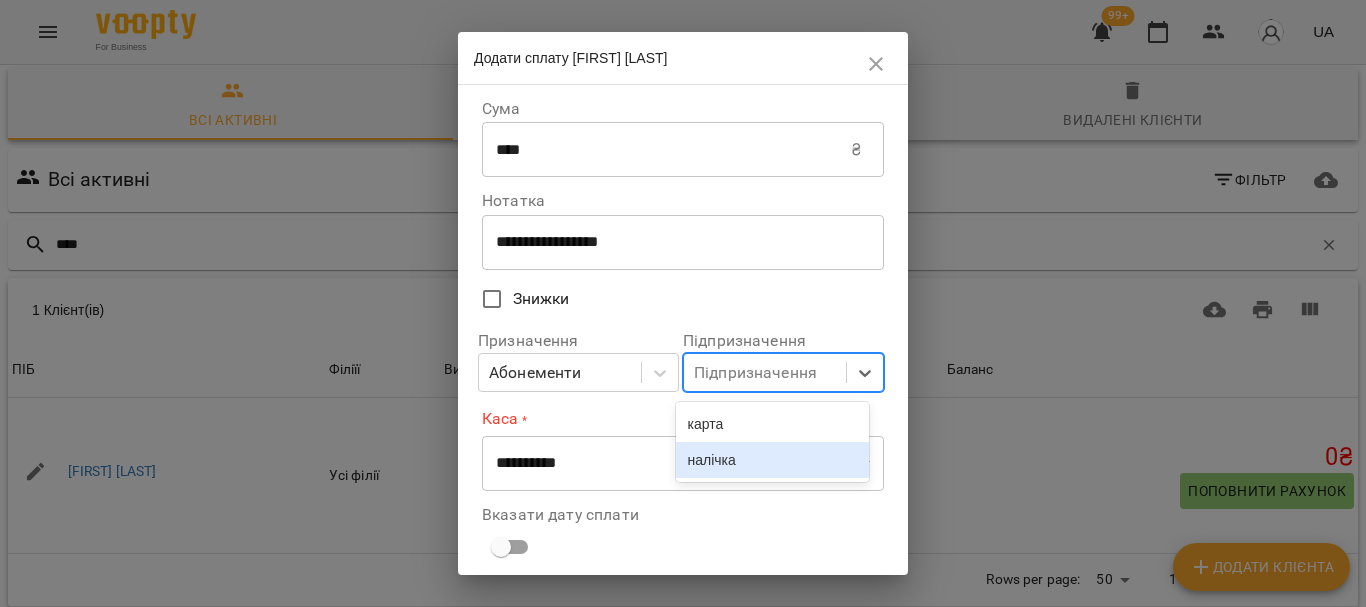 click on "налічка" at bounding box center [773, 460] 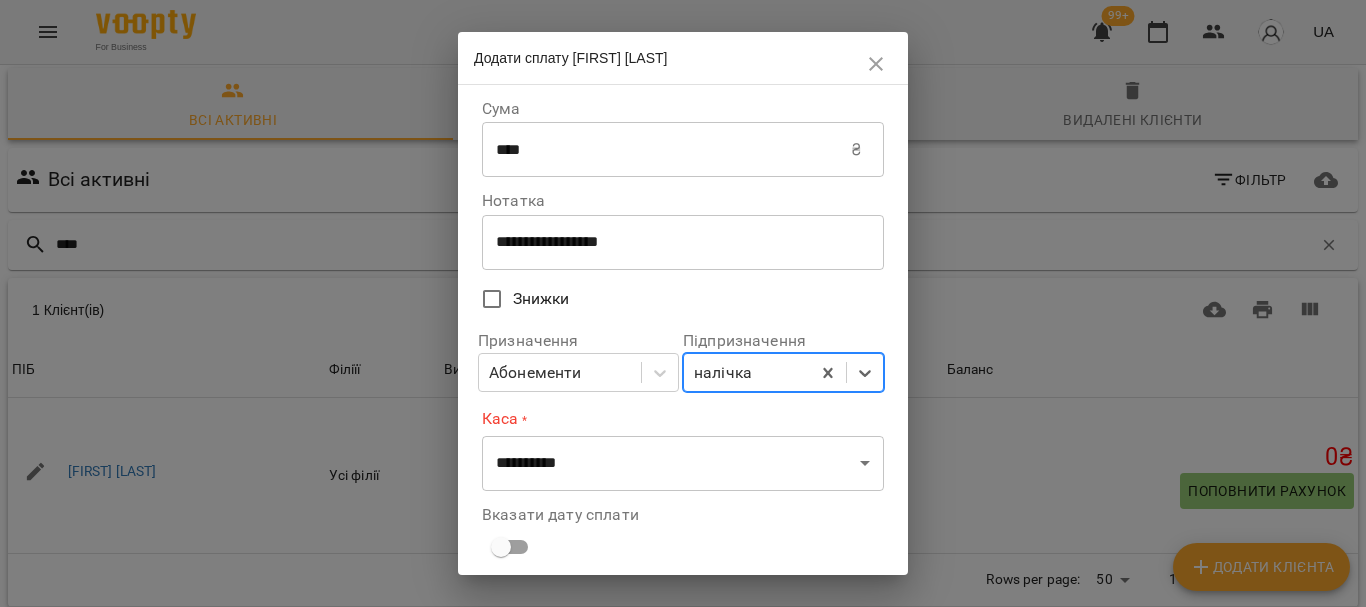 scroll, scrollTop: 100, scrollLeft: 0, axis: vertical 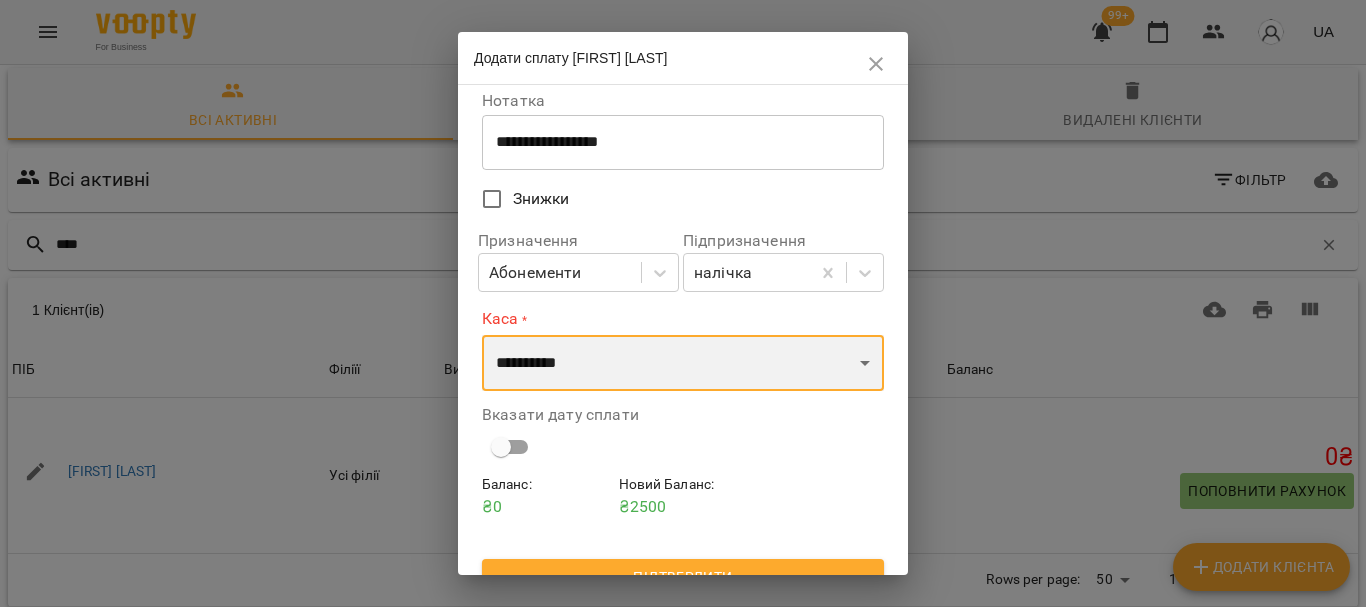 click on "**********" at bounding box center [683, 363] 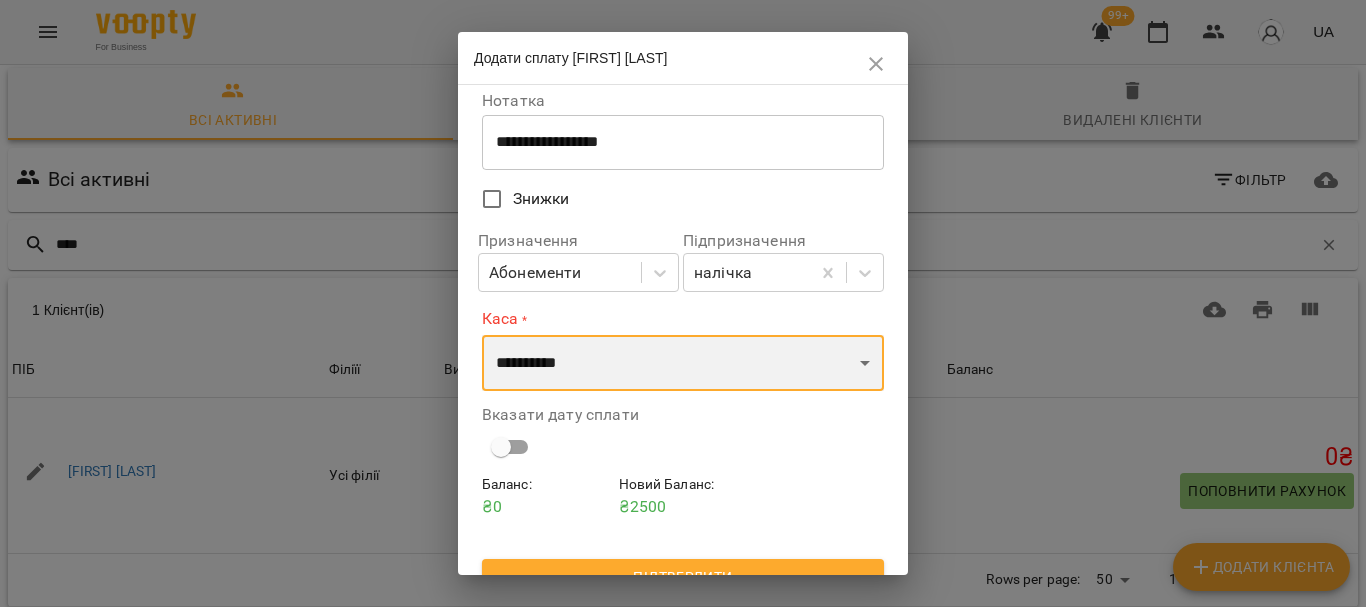 select on "****" 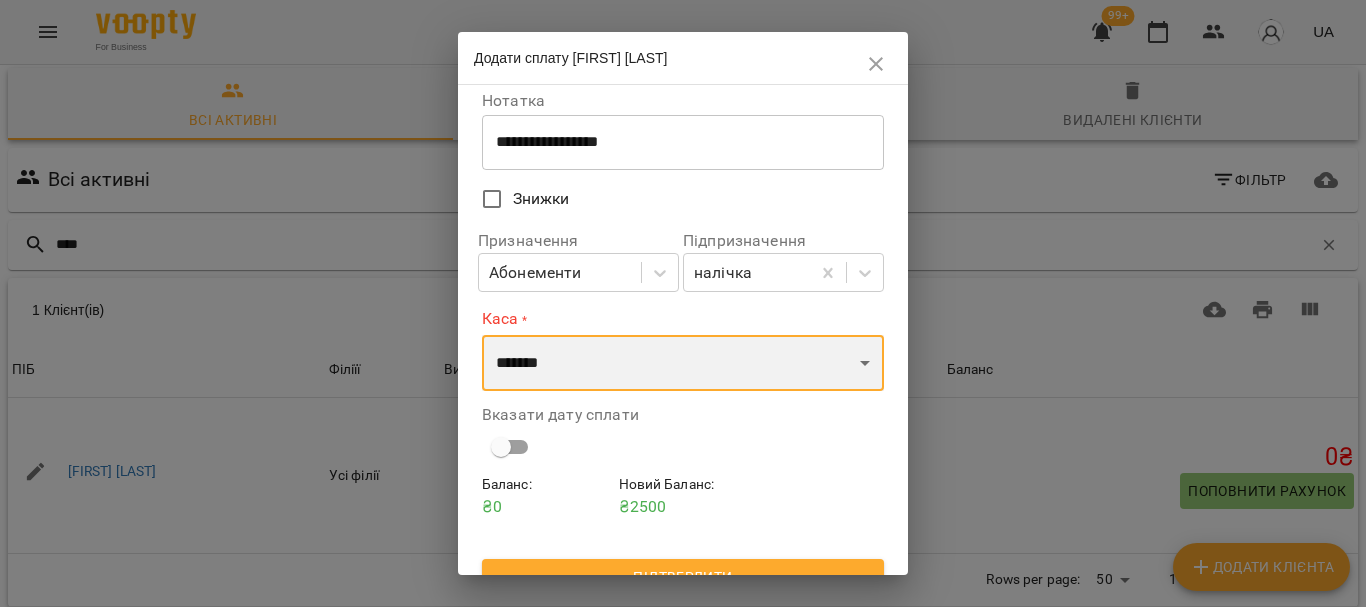 click on "**********" at bounding box center (683, 363) 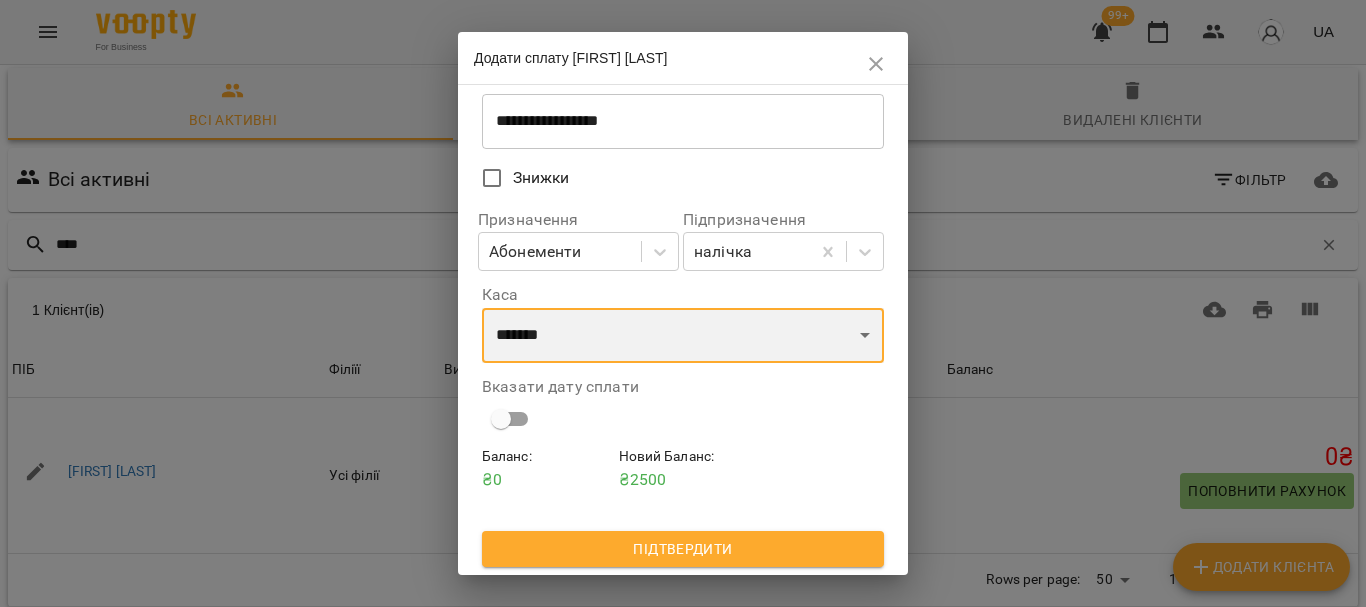 scroll, scrollTop: 124, scrollLeft: 0, axis: vertical 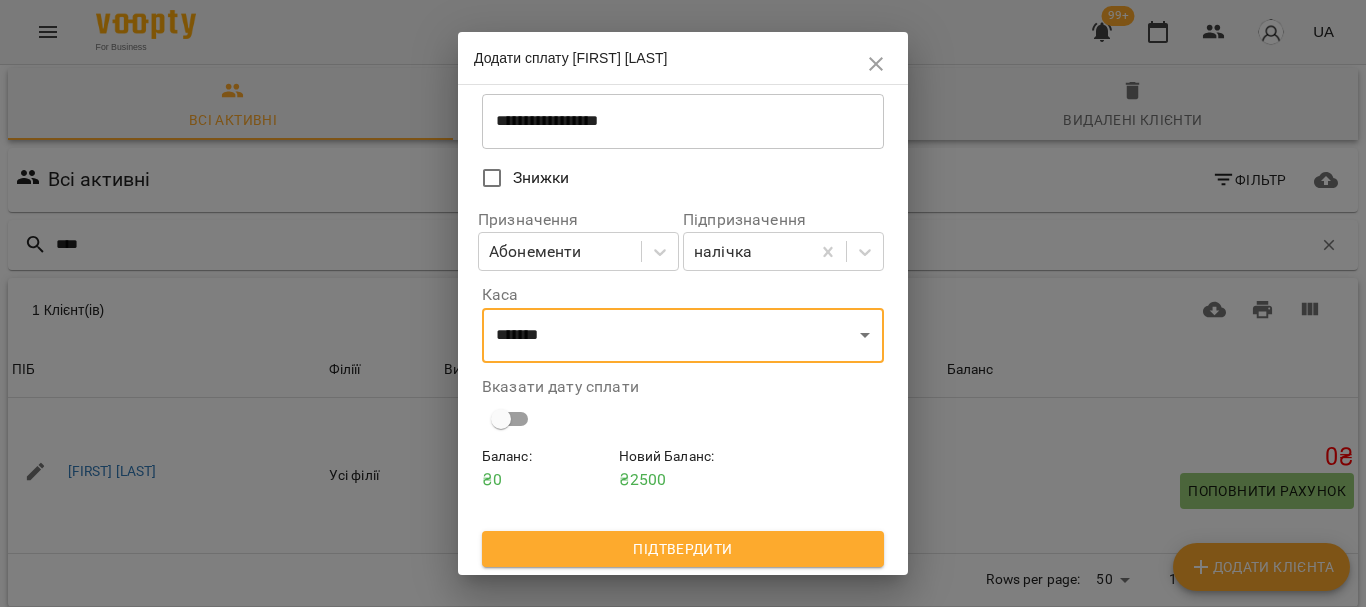 click on "Підтвердити" at bounding box center [683, 549] 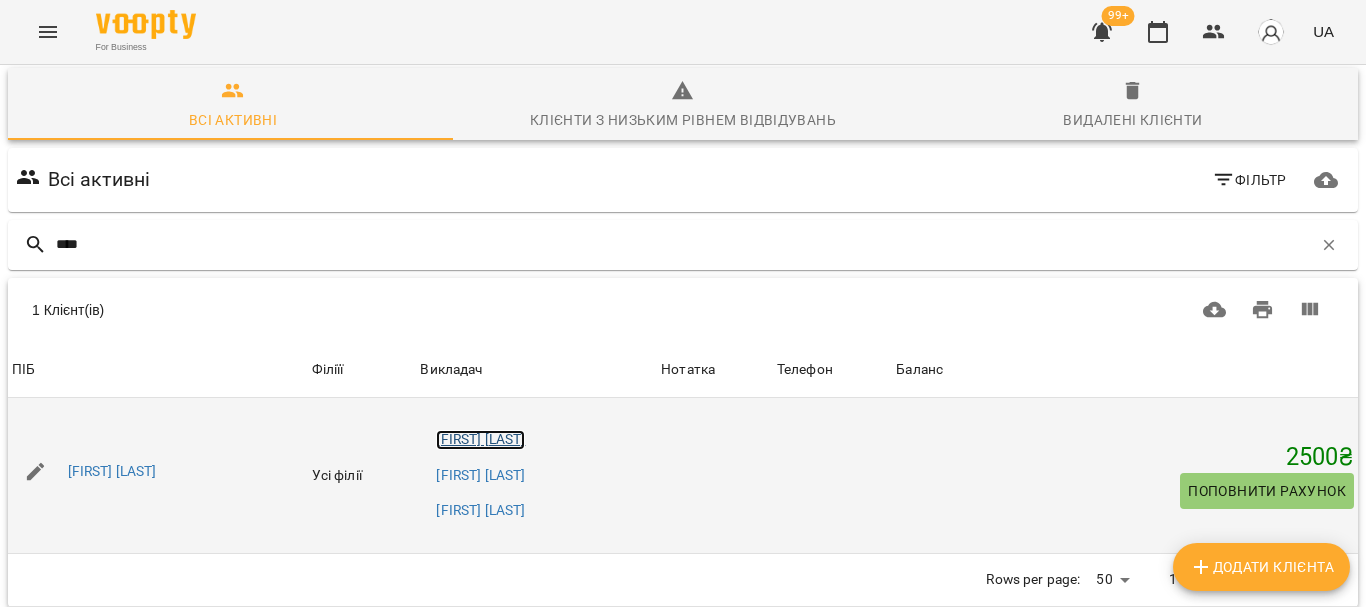 click on "[FIRST] [LAST]" at bounding box center (480, 440) 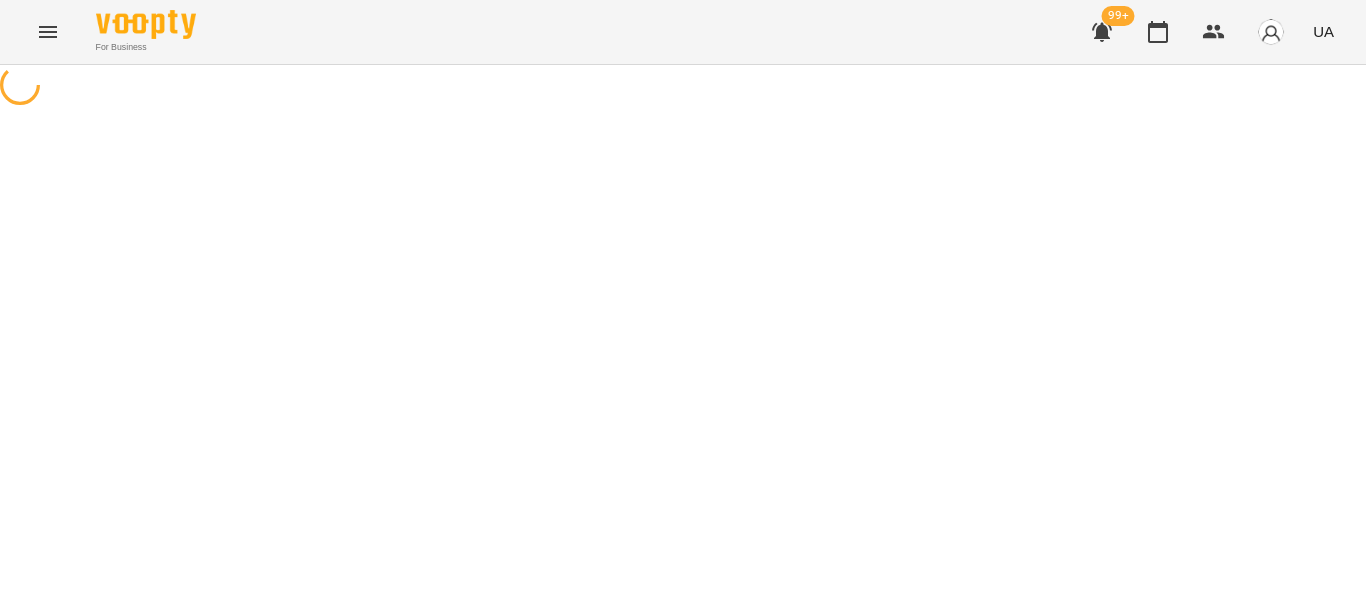 scroll, scrollTop: 0, scrollLeft: 0, axis: both 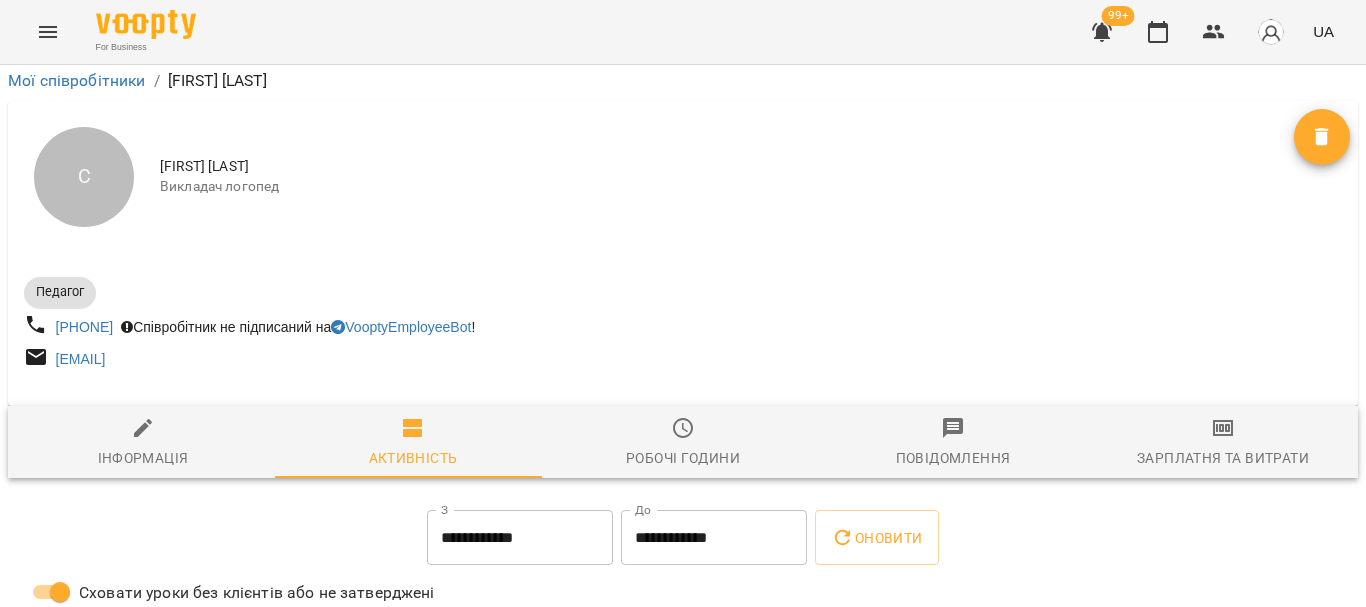 click 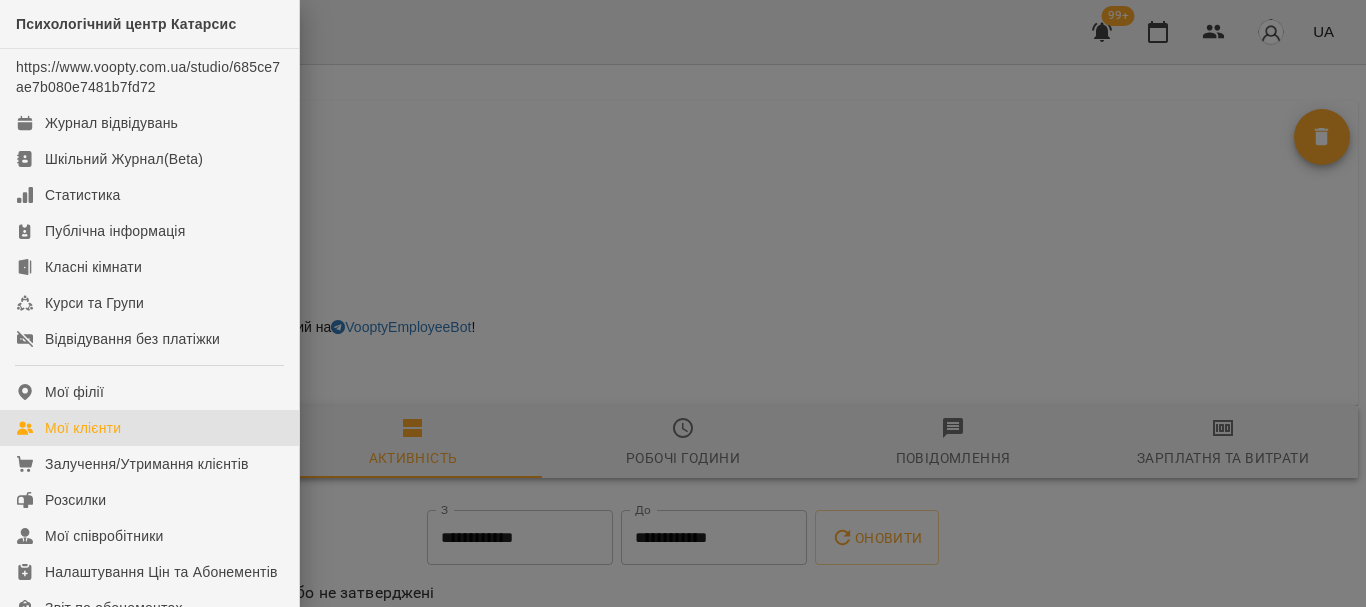 click on "Мої клієнти" at bounding box center (83, 428) 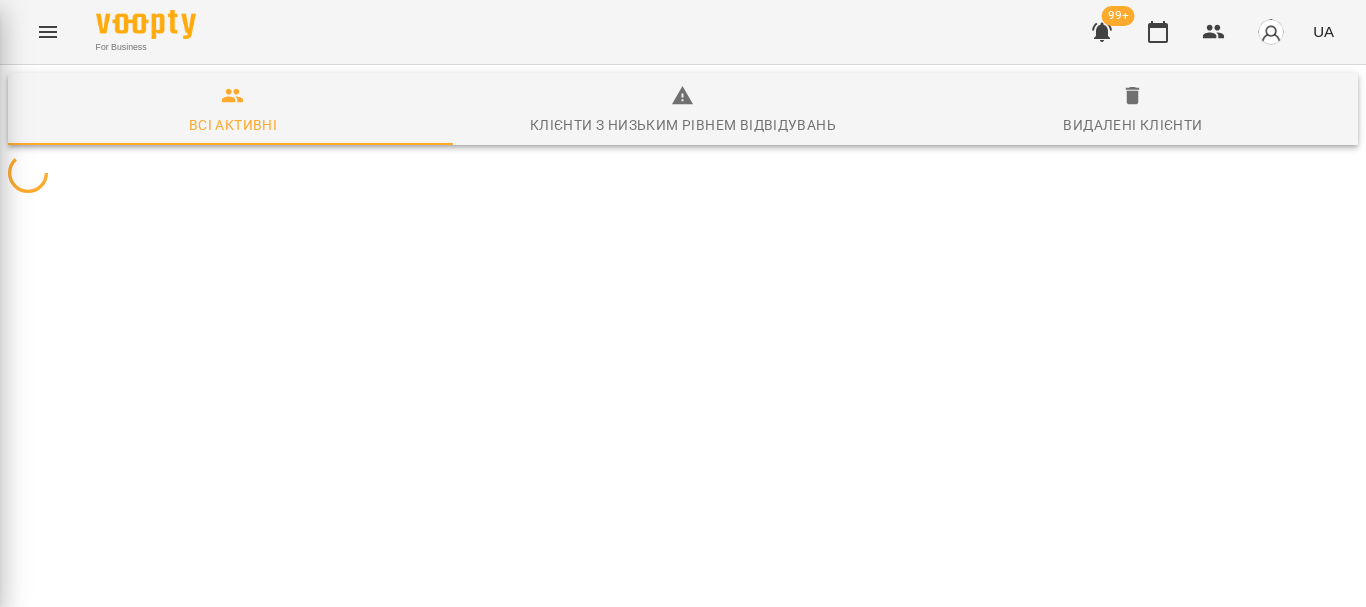 scroll, scrollTop: 0, scrollLeft: 0, axis: both 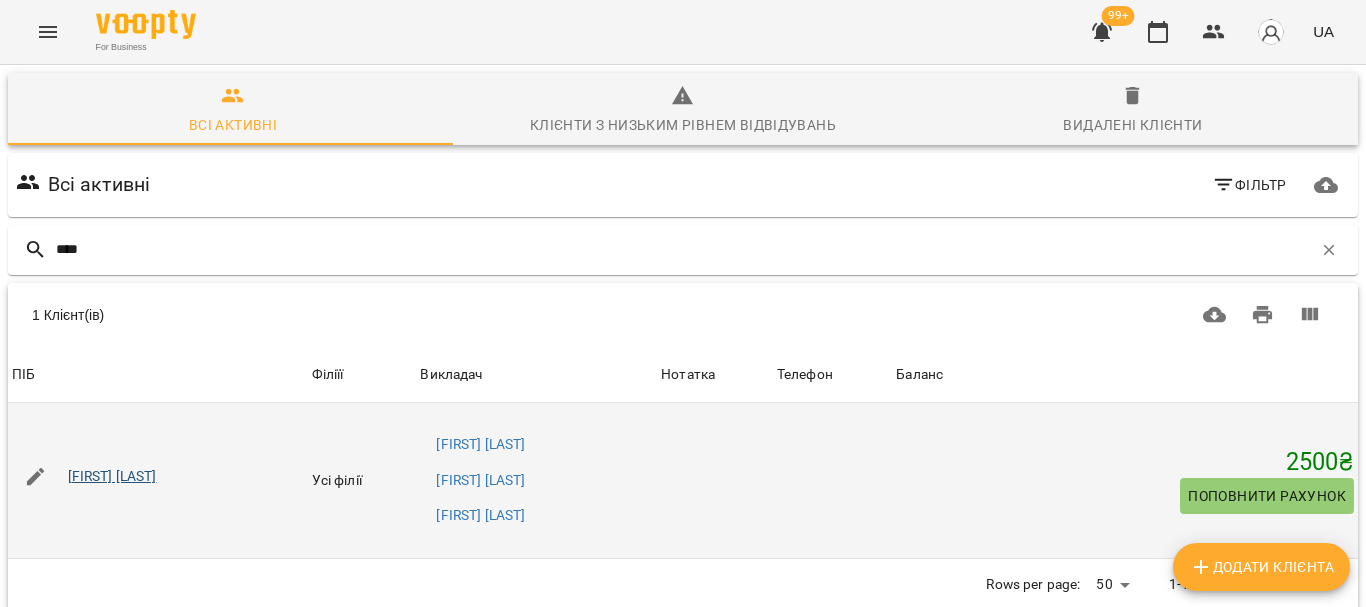 type on "****" 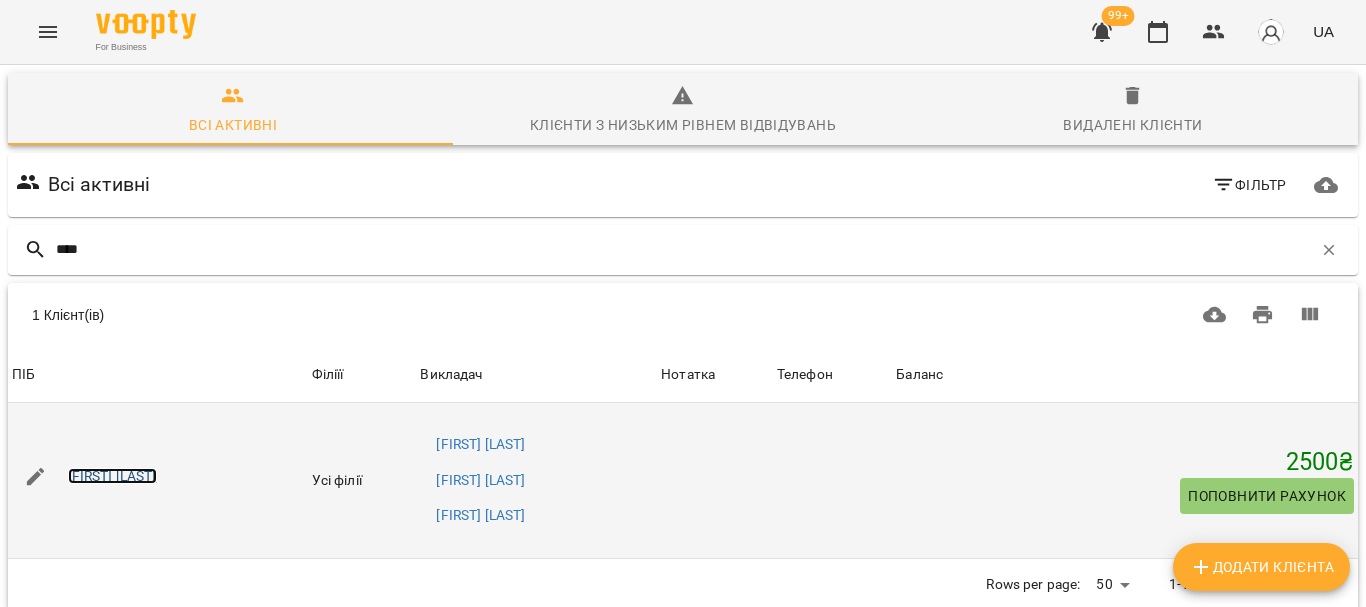 click on "Тимур Стецюк" at bounding box center (112, 476) 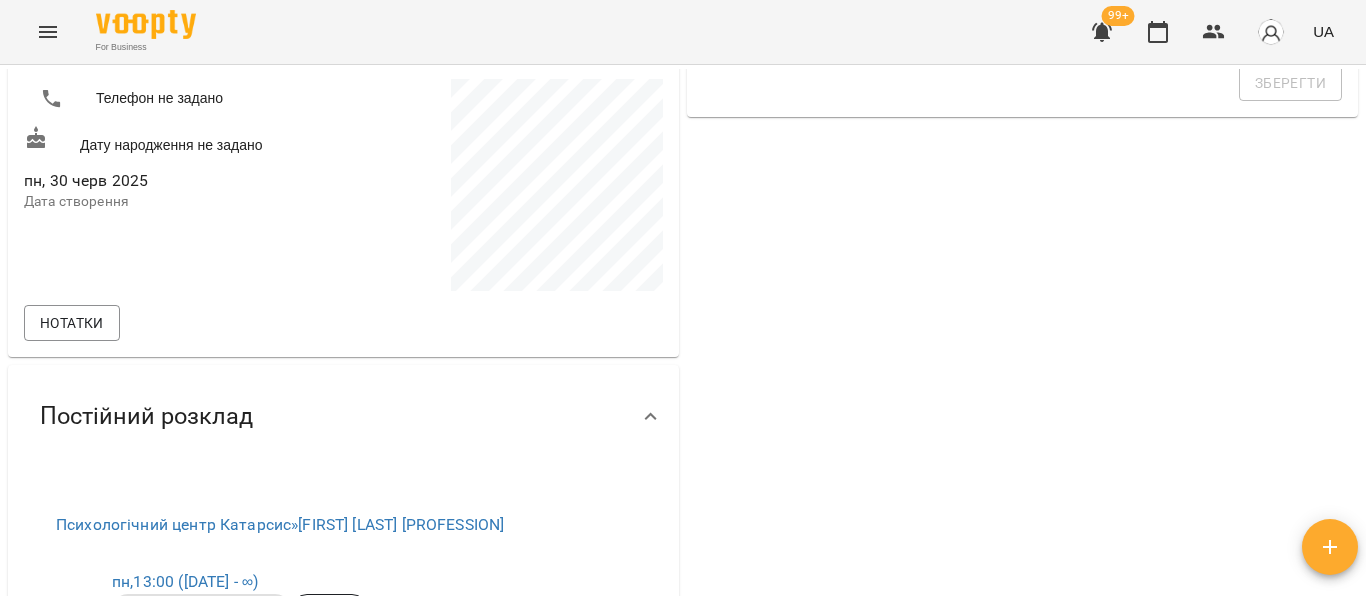 scroll, scrollTop: 0, scrollLeft: 0, axis: both 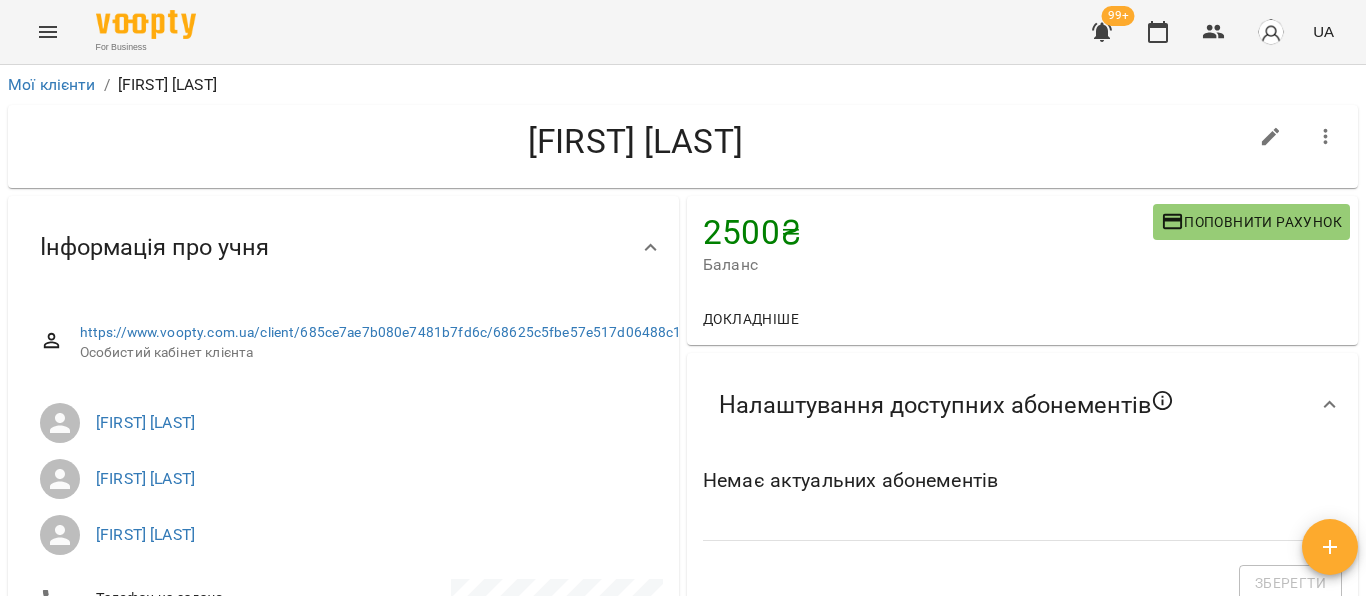 click 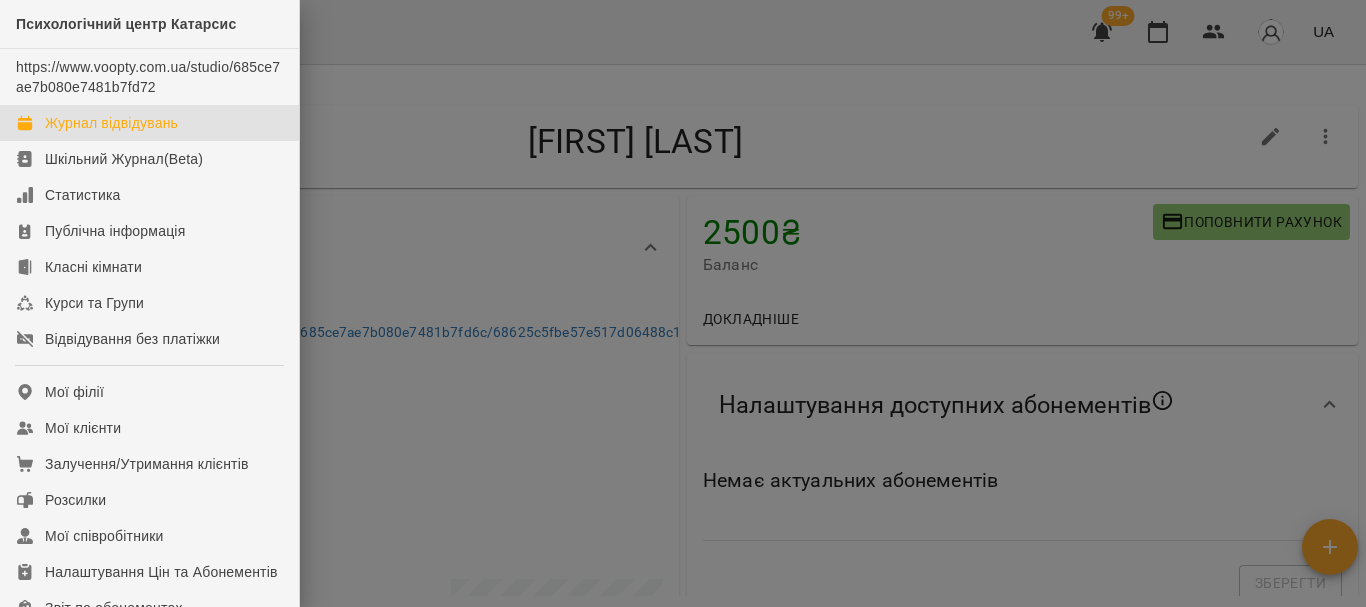 click on "Журнал відвідувань" at bounding box center [111, 123] 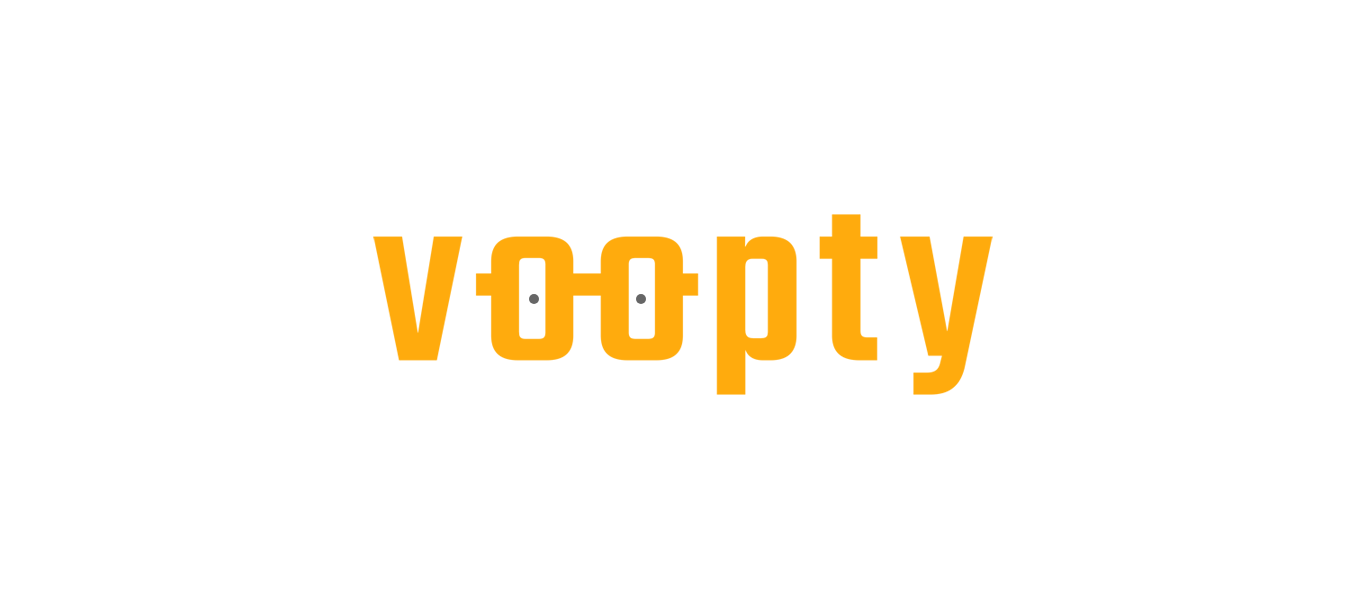 scroll, scrollTop: 0, scrollLeft: 0, axis: both 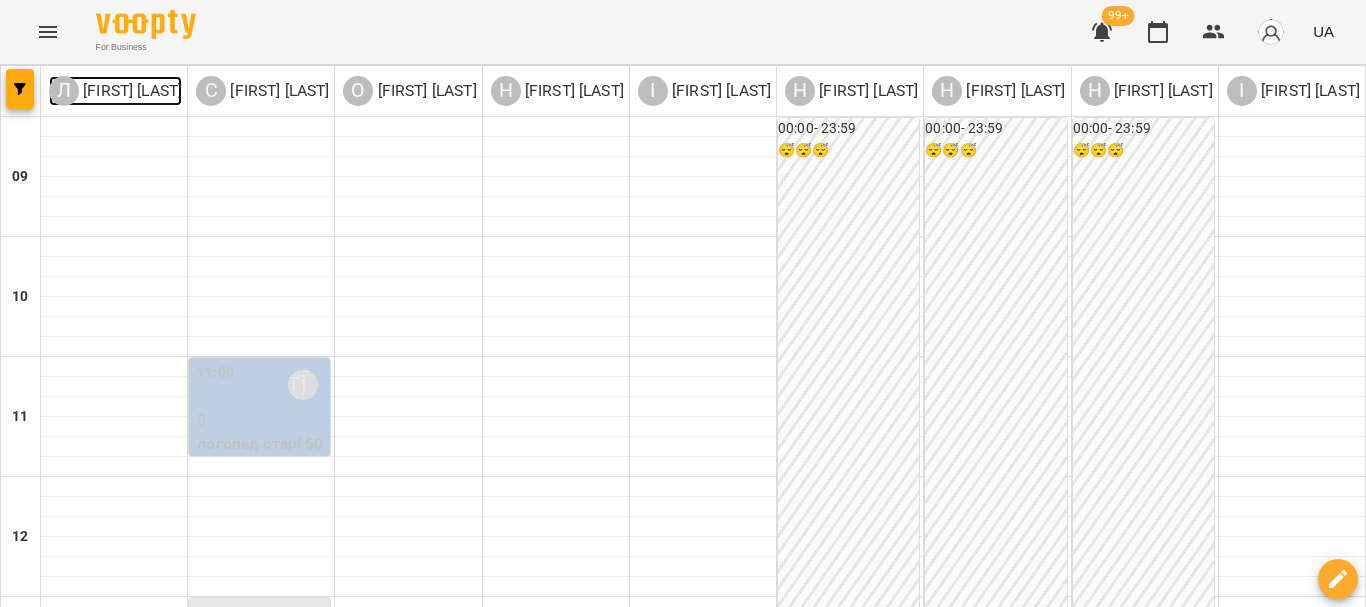 drag, startPoint x: 82, startPoint y: 0, endPoint x: 63, endPoint y: 27, distance: 33.01515 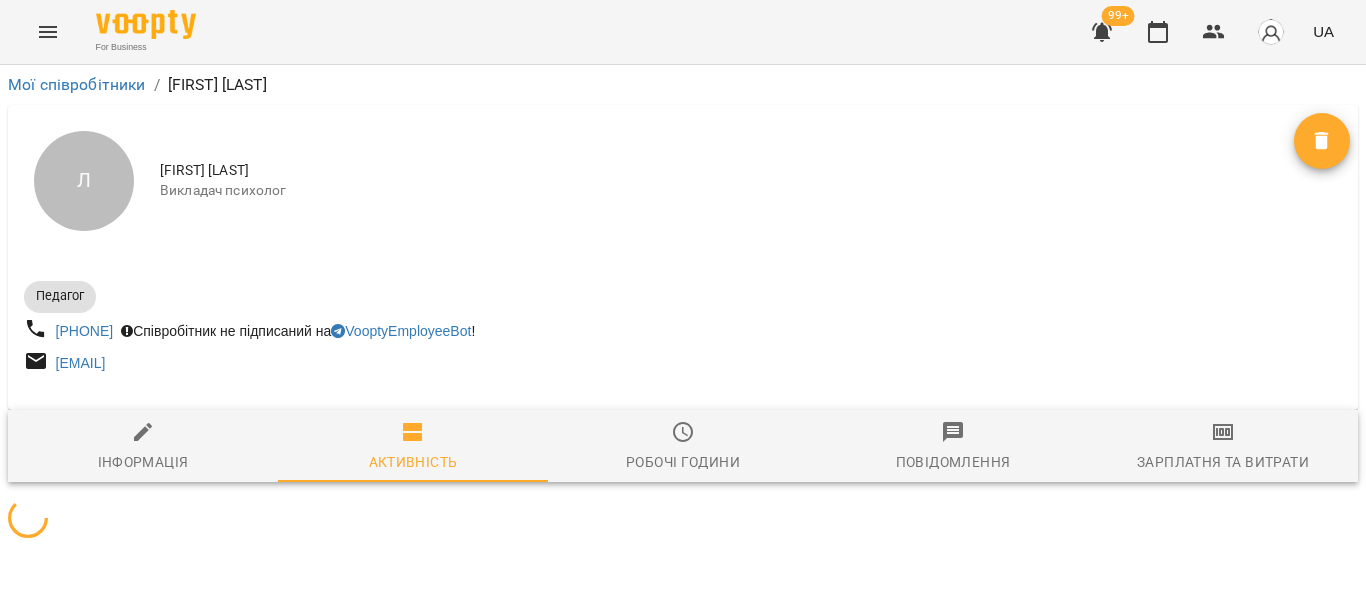 click 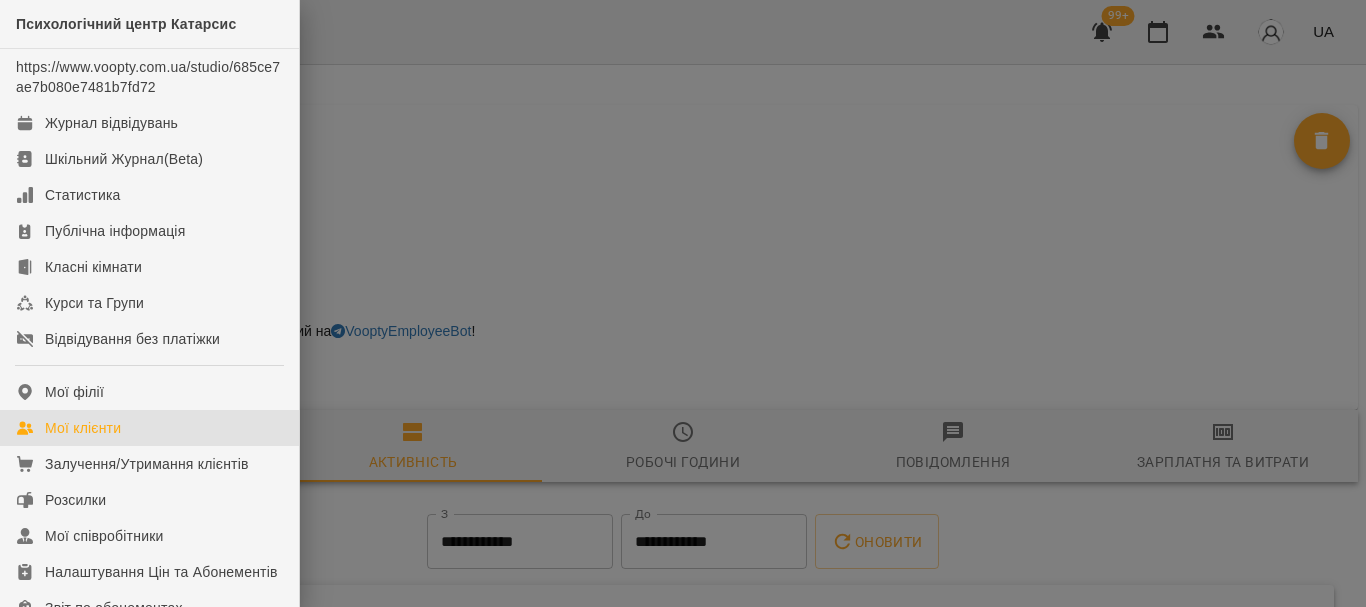 click on "Мої клієнти" at bounding box center [83, 428] 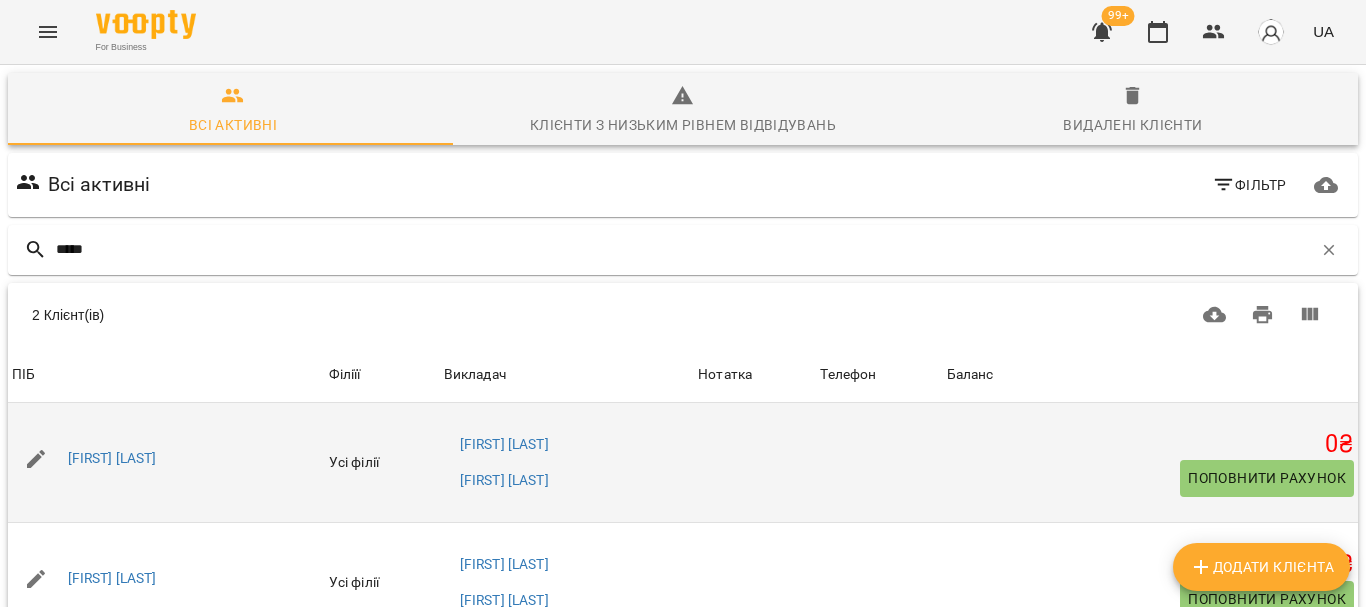 scroll, scrollTop: 100, scrollLeft: 0, axis: vertical 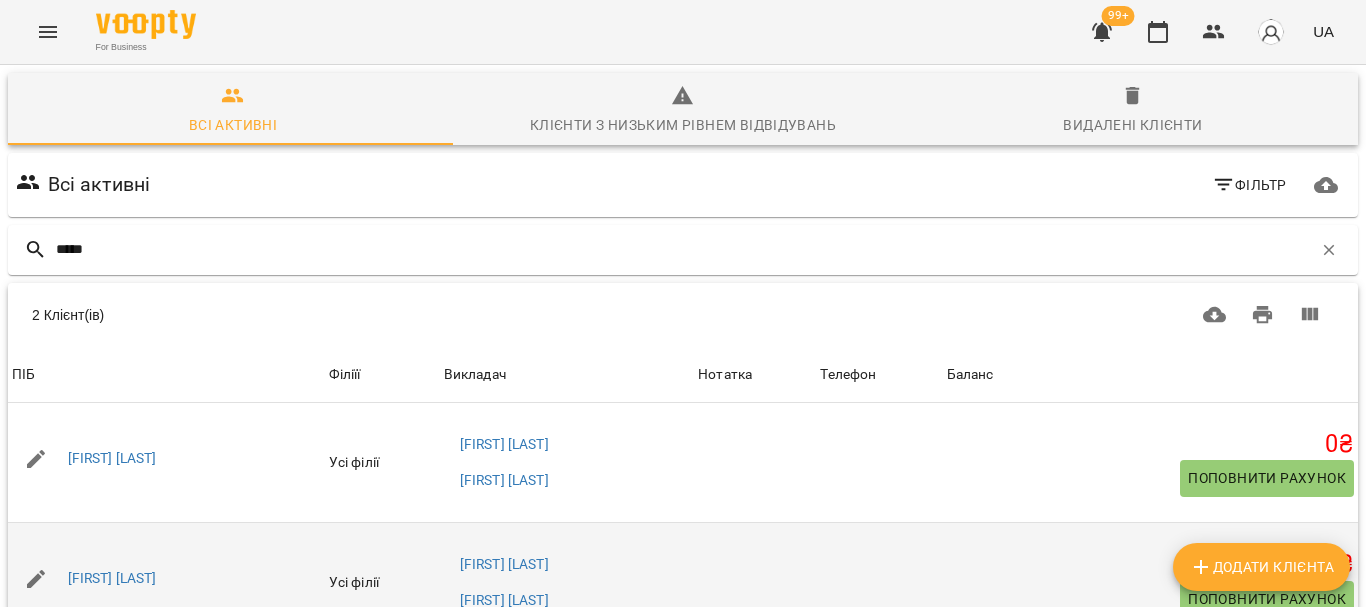 type on "*****" 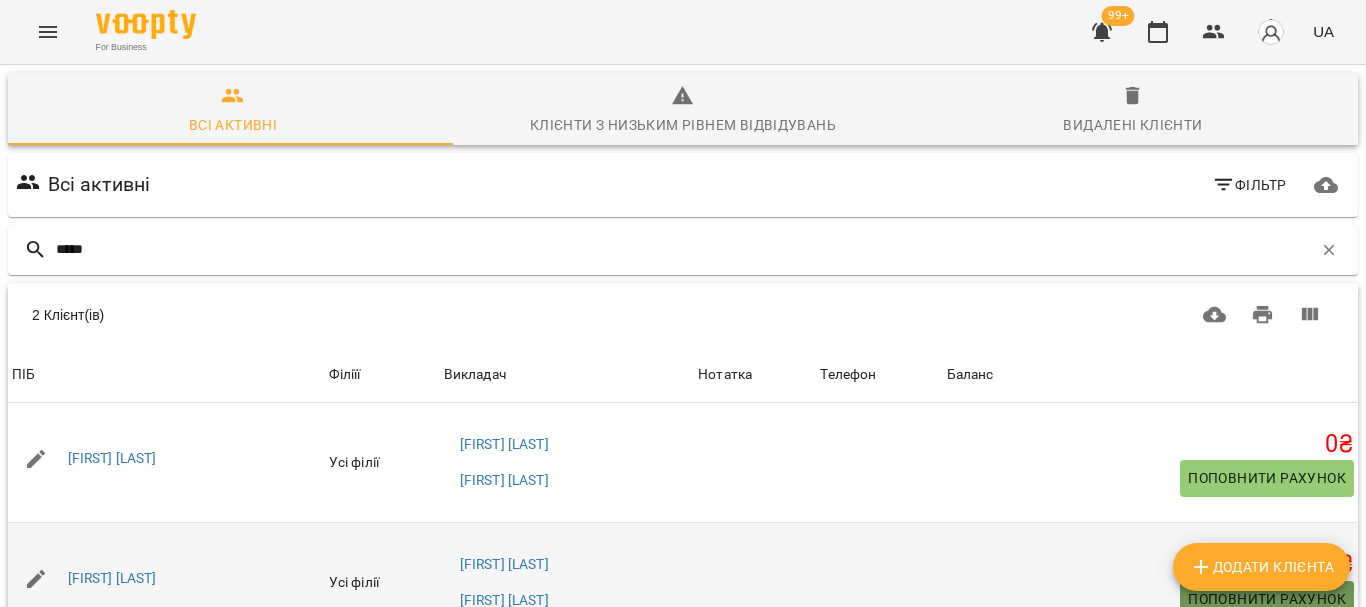 click on "Поповнити рахунок" at bounding box center [1267, 599] 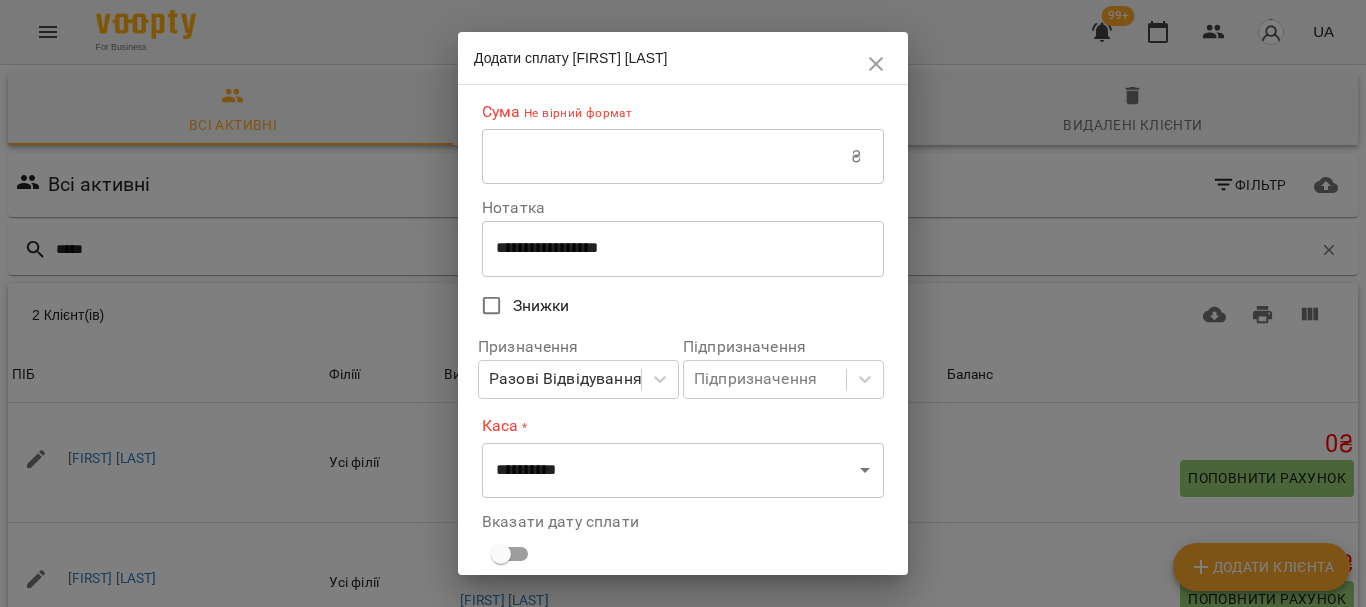 click on "₴" at bounding box center (856, 157) 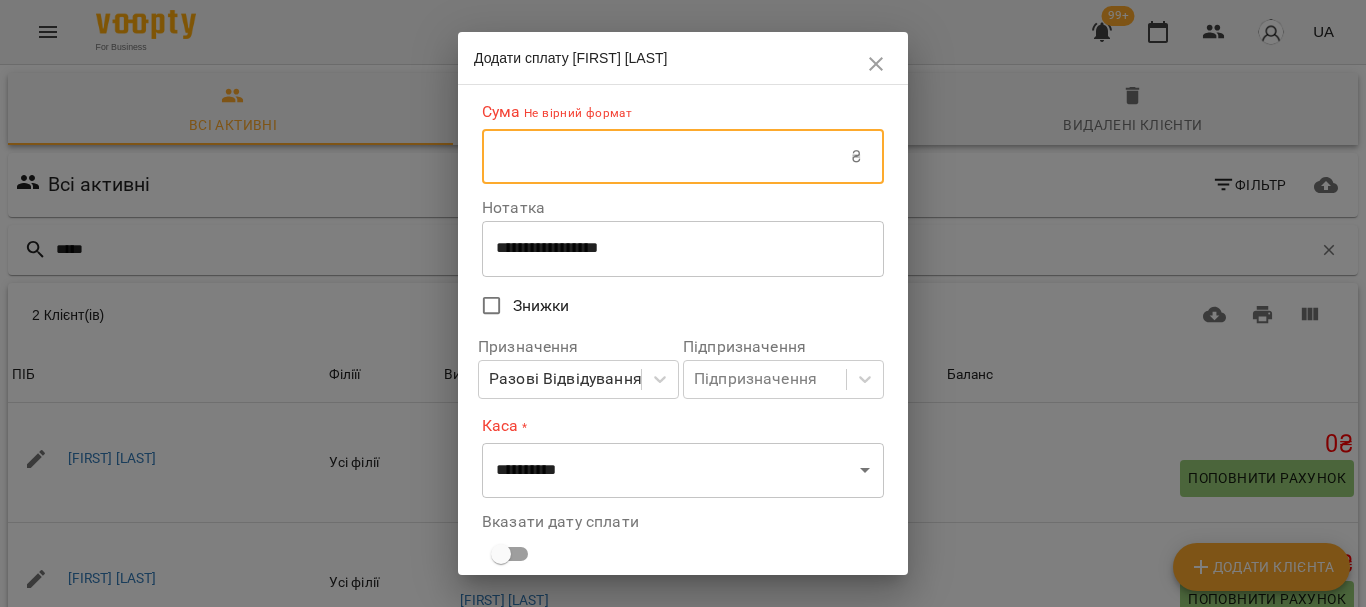 click at bounding box center (666, 157) 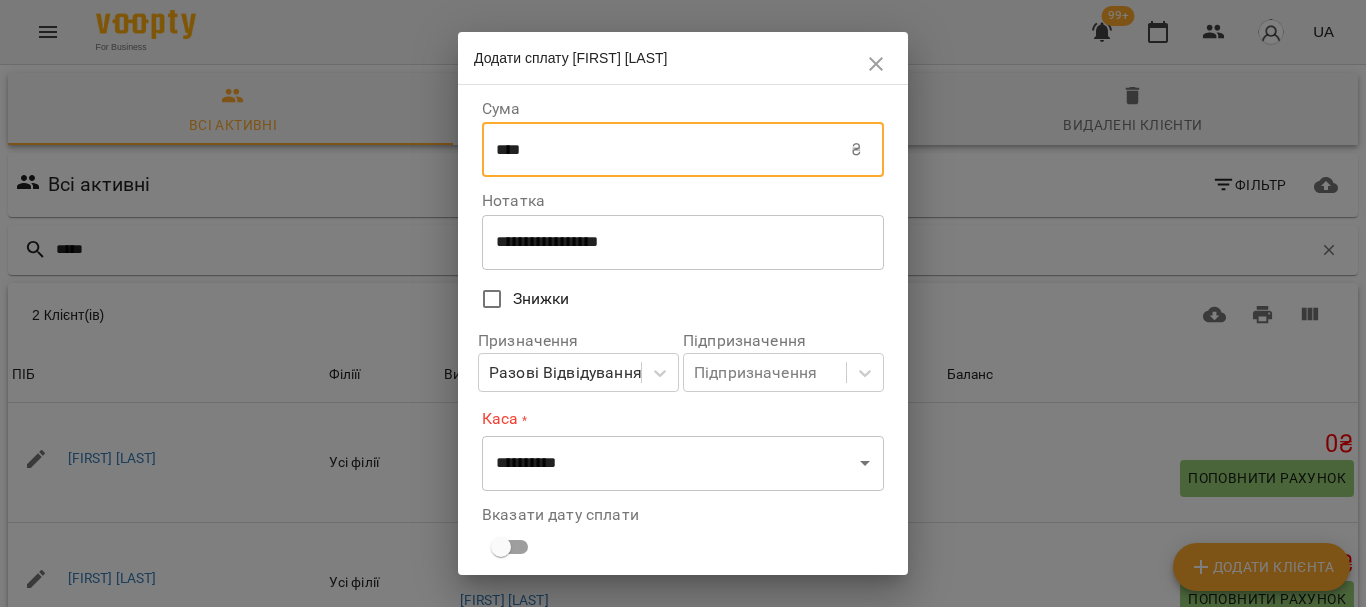 click on "**********" at bounding box center (675, 242) 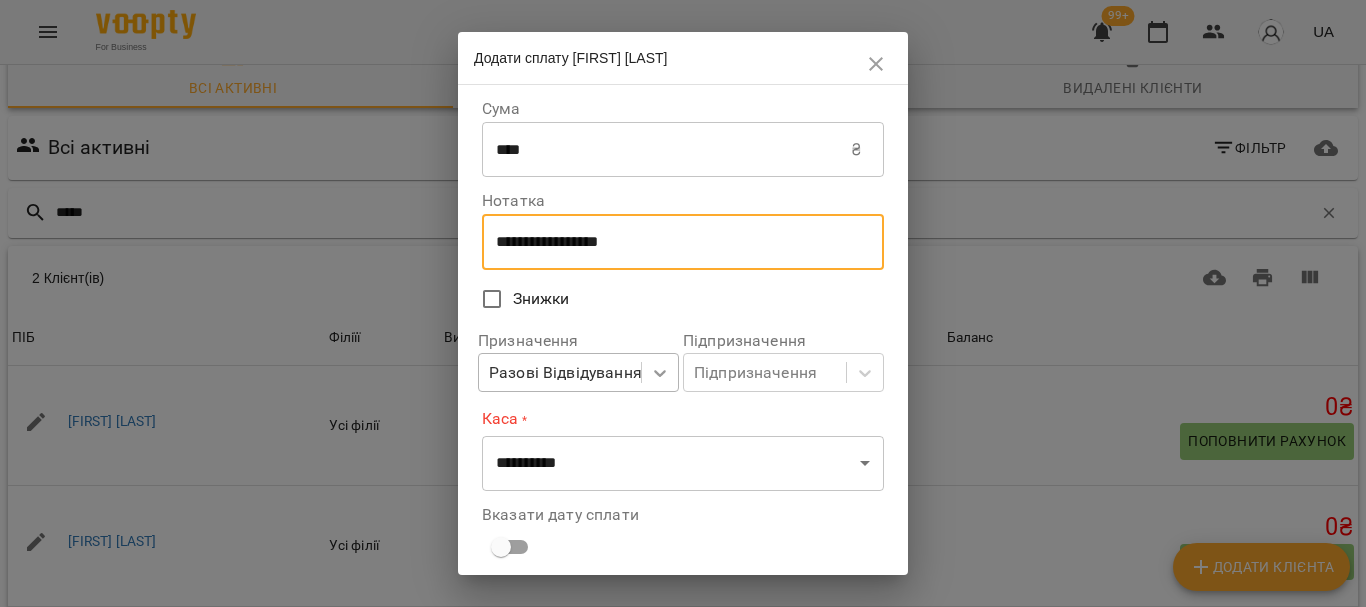 click on "For Business 99+ UA Всі активні Клієнти з низьким рівнем відвідувань Видалені клієнти   Всі активні Фільтр ***** 2   Клієнт(ів) 2   Клієнт(ів) ПІБ Філіїї Викладач Нотатка Телефон Баланс ПІБ [FIRST] [LAST] Філіїї Усі філії Викладач [FIRST] [LAST] [FIRST] [LAST] Нотатка Телефон Баланс 0 ₴ Поповнити рахунок ПІБ [FIRST] [LAST] Філіїї Усі філії Викладач [FIRST] [LAST] [FIRST] [LAST] Нотатка Телефон Баланс 0 ₴ Поповнити рахунок Rows per page: 50 ** 1-2 of 2 Додати клієнта
Додати сплату   [FIRST] [LAST] Сума **** ₴ ​ * ​   *" at bounding box center (683, 385) 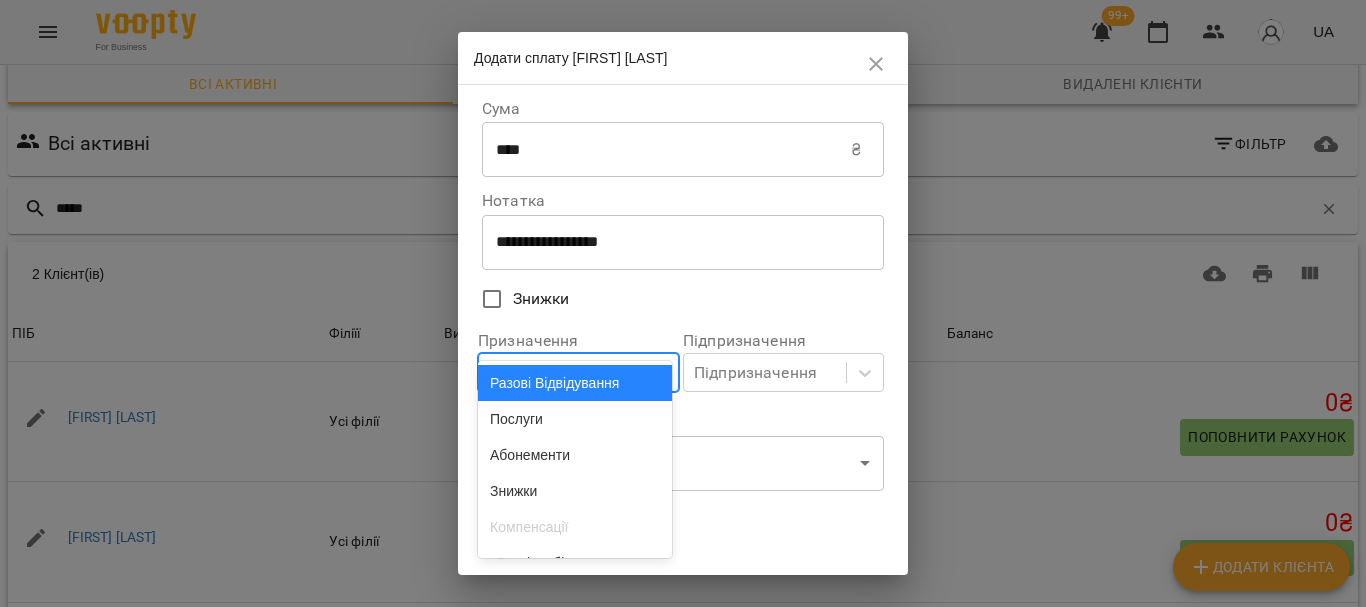 scroll, scrollTop: 44, scrollLeft: 0, axis: vertical 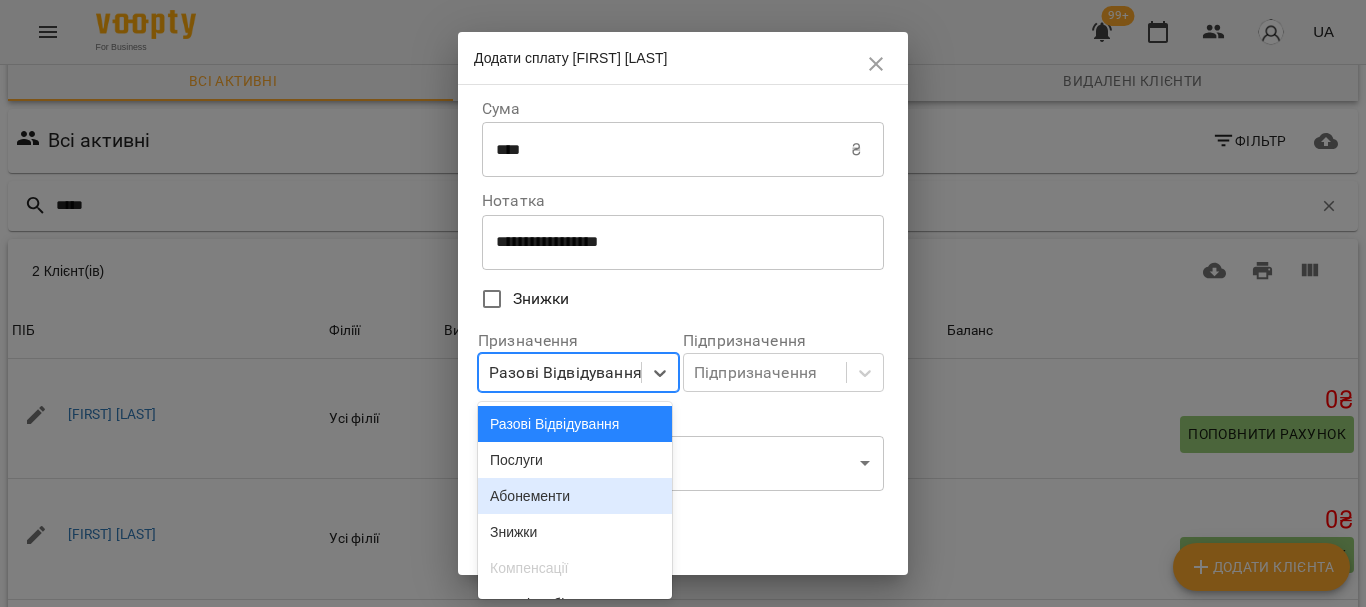 click on "Абонементи" at bounding box center [575, 496] 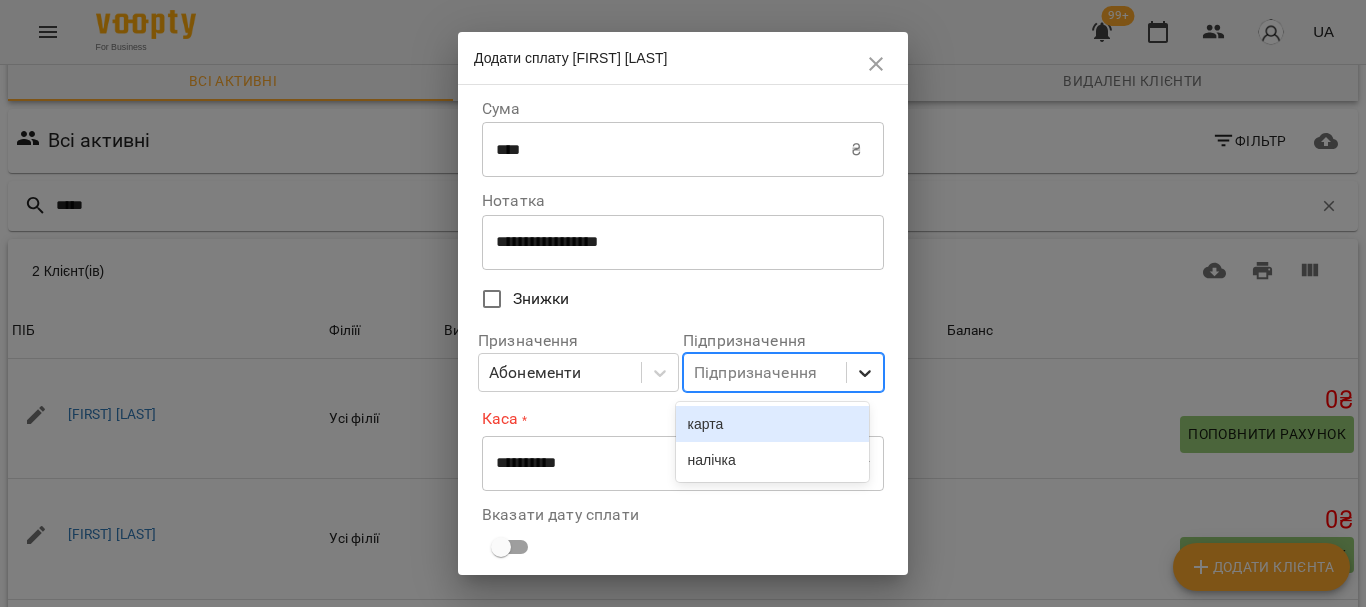 click 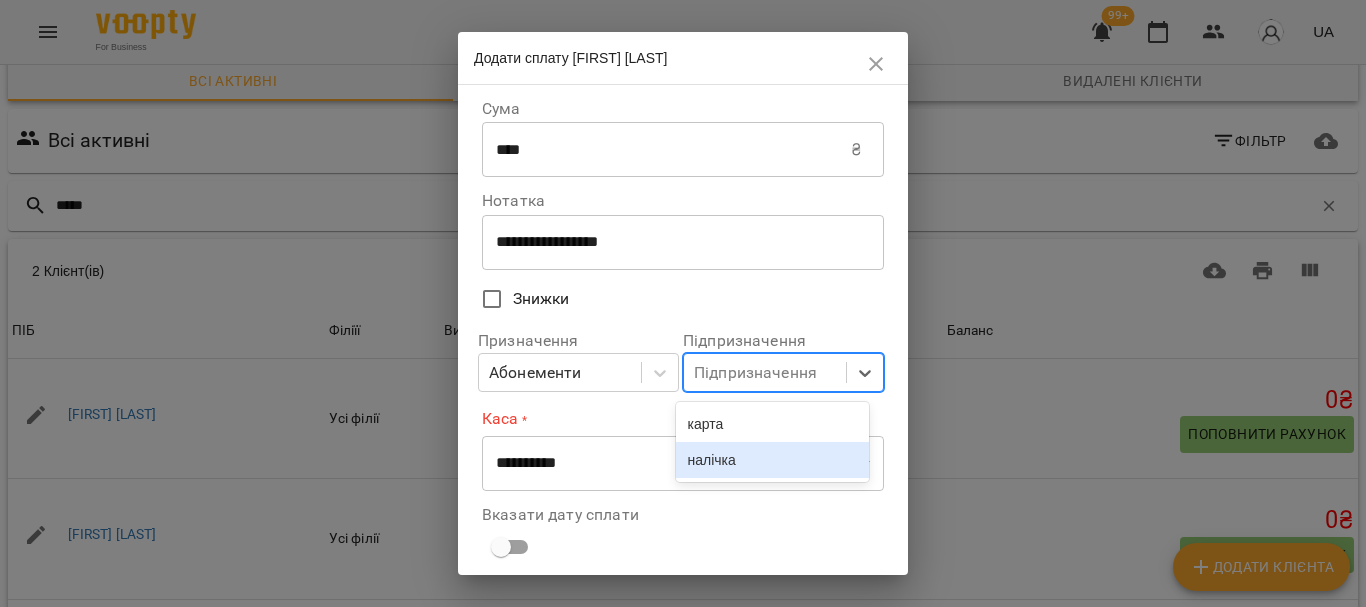 click on "налічка" at bounding box center [773, 460] 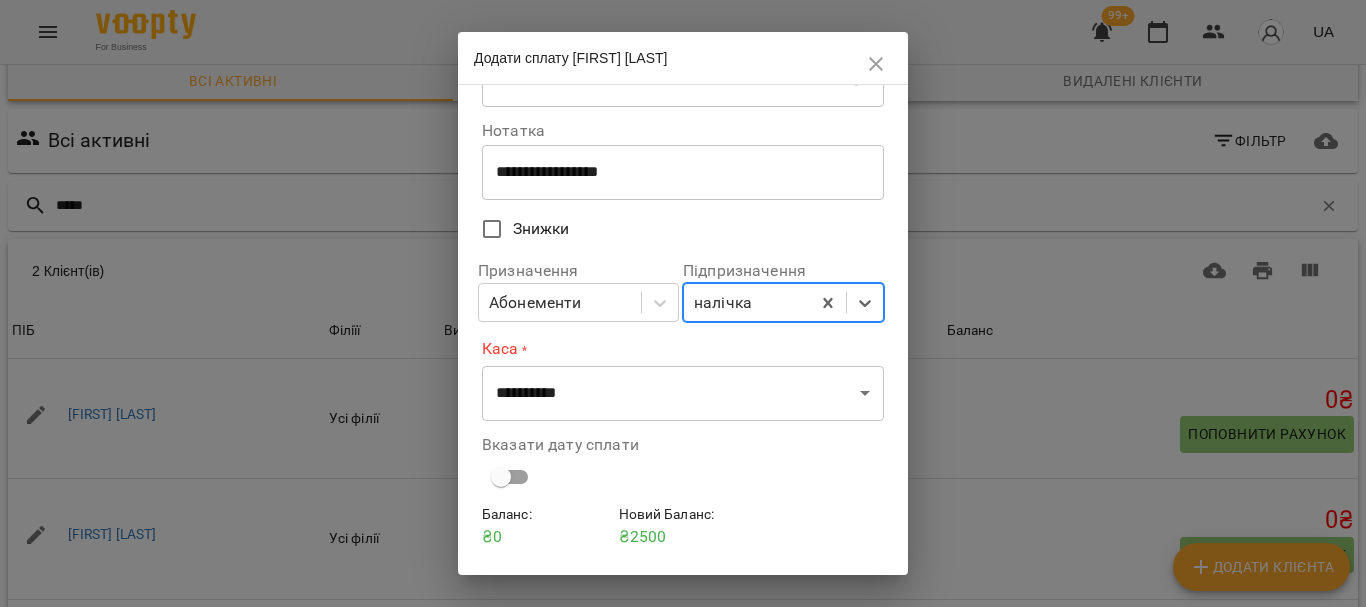 scroll, scrollTop: 100, scrollLeft: 0, axis: vertical 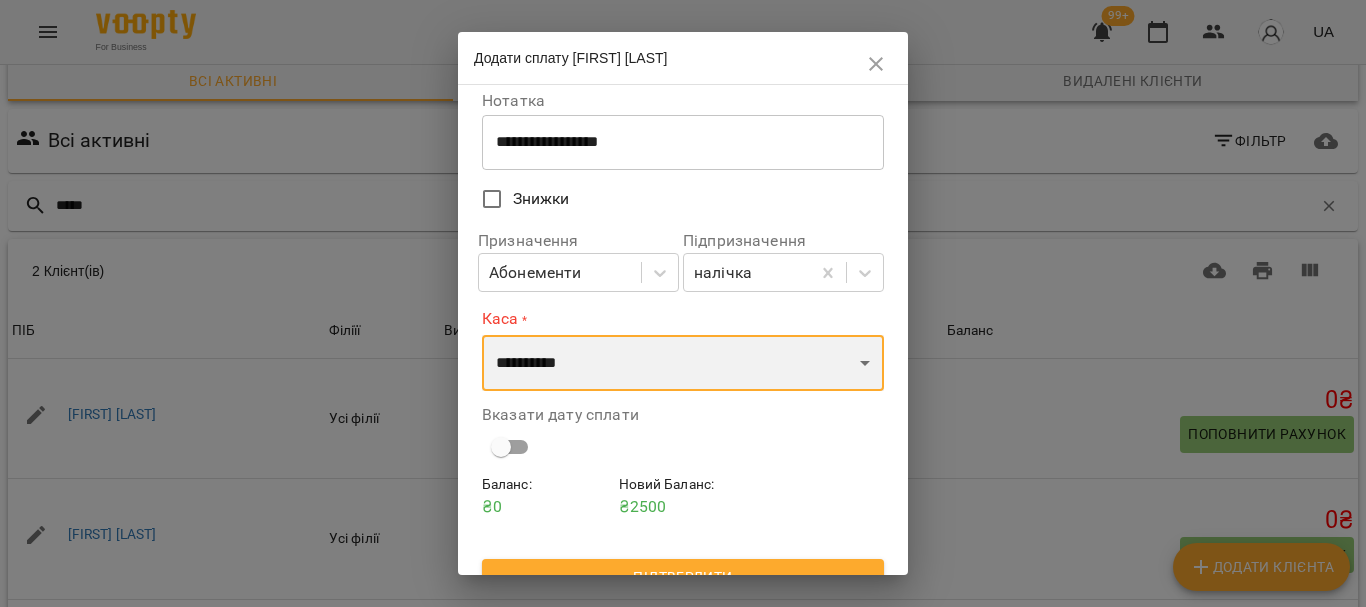 click on "**********" at bounding box center (683, 363) 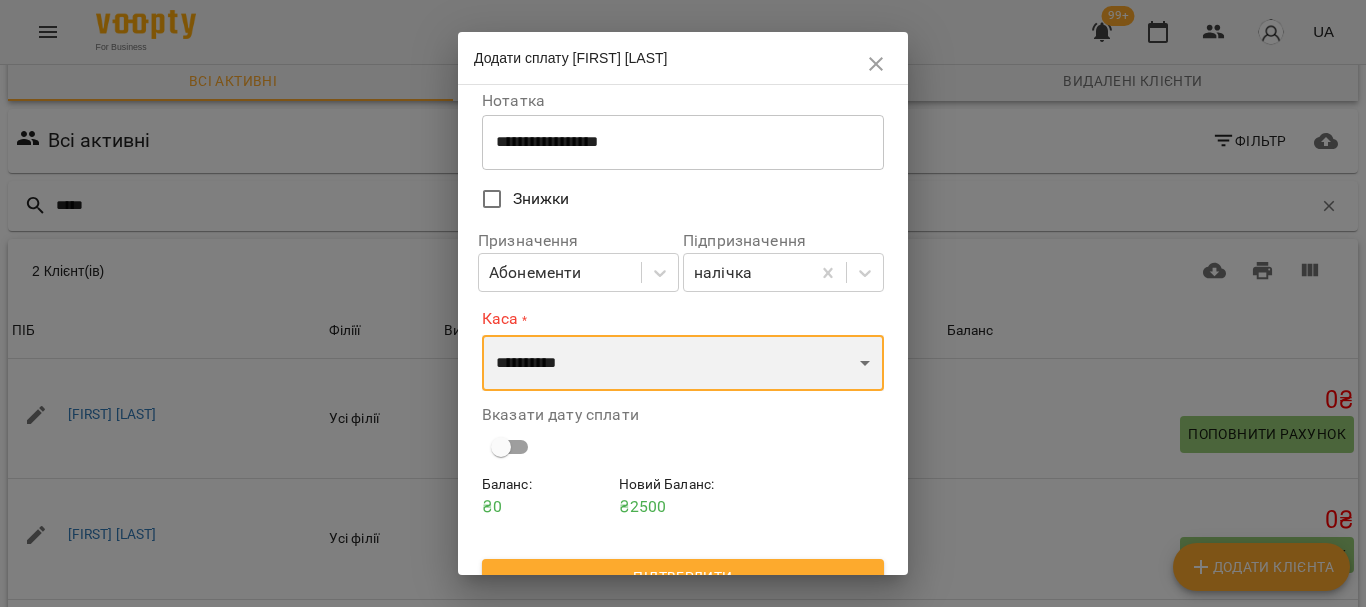 select on "****" 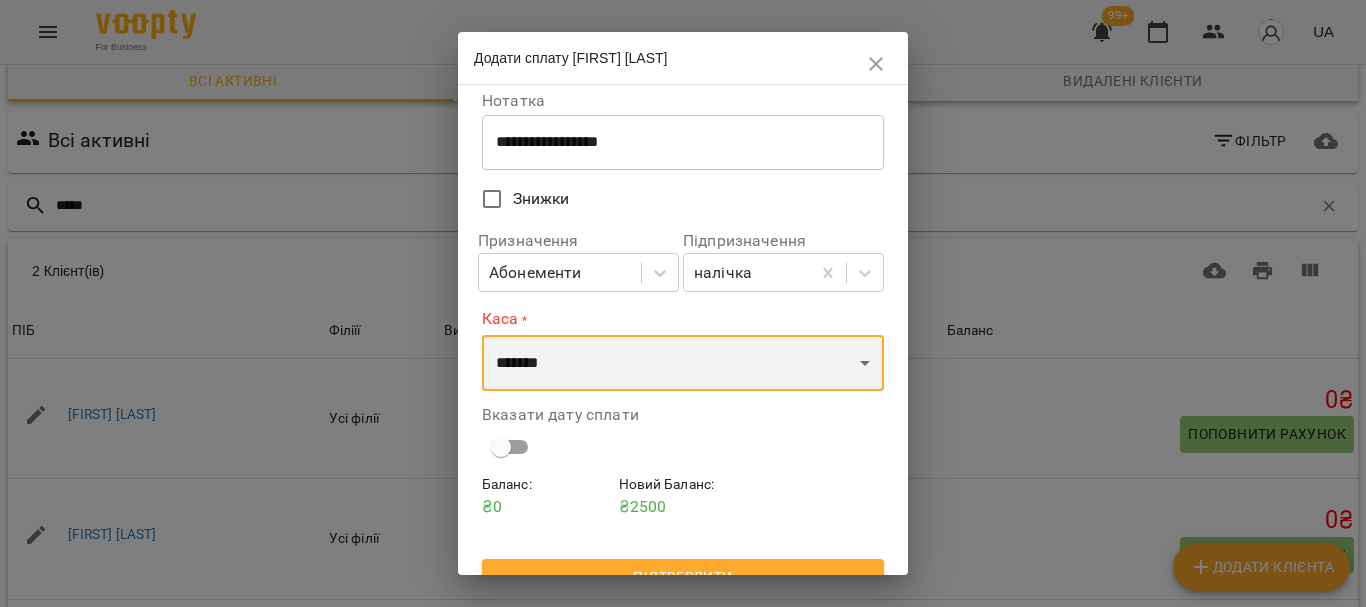 click on "**********" at bounding box center (683, 363) 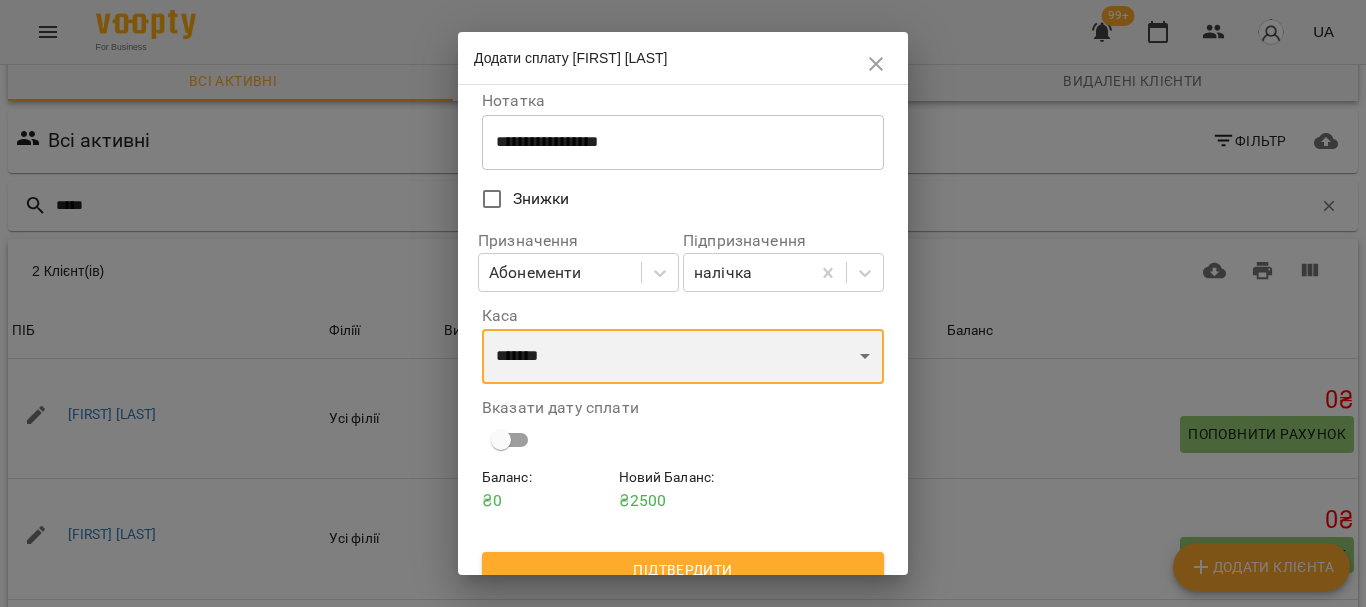 scroll, scrollTop: 124, scrollLeft: 0, axis: vertical 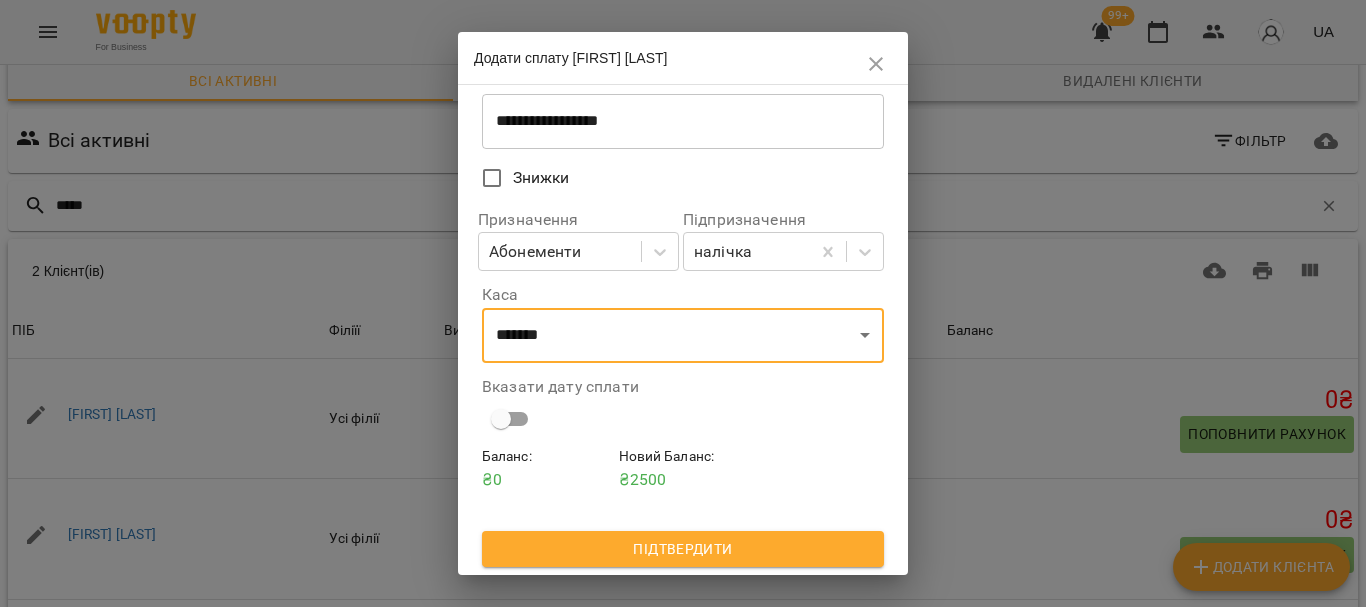 click on "Підтвердити" at bounding box center (683, 549) 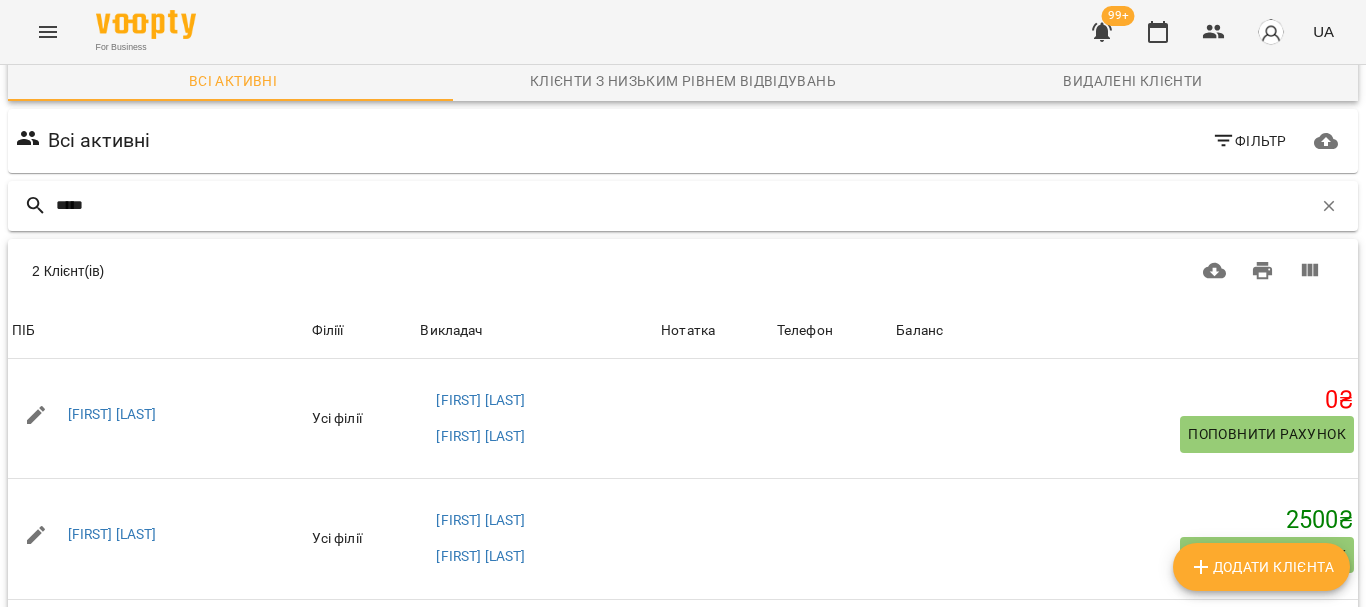 scroll, scrollTop: 0, scrollLeft: 0, axis: both 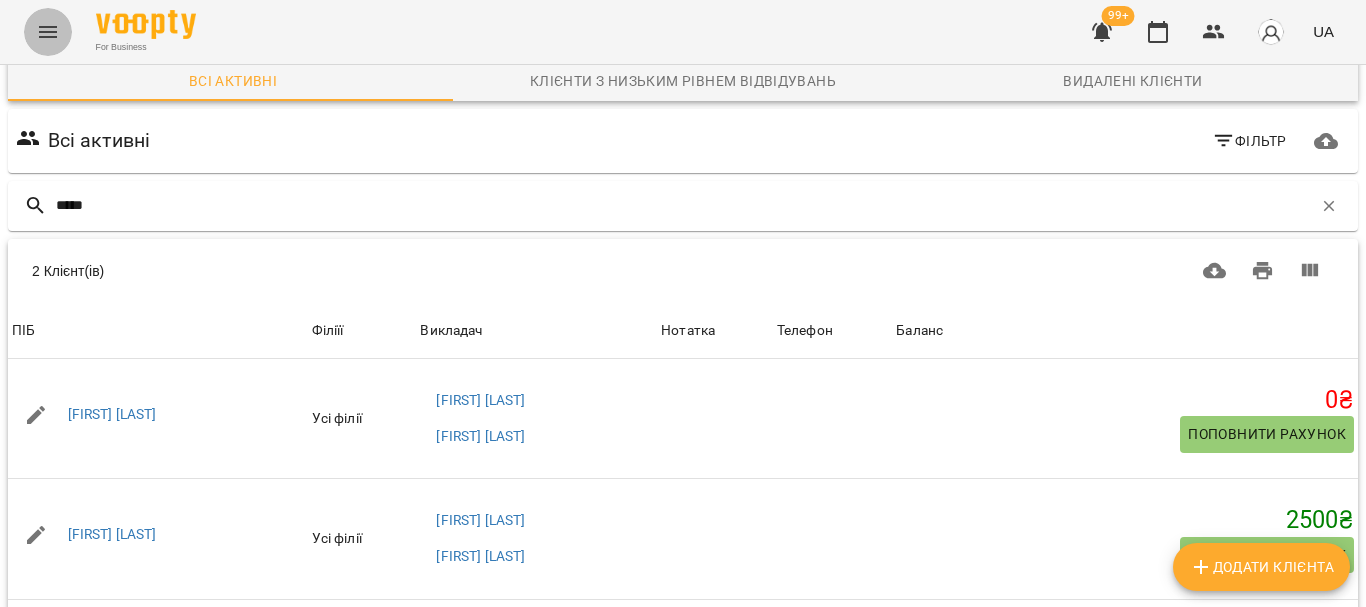 click at bounding box center (48, 32) 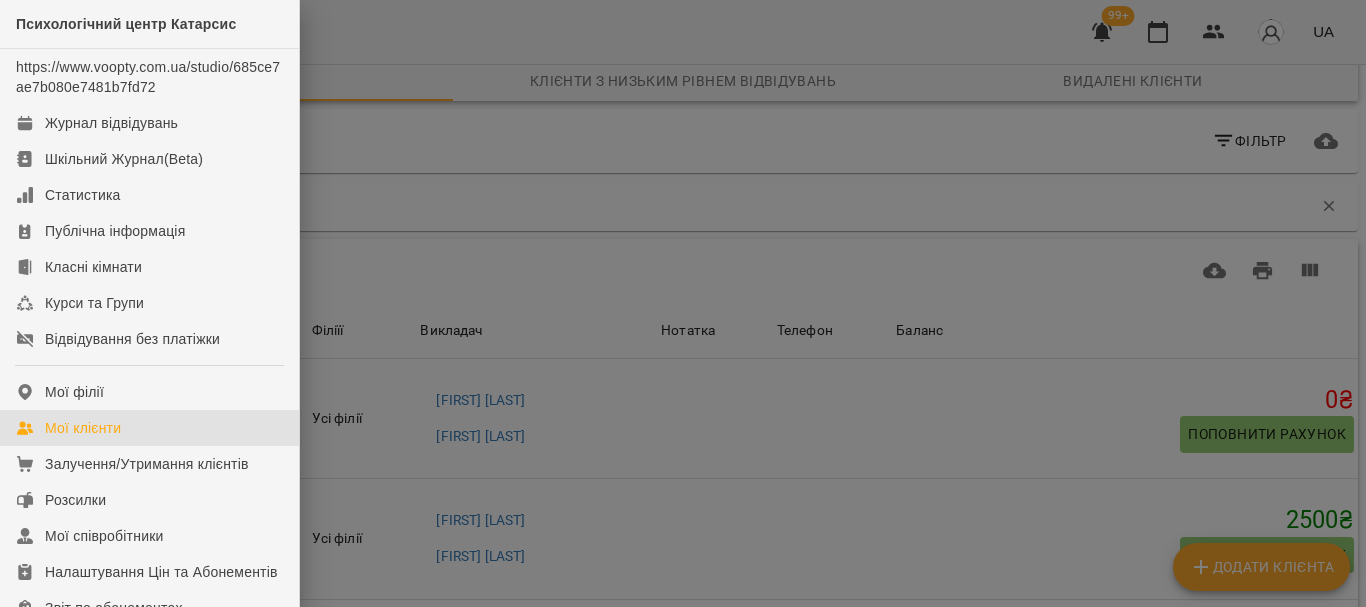 click on "Мої клієнти" at bounding box center (83, 428) 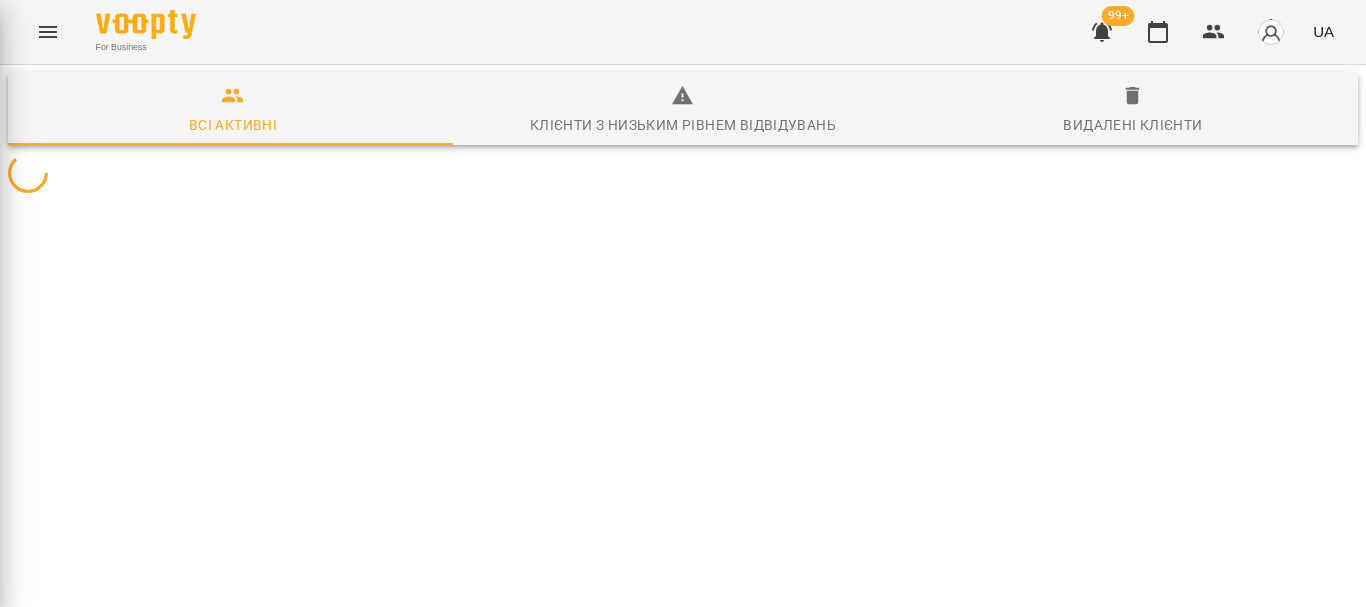 scroll, scrollTop: 0, scrollLeft: 0, axis: both 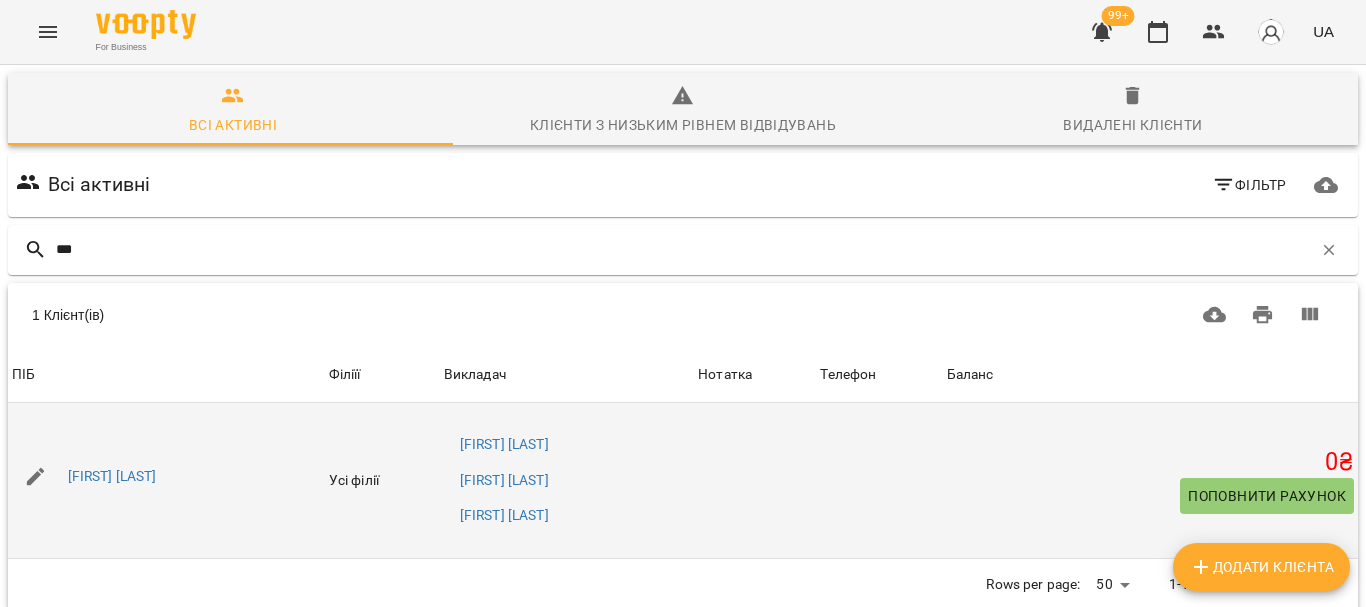 type on "***" 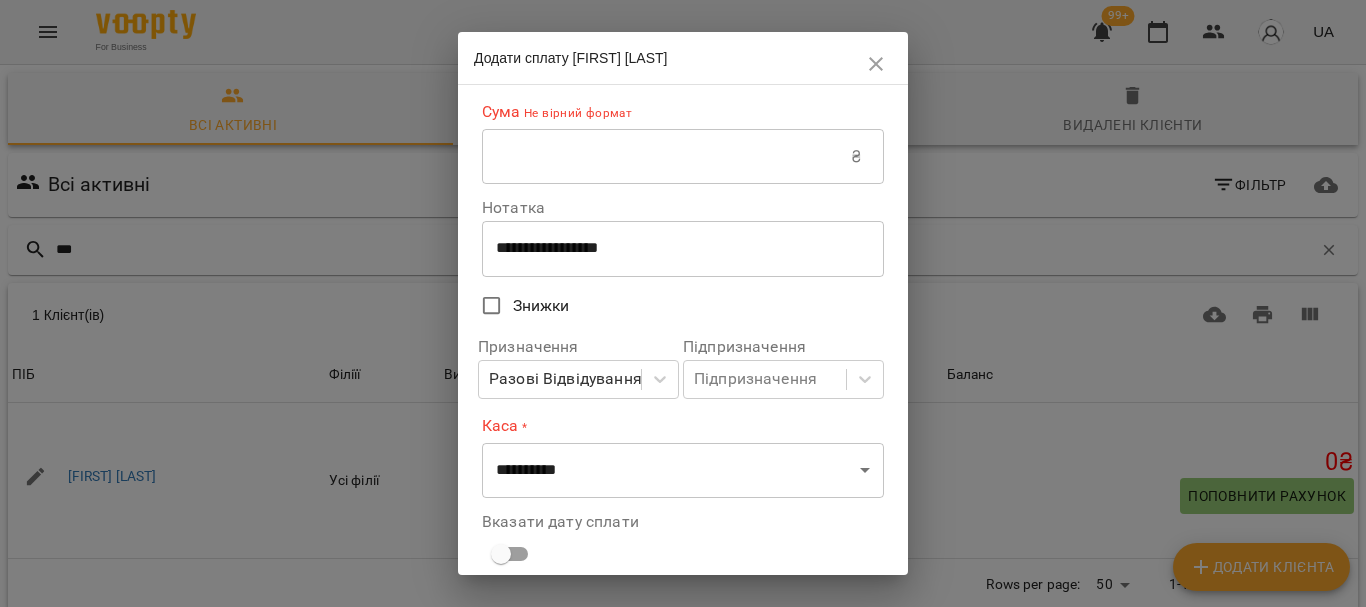 click on "₴" at bounding box center [856, 157] 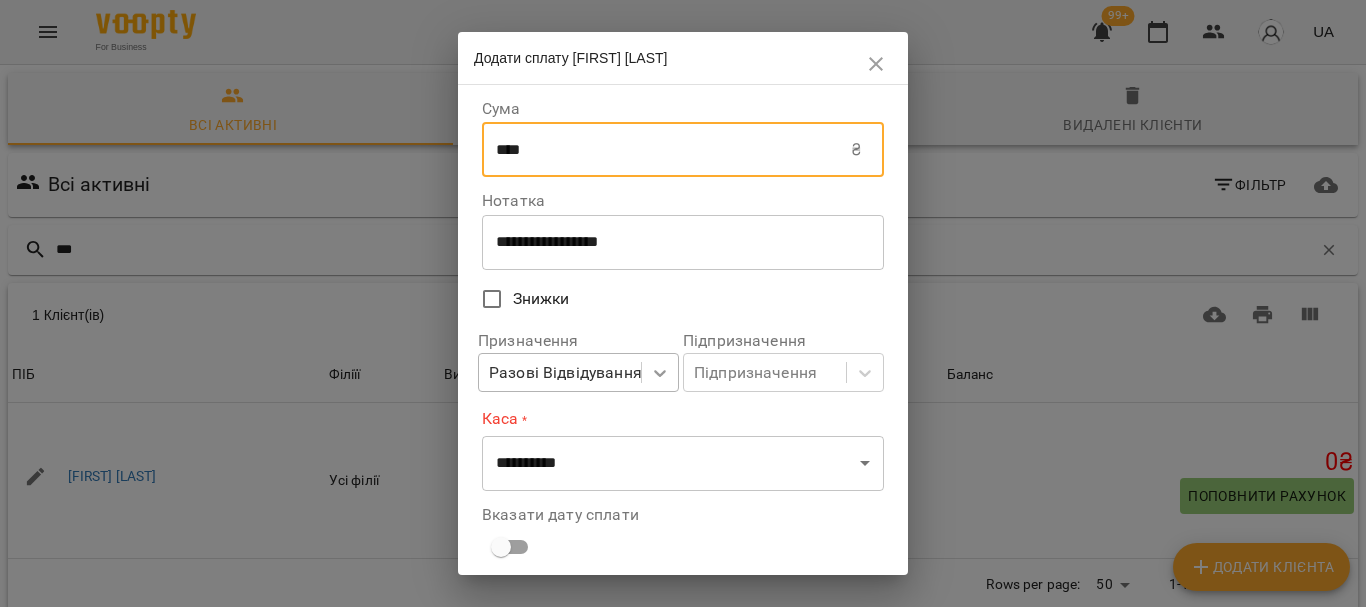 type on "****" 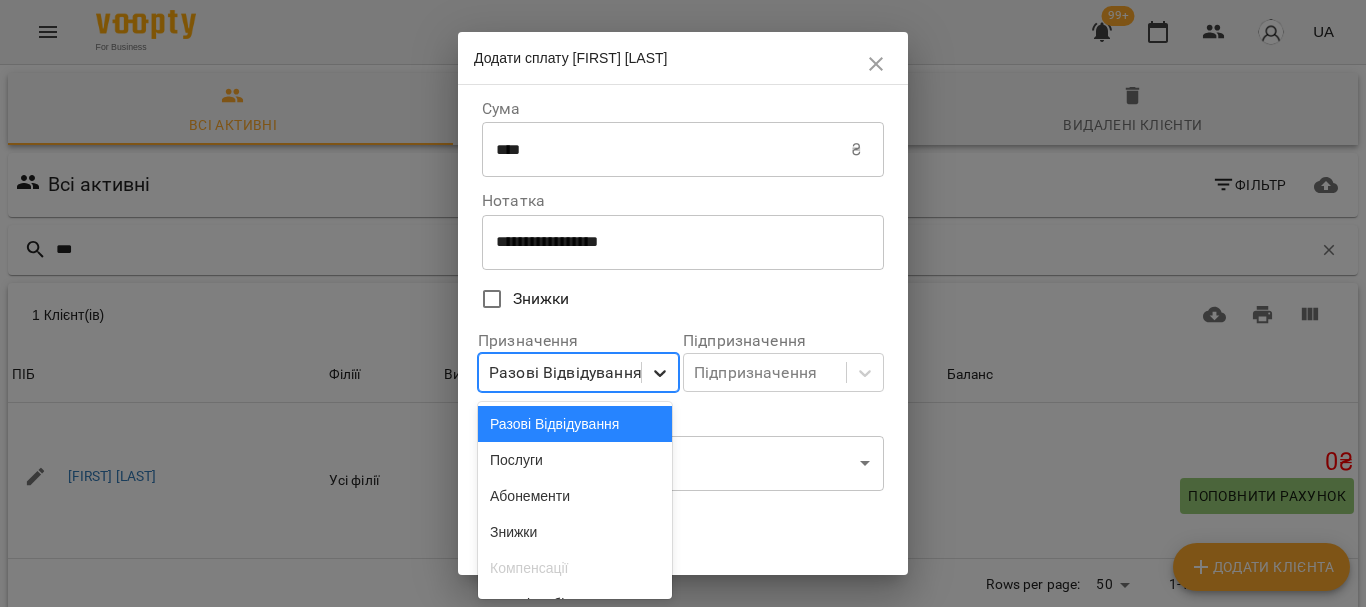 scroll, scrollTop: 5, scrollLeft: 0, axis: vertical 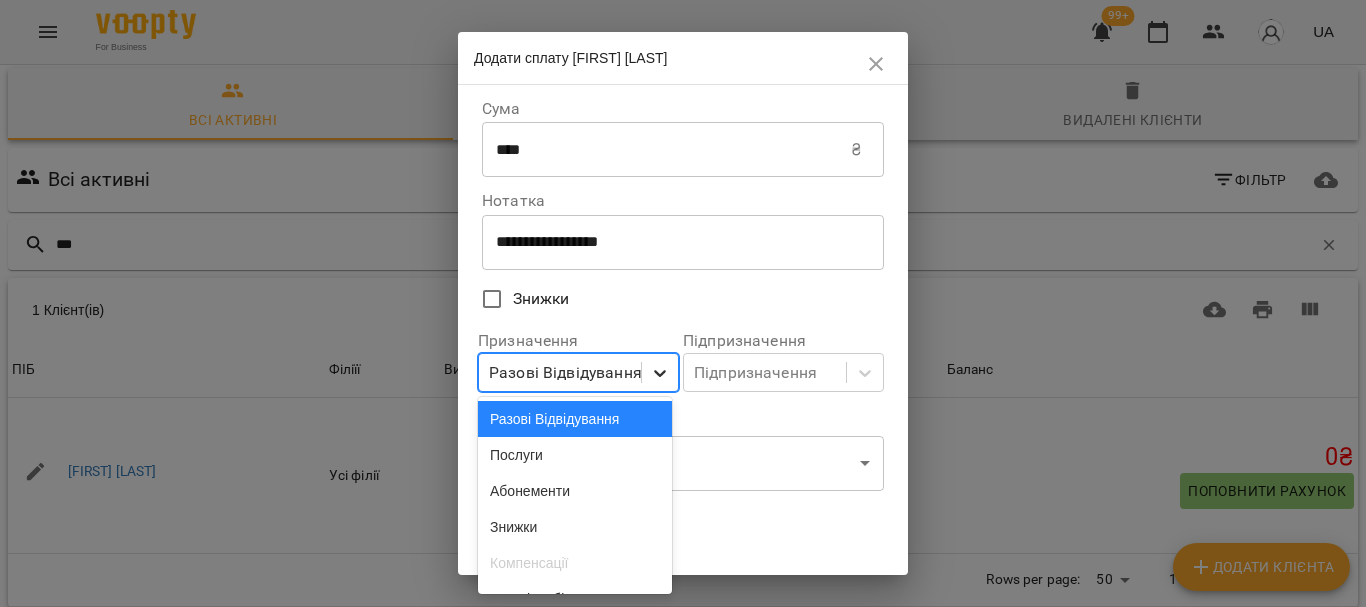 click 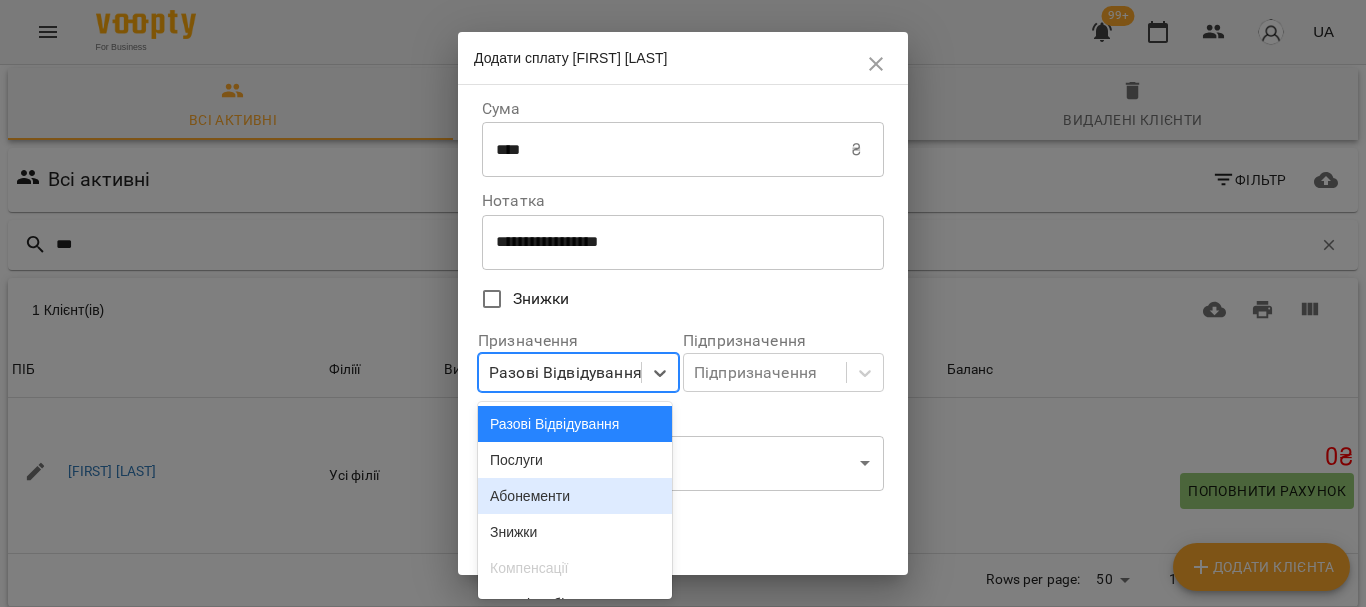 drag, startPoint x: 599, startPoint y: 500, endPoint x: 631, endPoint y: 484, distance: 35.77709 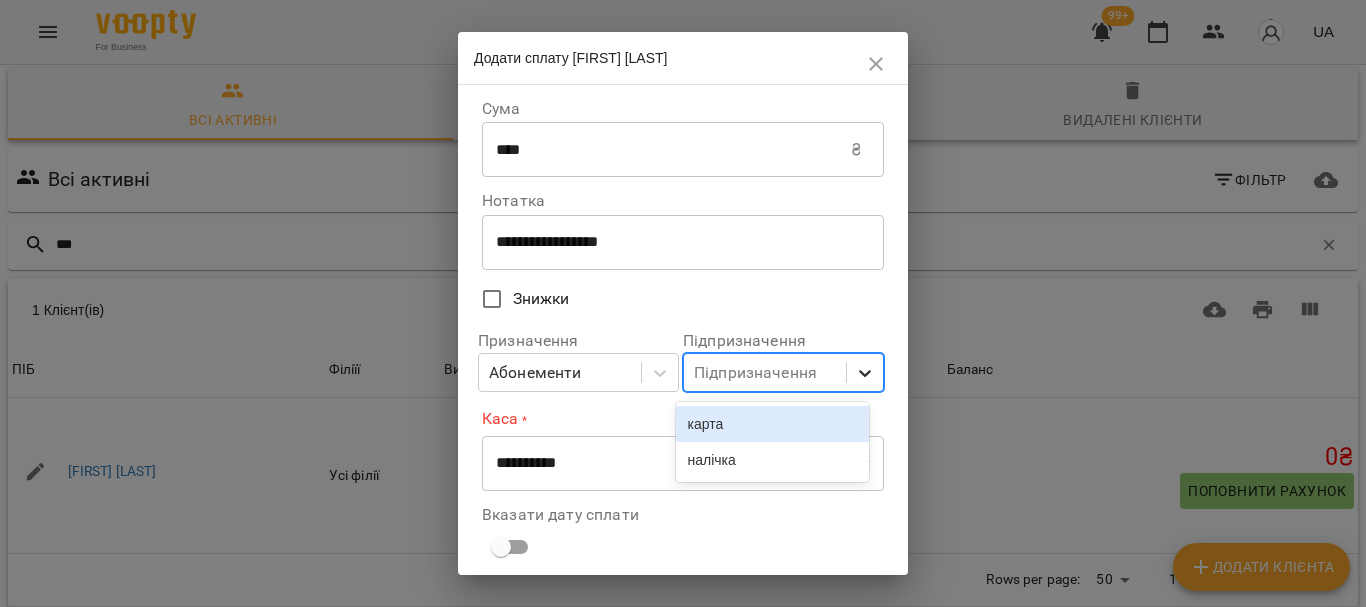 click 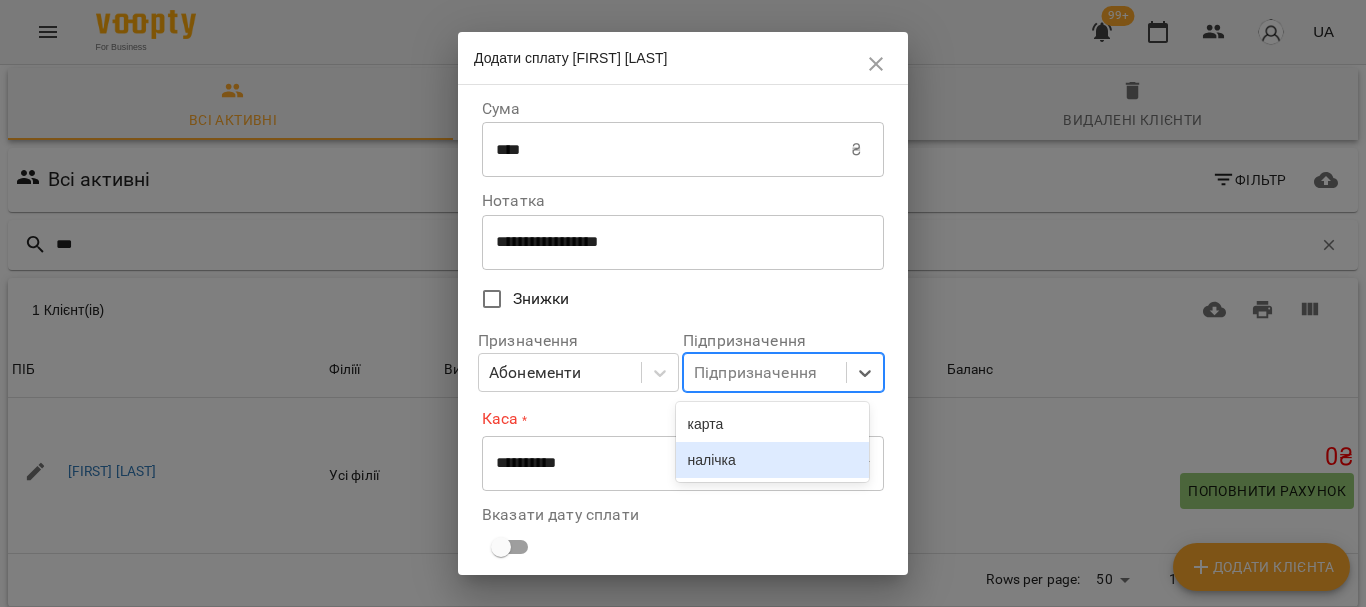 click on "налічка" at bounding box center [773, 460] 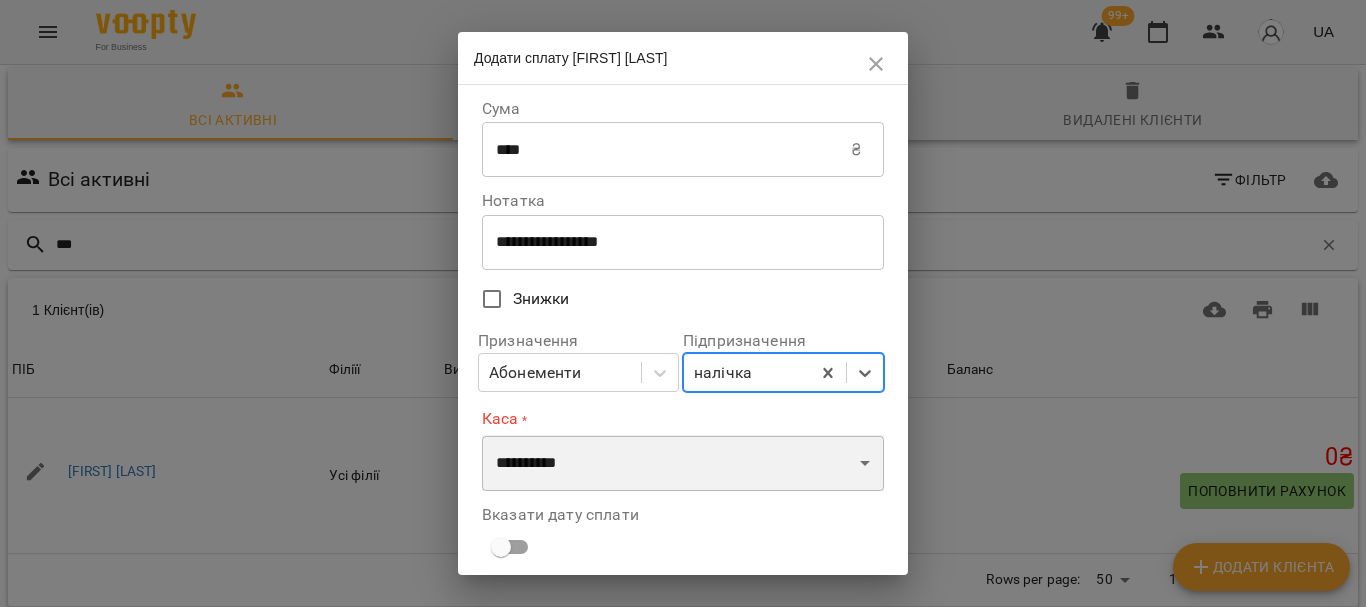 click on "**********" at bounding box center (683, 463) 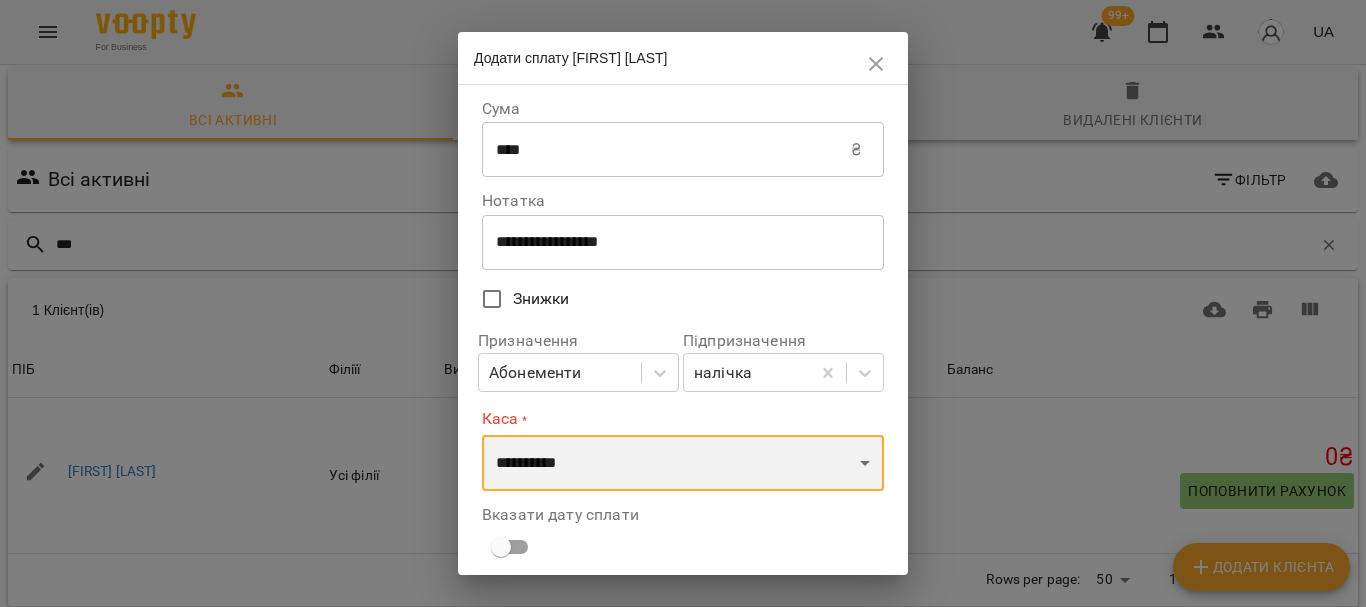 select on "****" 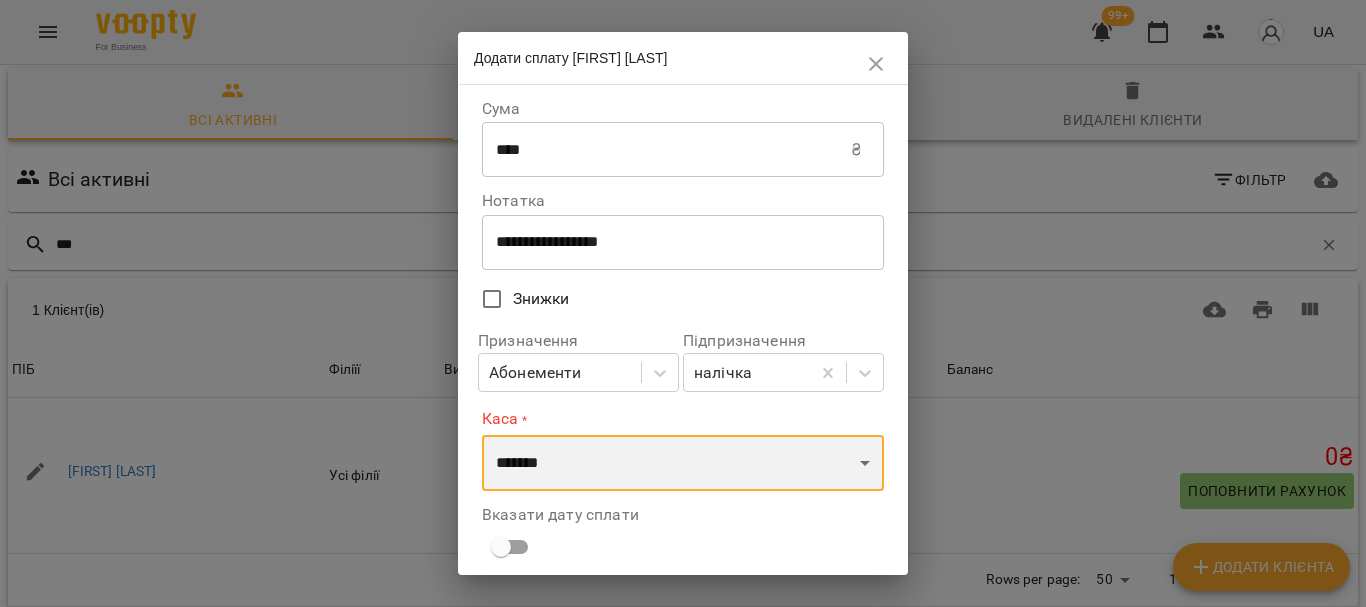click on "**********" at bounding box center (683, 463) 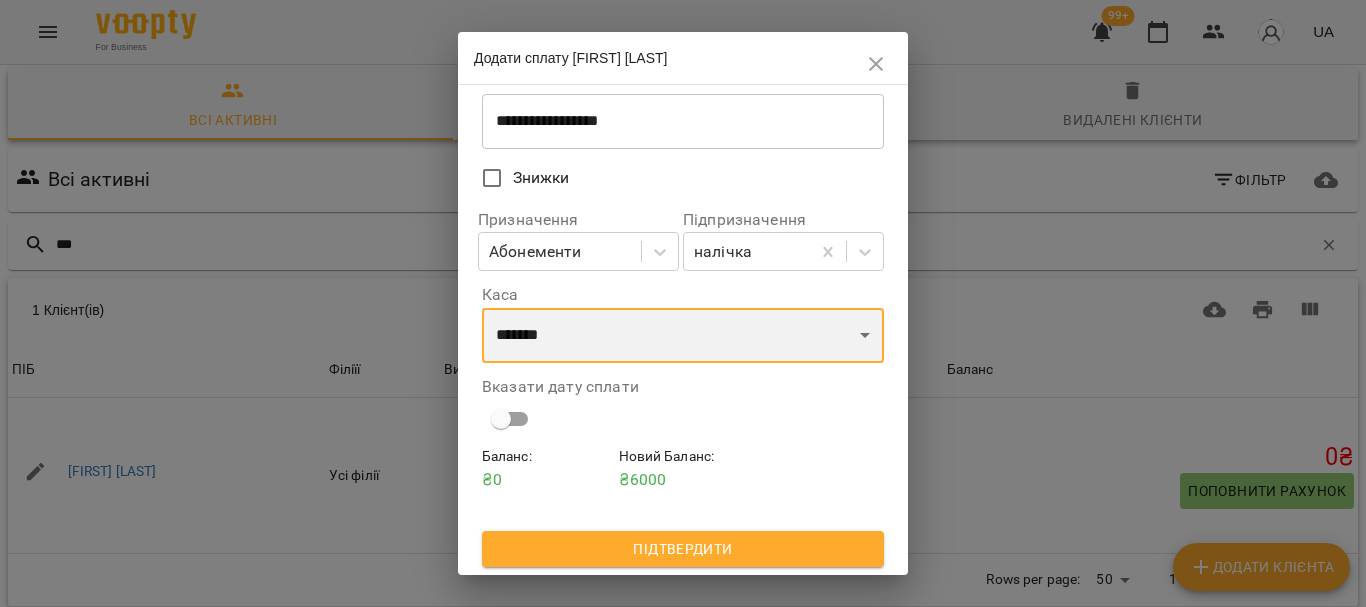 scroll, scrollTop: 124, scrollLeft: 0, axis: vertical 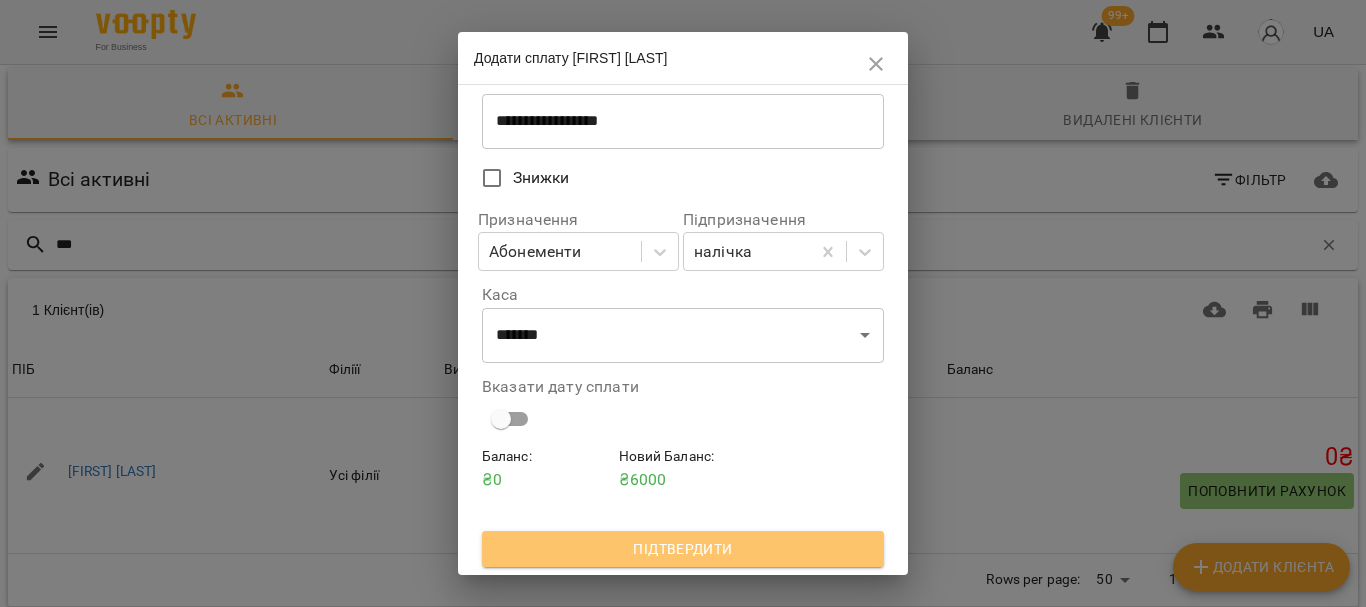 click on "Підтвердити" at bounding box center [683, 549] 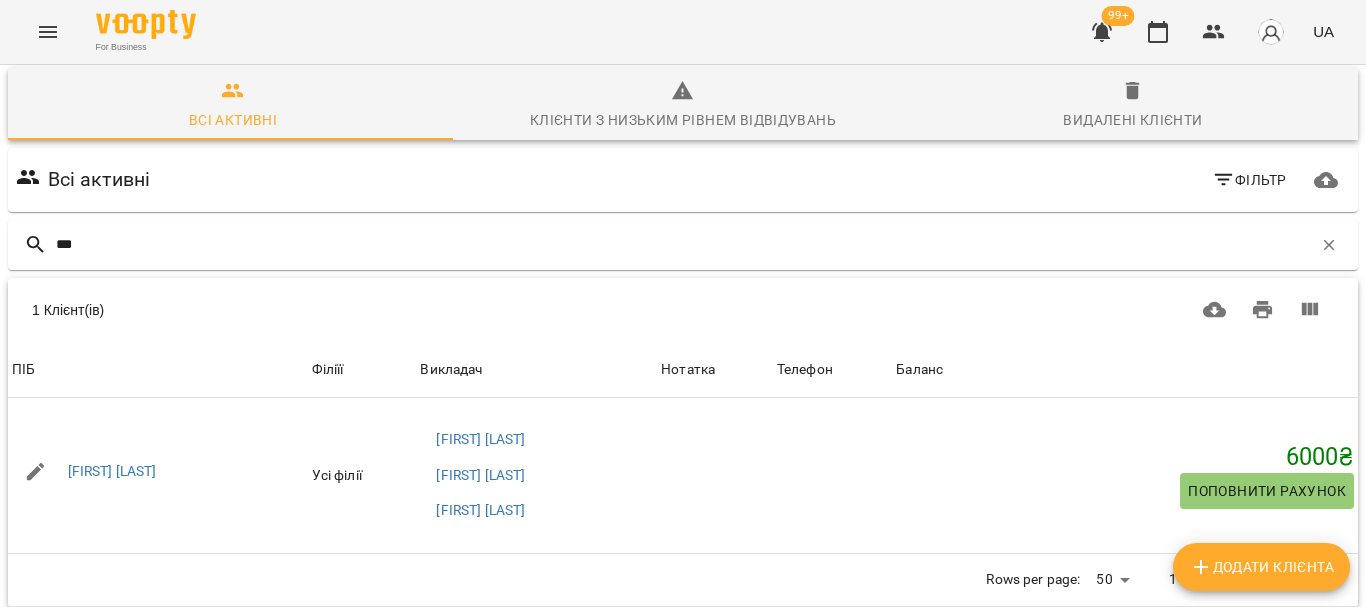 scroll, scrollTop: 0, scrollLeft: 0, axis: both 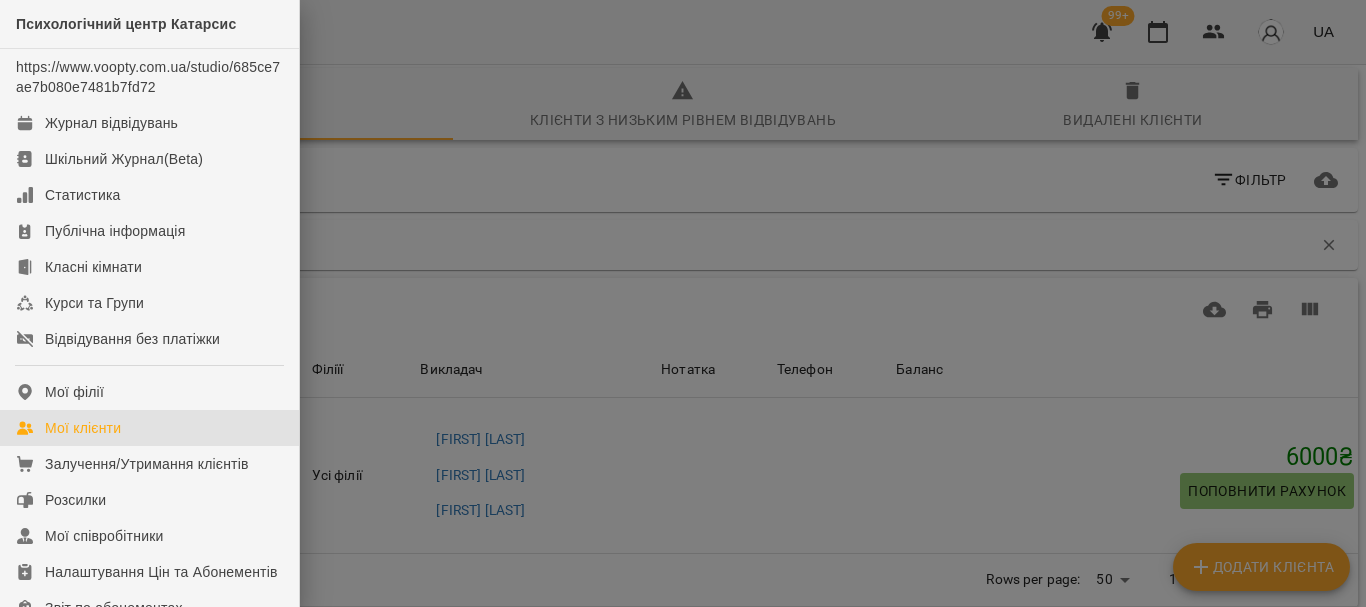 click on "Мої клієнти" at bounding box center [83, 428] 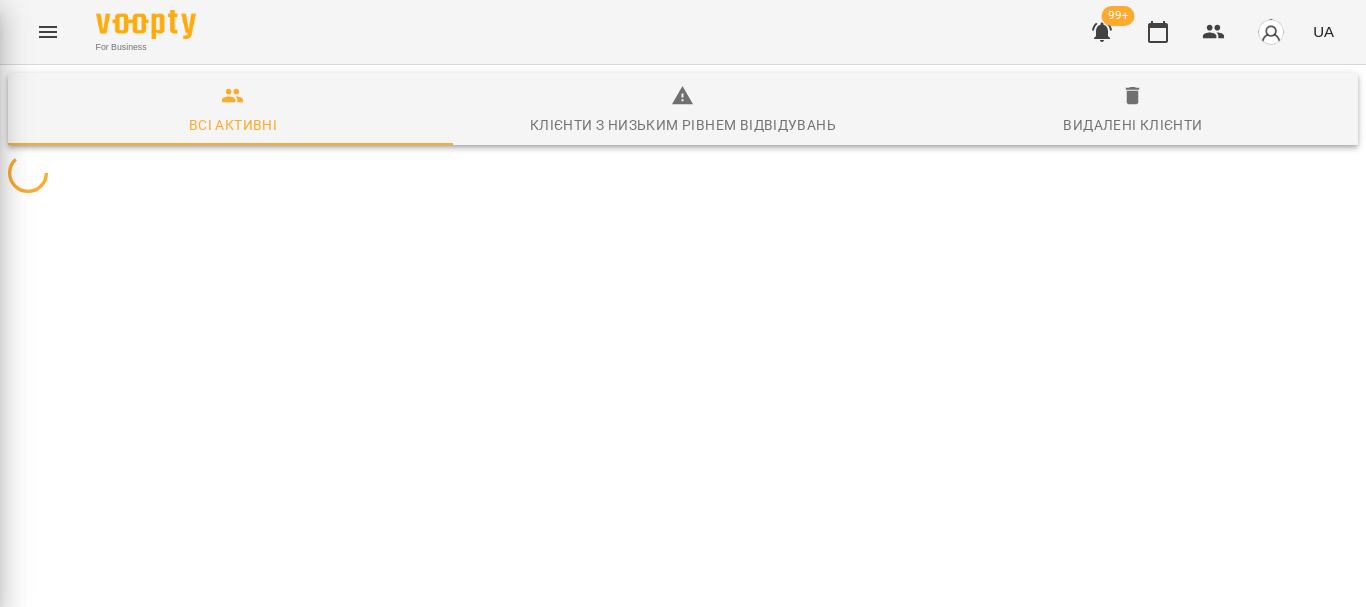 scroll, scrollTop: 0, scrollLeft: 0, axis: both 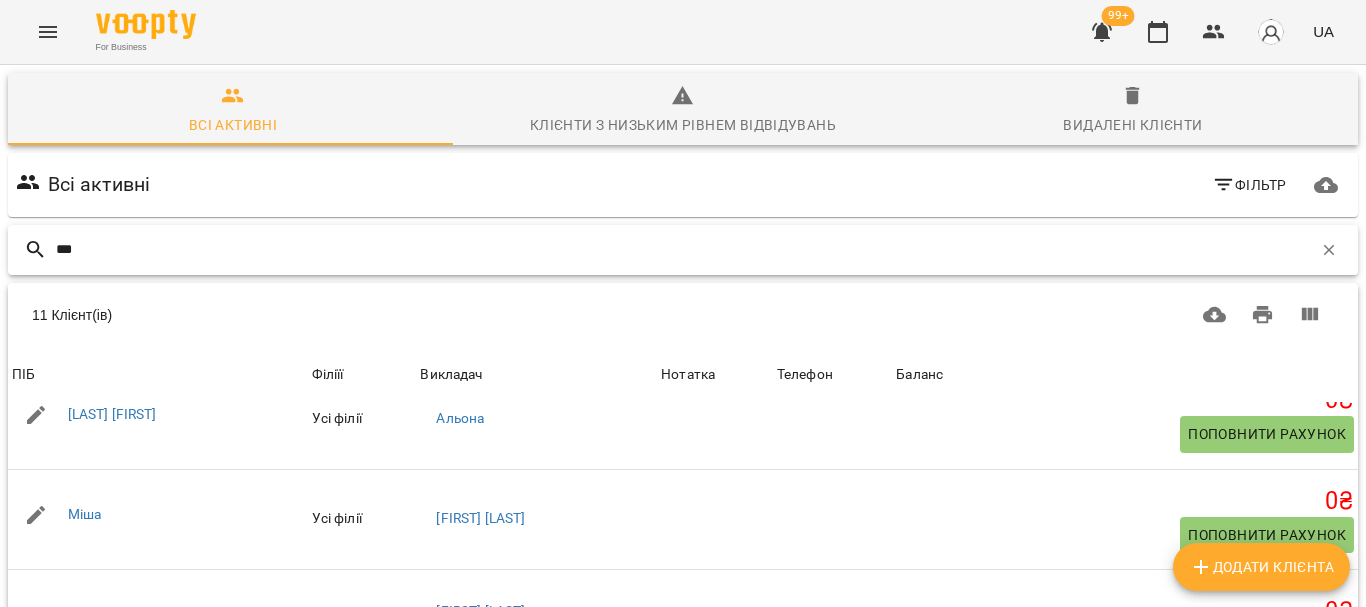type on "***" 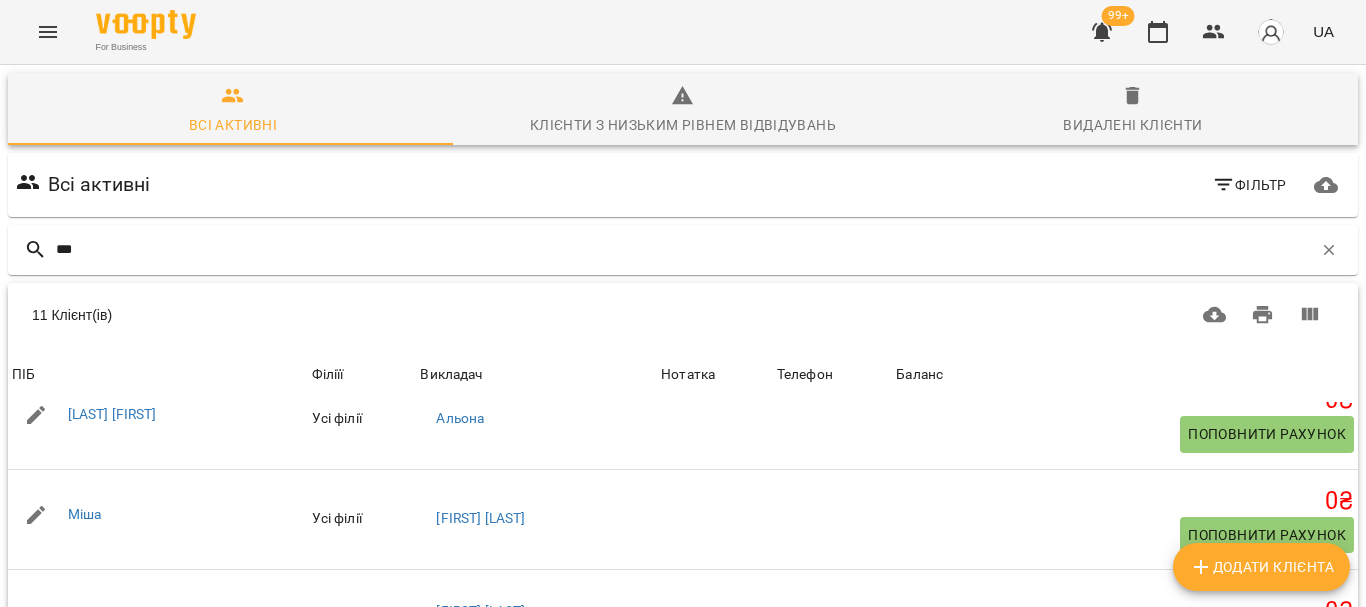 click on "Поповнити рахунок" at bounding box center [1267, 784] 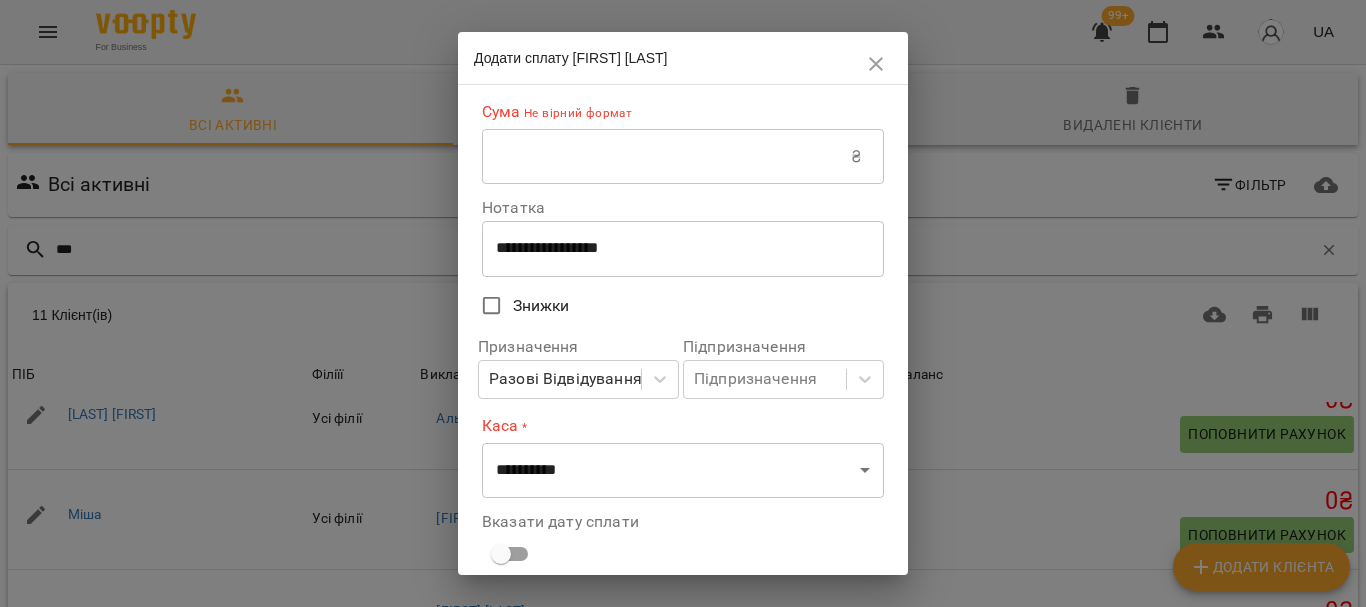 click 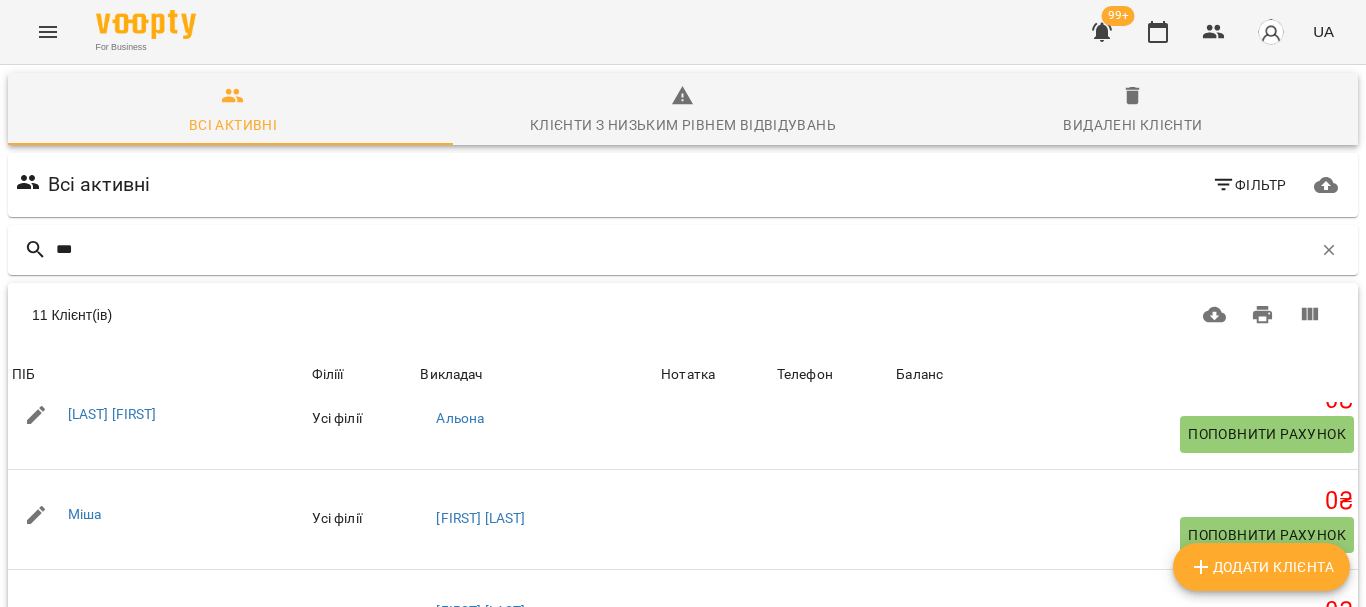 click on "[FIRST] [LAST]" at bounding box center [112, 763] 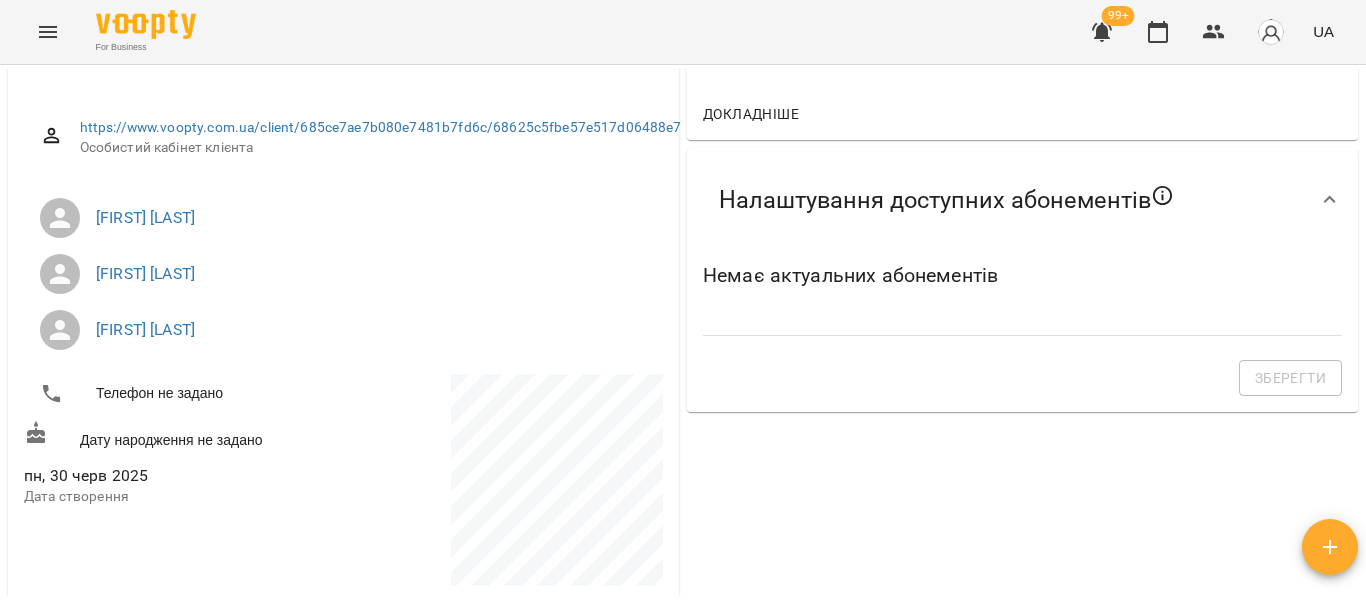 scroll, scrollTop: 200, scrollLeft: 0, axis: vertical 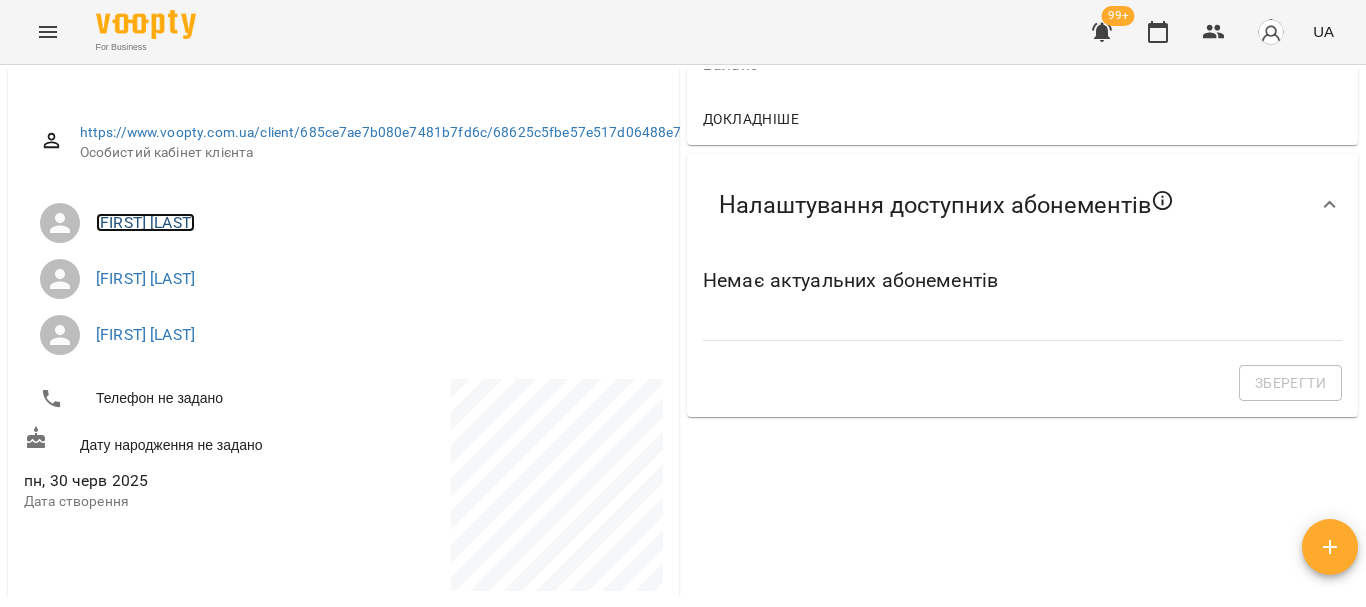 click on "[FIRST] [LAST]" at bounding box center (145, 222) 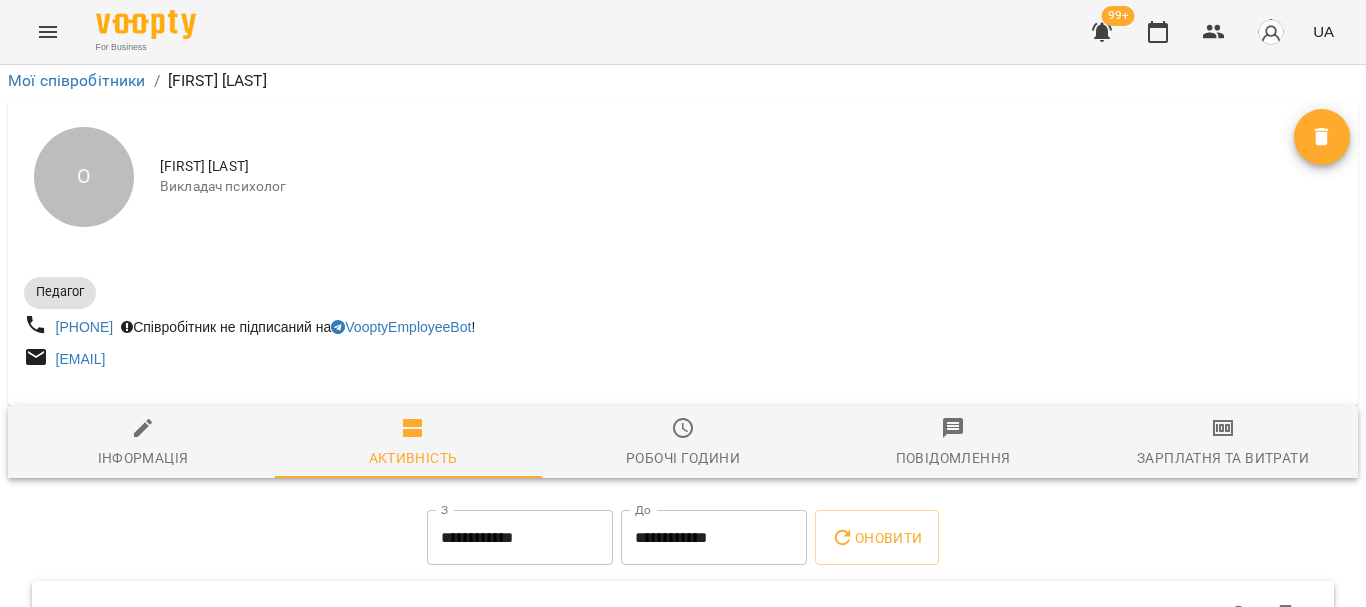scroll, scrollTop: 0, scrollLeft: 0, axis: both 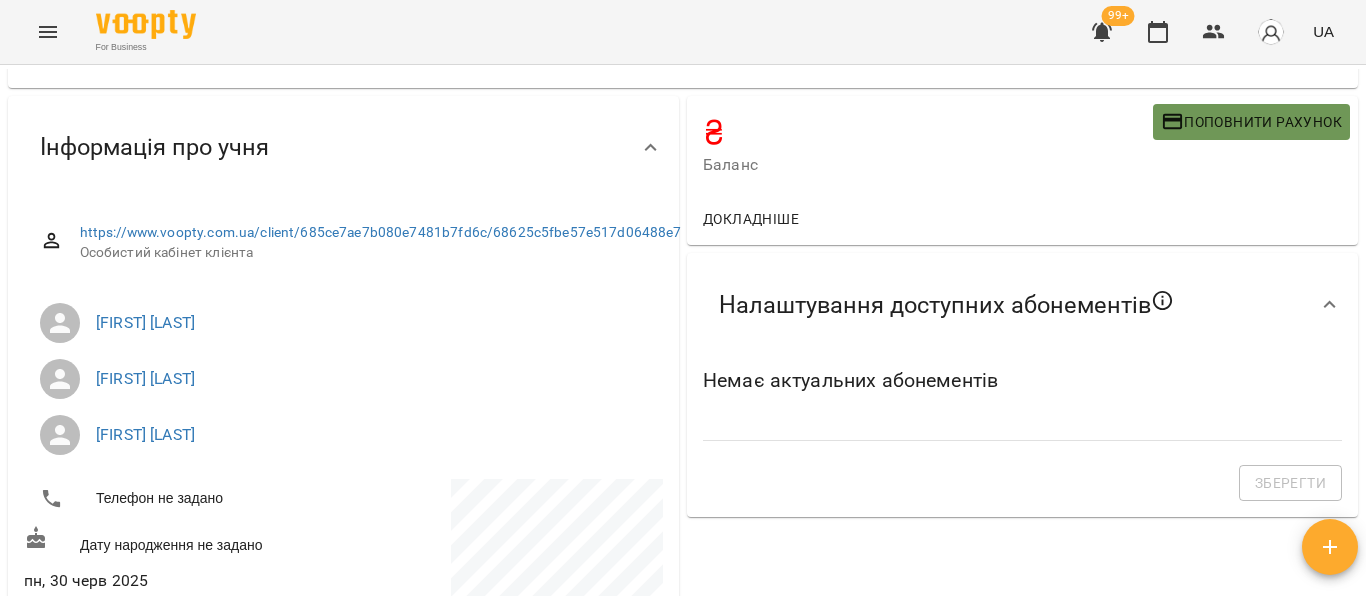 click on "Поповнити рахунок" at bounding box center [1251, 122] 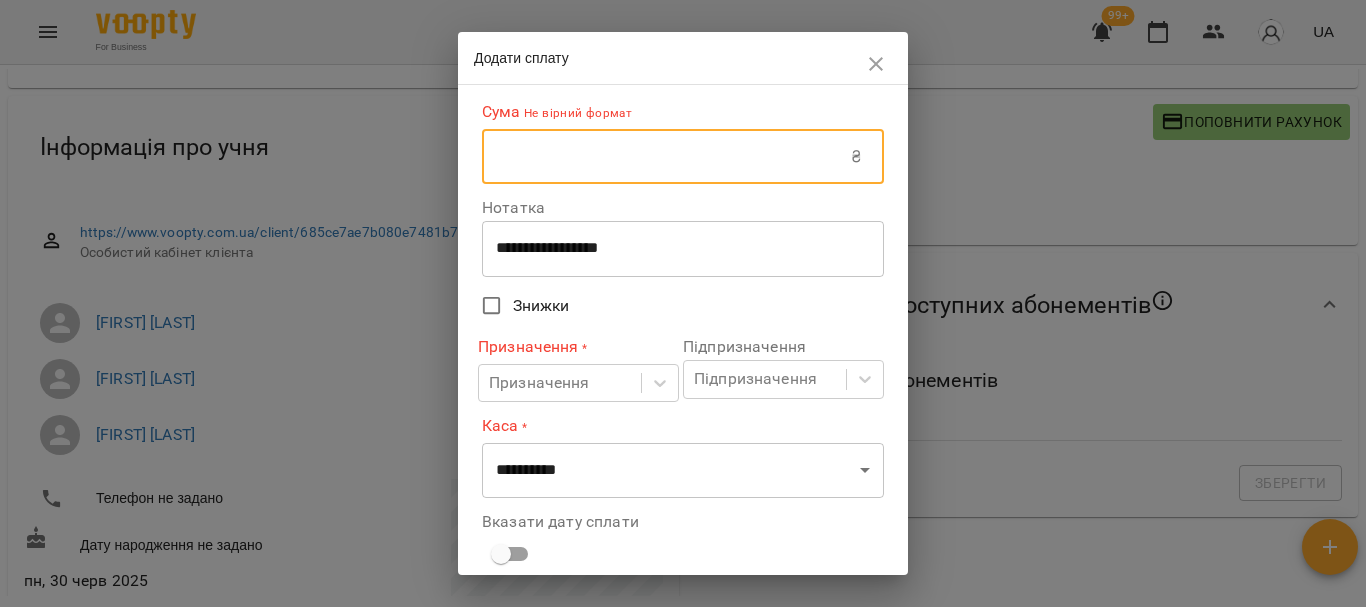 click at bounding box center (666, 157) 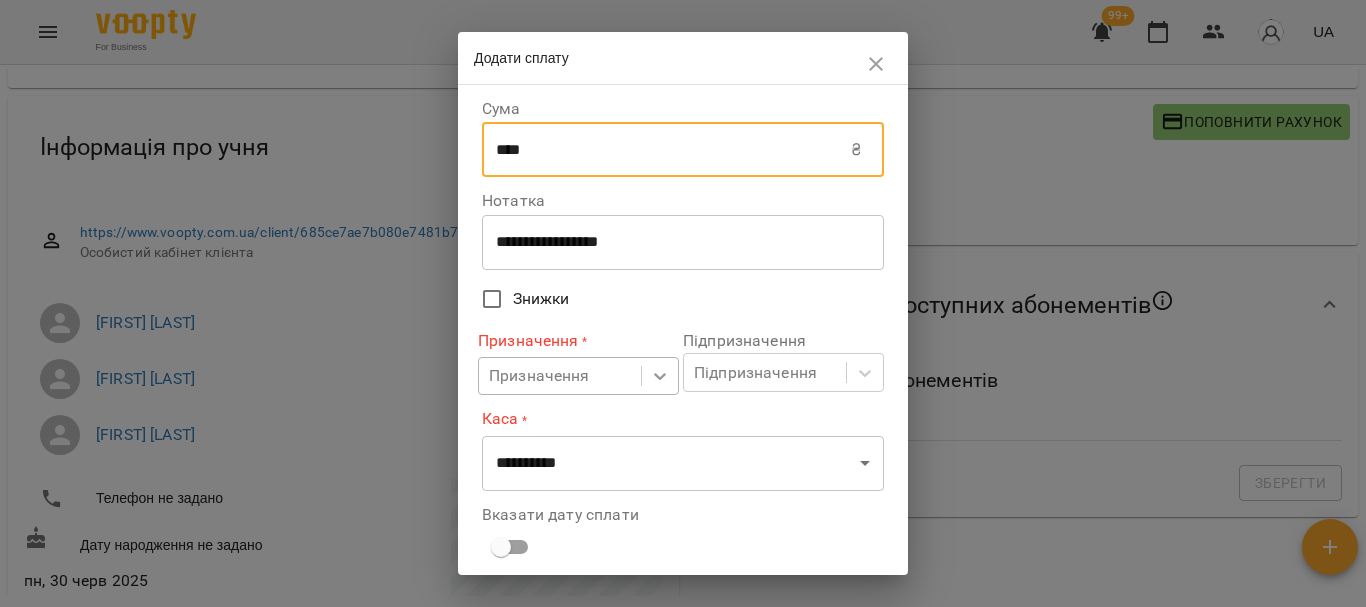 type on "****" 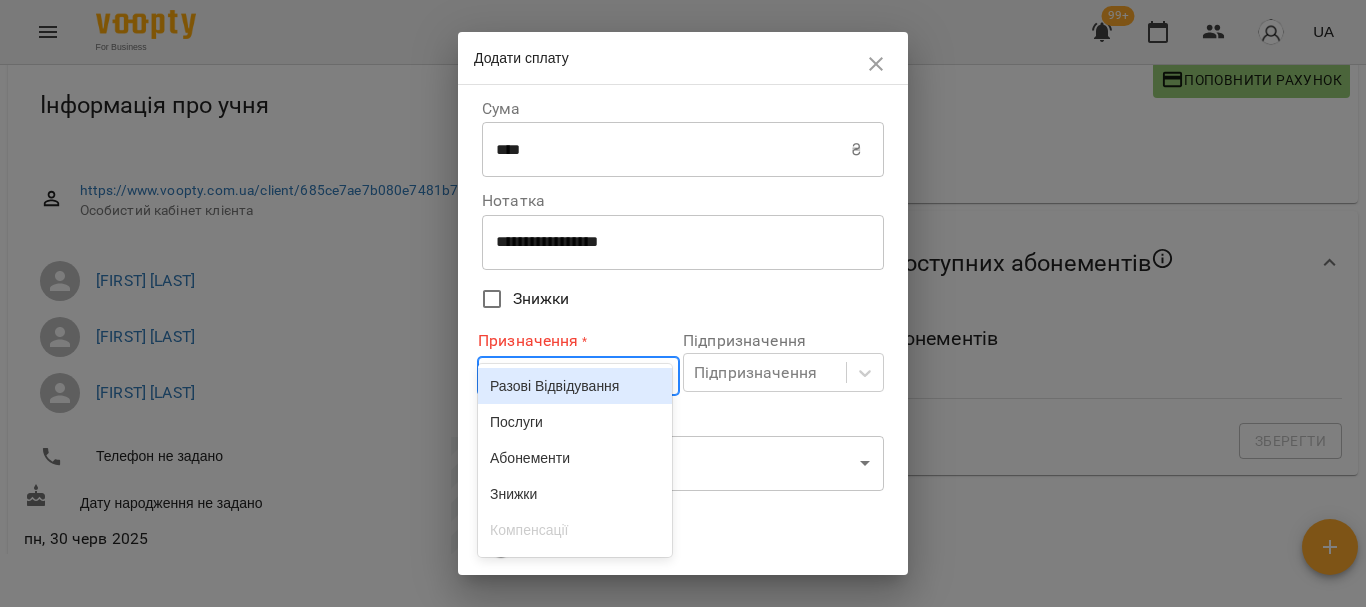 click on "For Business 99+ UA Мої клієнти / [FIRST] [LAST] [FIRST] [LAST] ₴ Баланс Поповнити рахунок Докладніше Налаштування доступних абонементів Немає актуальних абонементів Зберегти Інформація про учня https://www.voopty.com.ua/client/685ce7ae7b080e7481b7fd6c/68625c5fbe57e517d06488e7 Особистий кабінет клієнта [FIRST] [LAST] [FIRST] [LAST] [FIRST] [LAST] Телефон не задано Дату народження не задано пн, 30 черв 2025 Дата створення Нотатки Постійний розклад Психологічний центр Катарсис   »  [FIRST] [LAST] нейропсихолог вт ,  11:00   (30 черв - ∞) нейропсихолог старі 50хв Personal ," at bounding box center [683, 294] 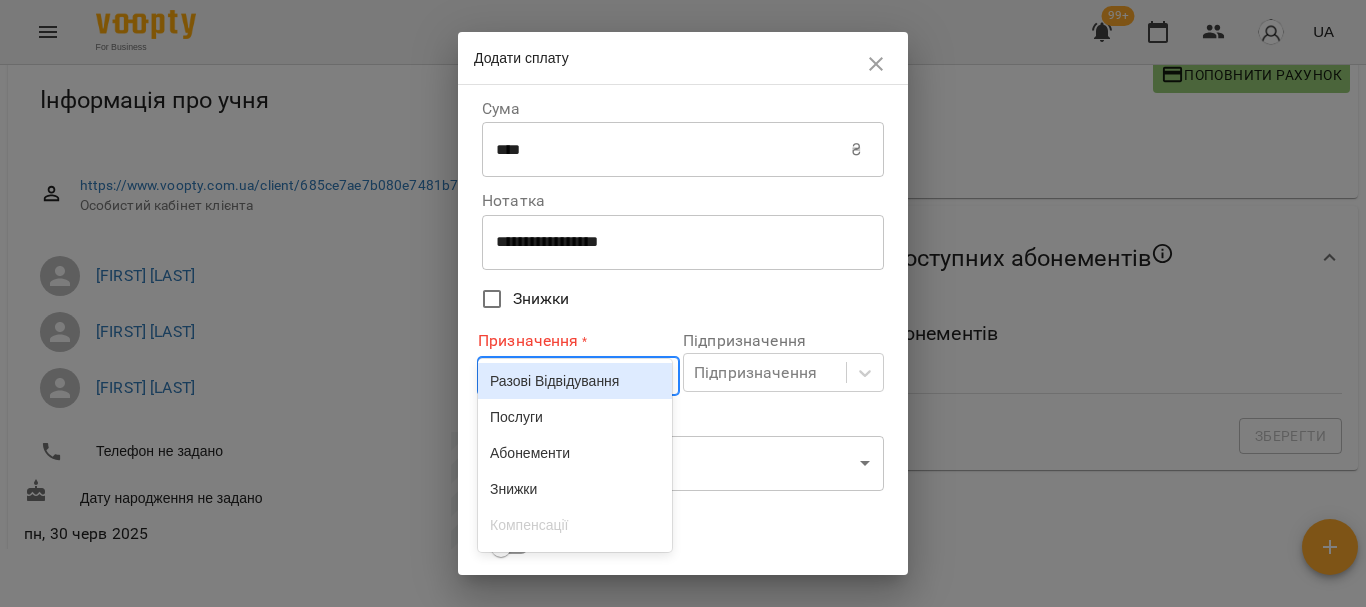 scroll, scrollTop: 48, scrollLeft: 0, axis: vertical 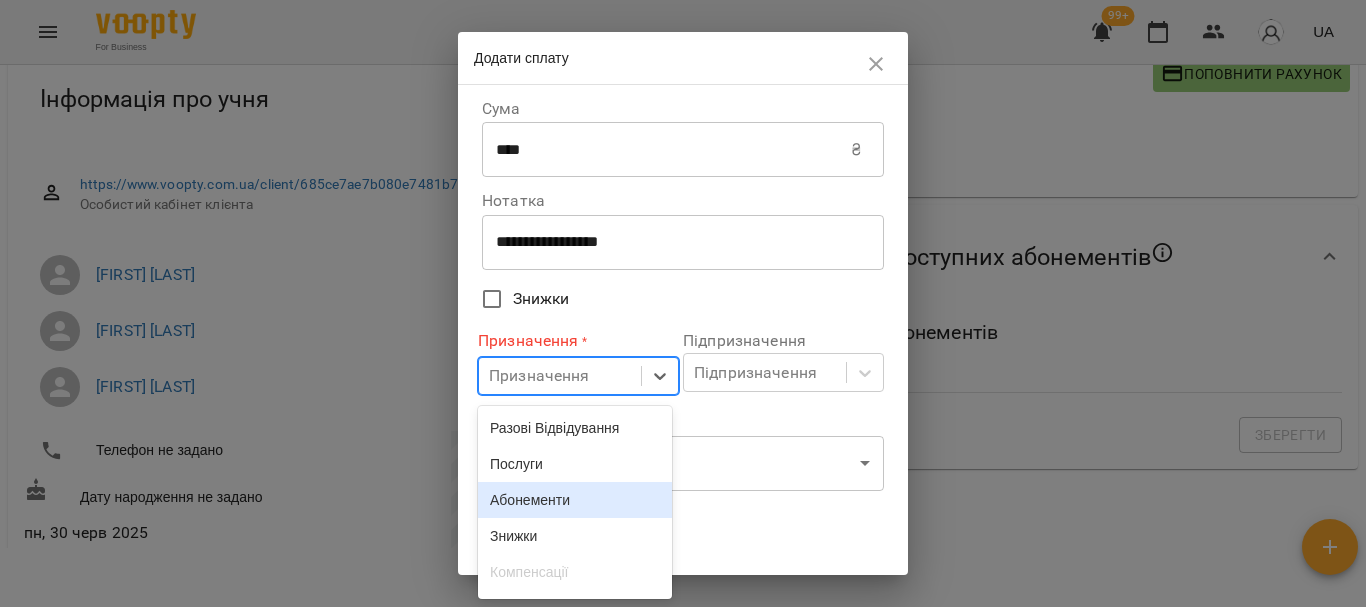 click on "Абонементи" at bounding box center [575, 500] 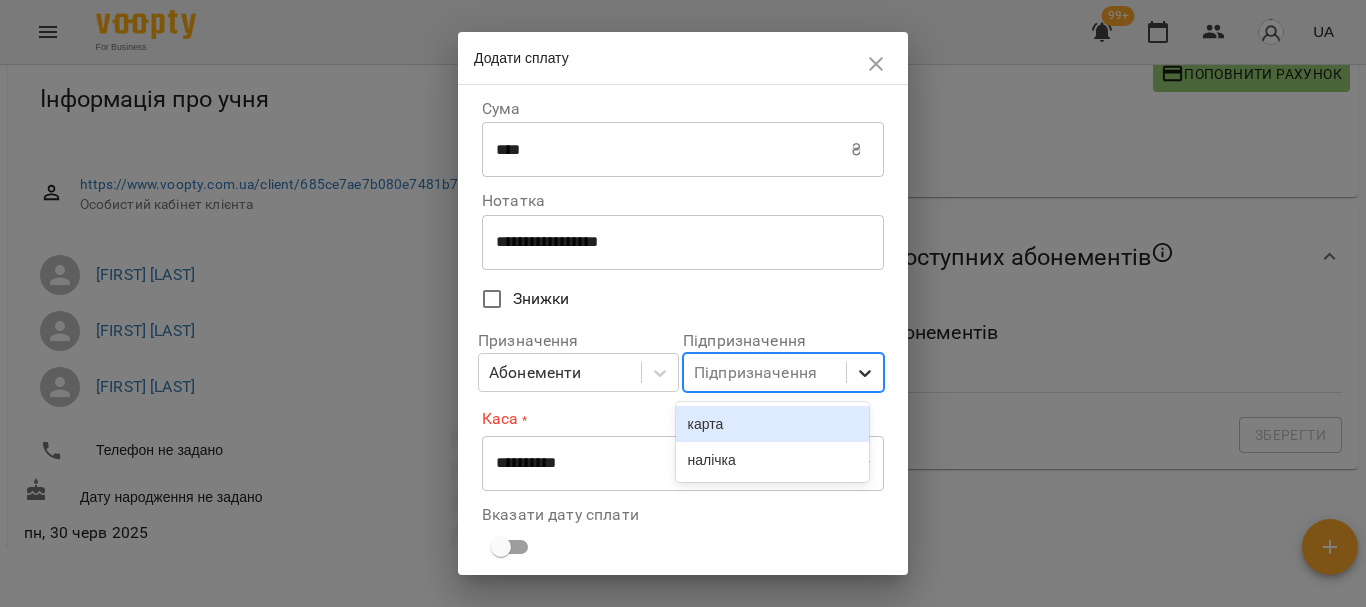 click 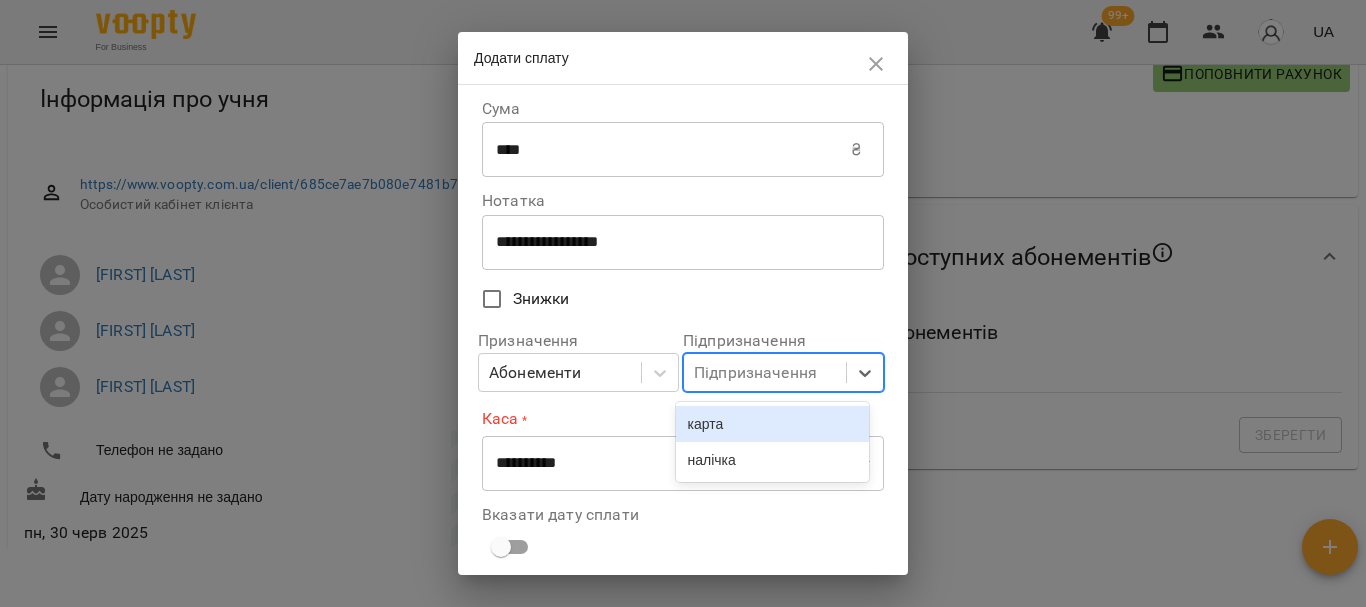 click on "карта" at bounding box center (773, 424) 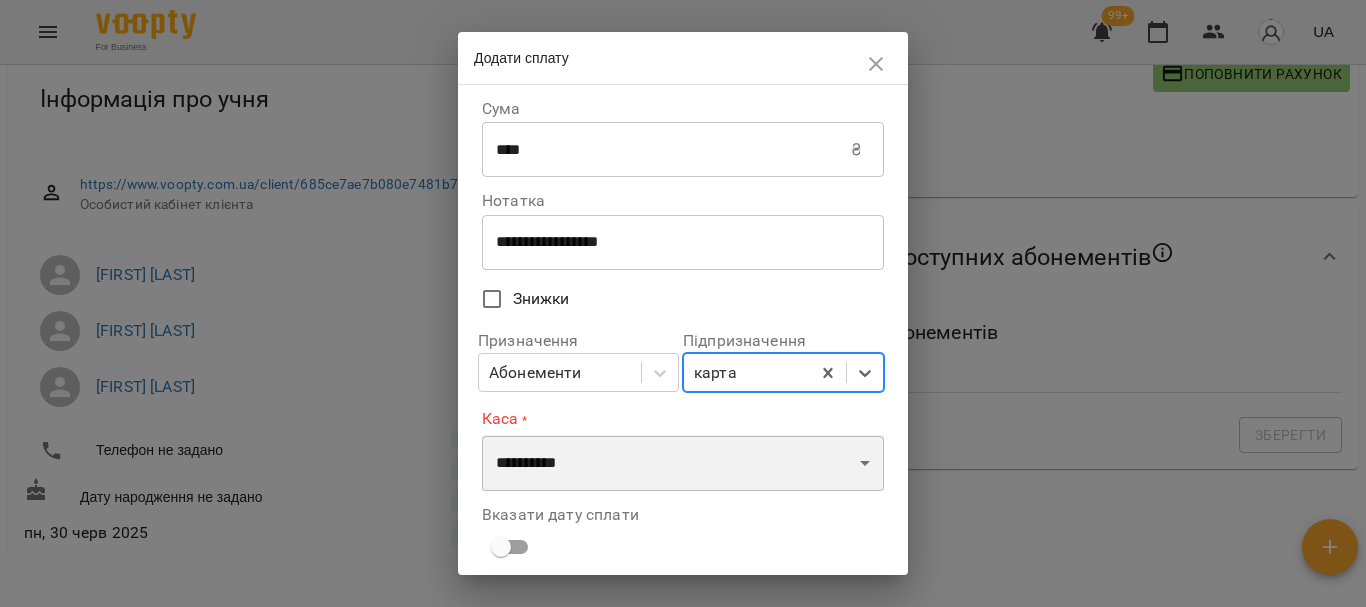 click on "**********" at bounding box center [683, 463] 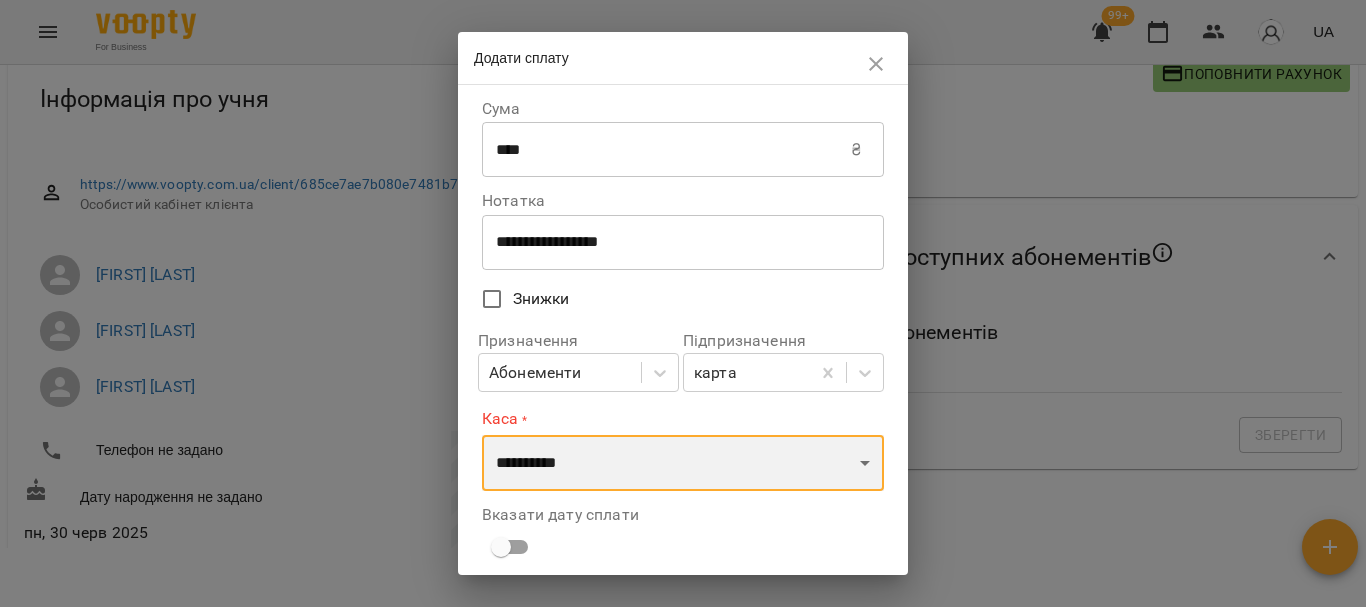 select on "****" 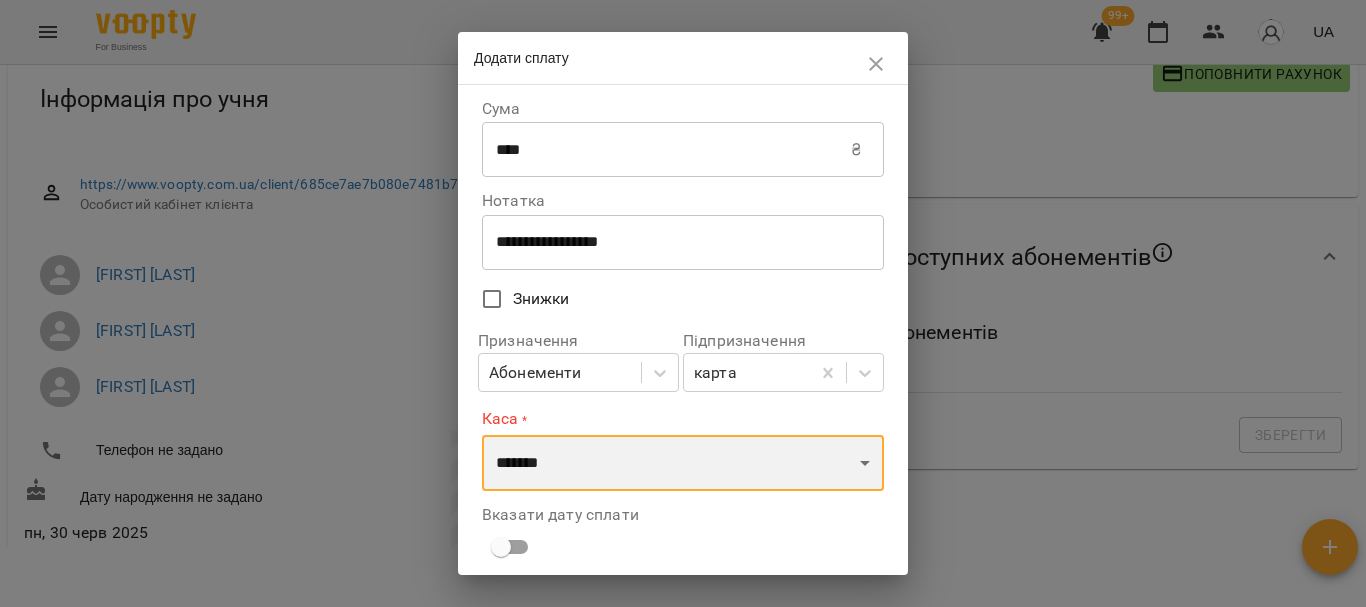 click on "**********" at bounding box center [683, 463] 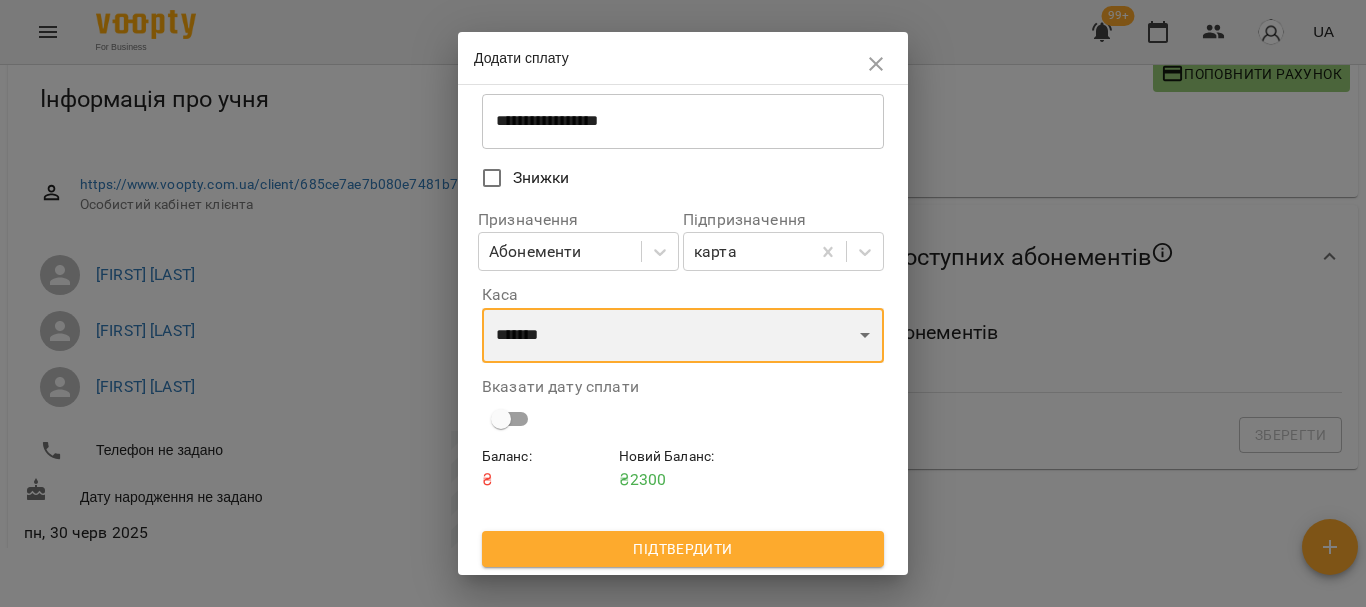 scroll, scrollTop: 124, scrollLeft: 0, axis: vertical 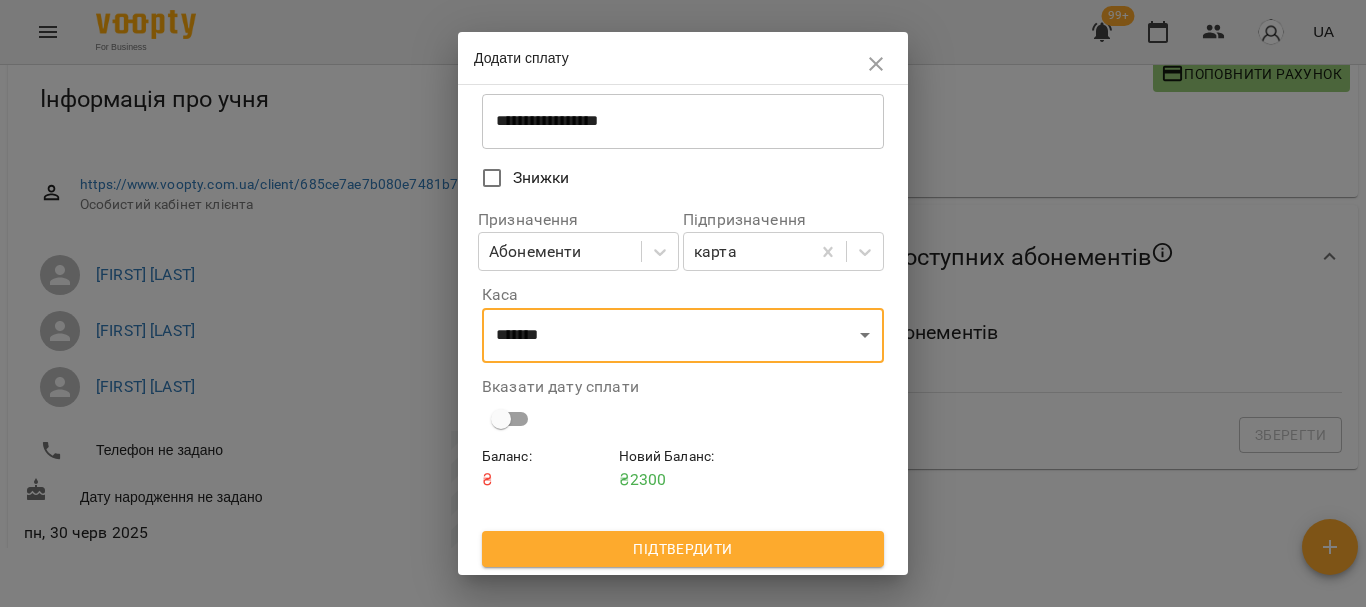click on "Підтвердити" at bounding box center (683, 549) 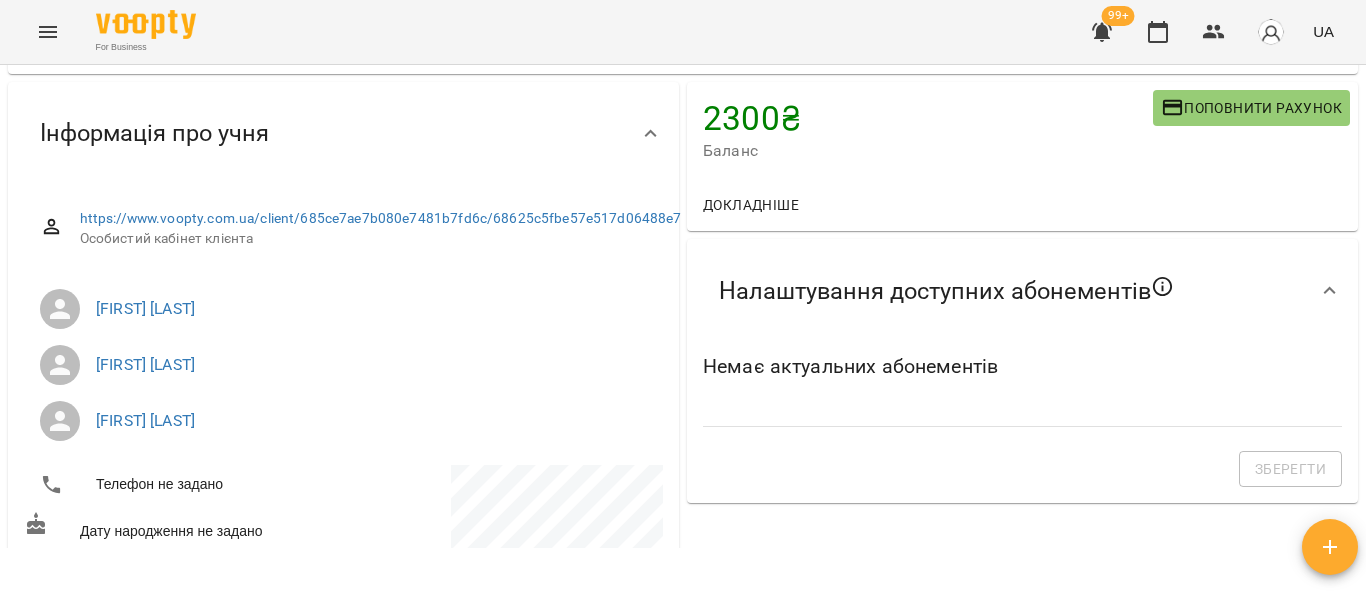 scroll, scrollTop: 100, scrollLeft: 0, axis: vertical 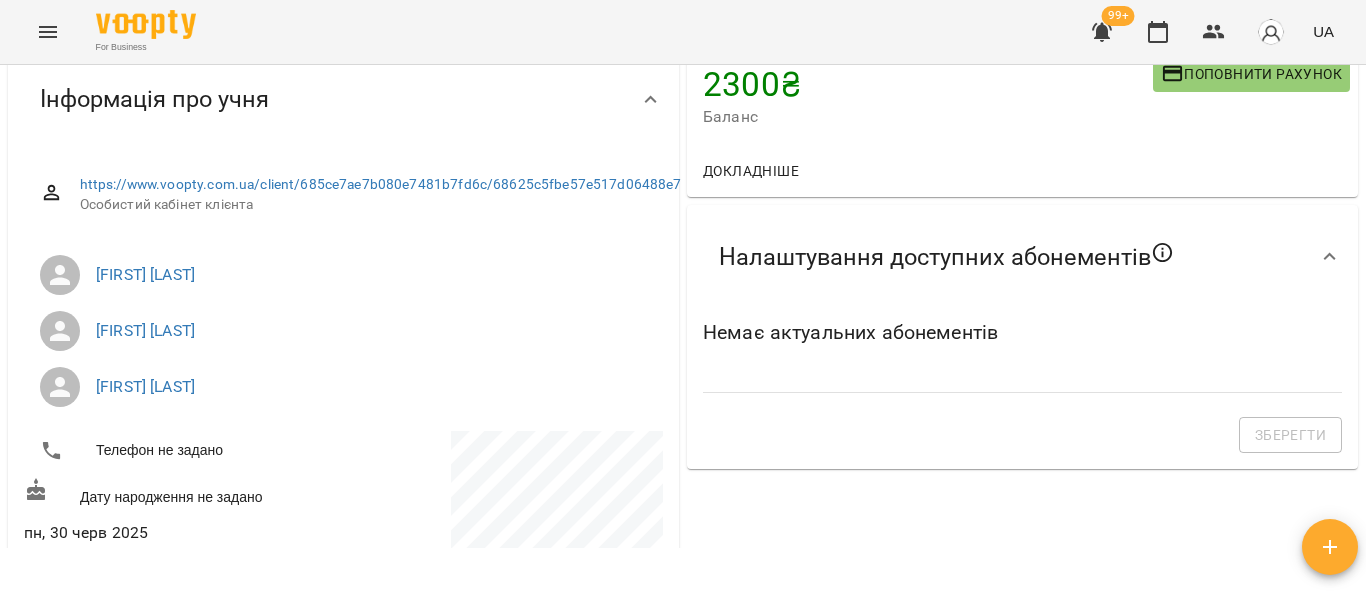drag, startPoint x: 80, startPoint y: 300, endPoint x: 61, endPoint y: 289, distance: 21.954498 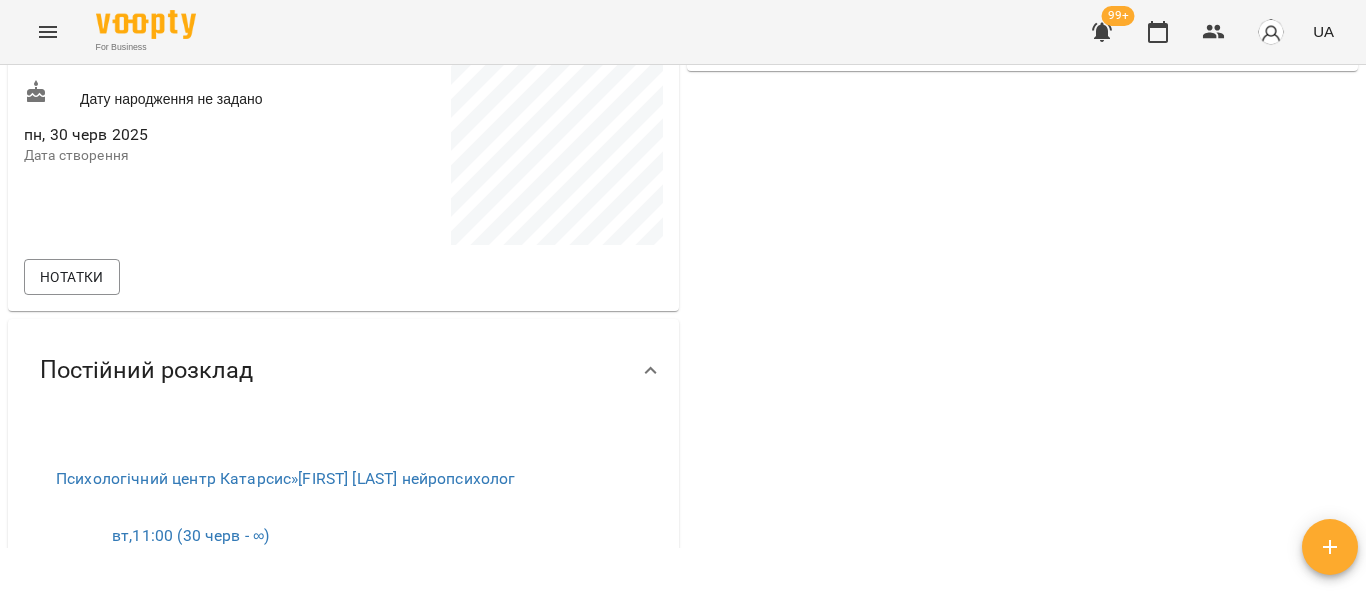 scroll, scrollTop: 500, scrollLeft: 0, axis: vertical 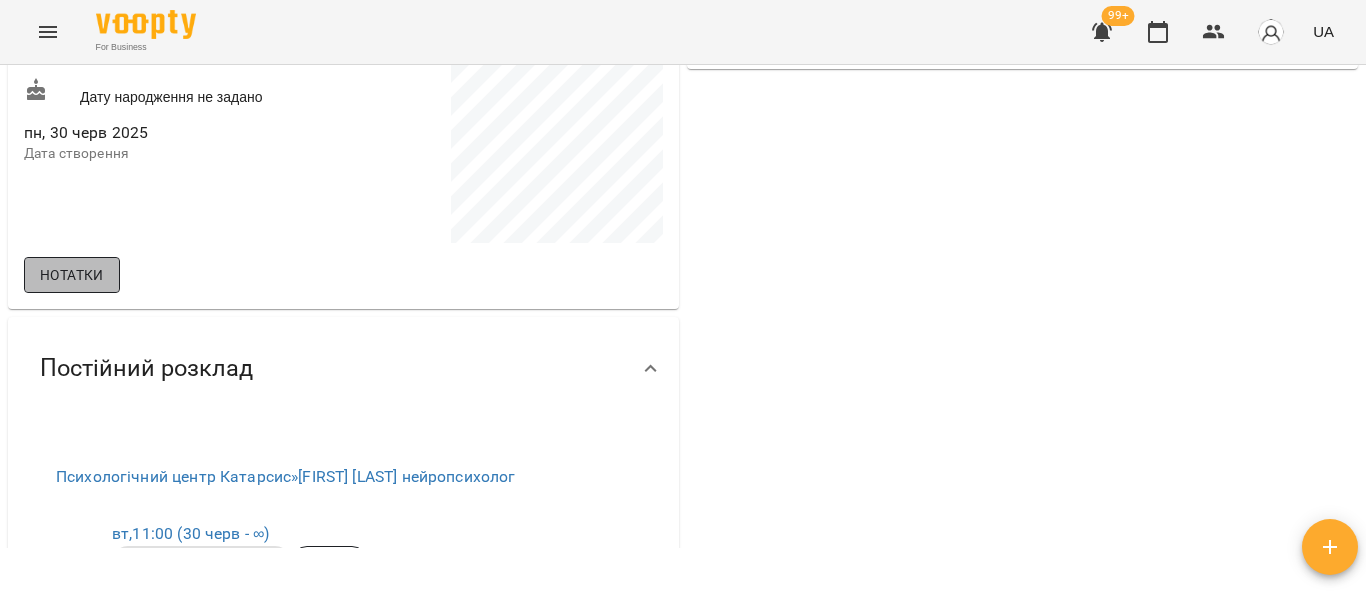 click on "Нотатки" at bounding box center (72, 275) 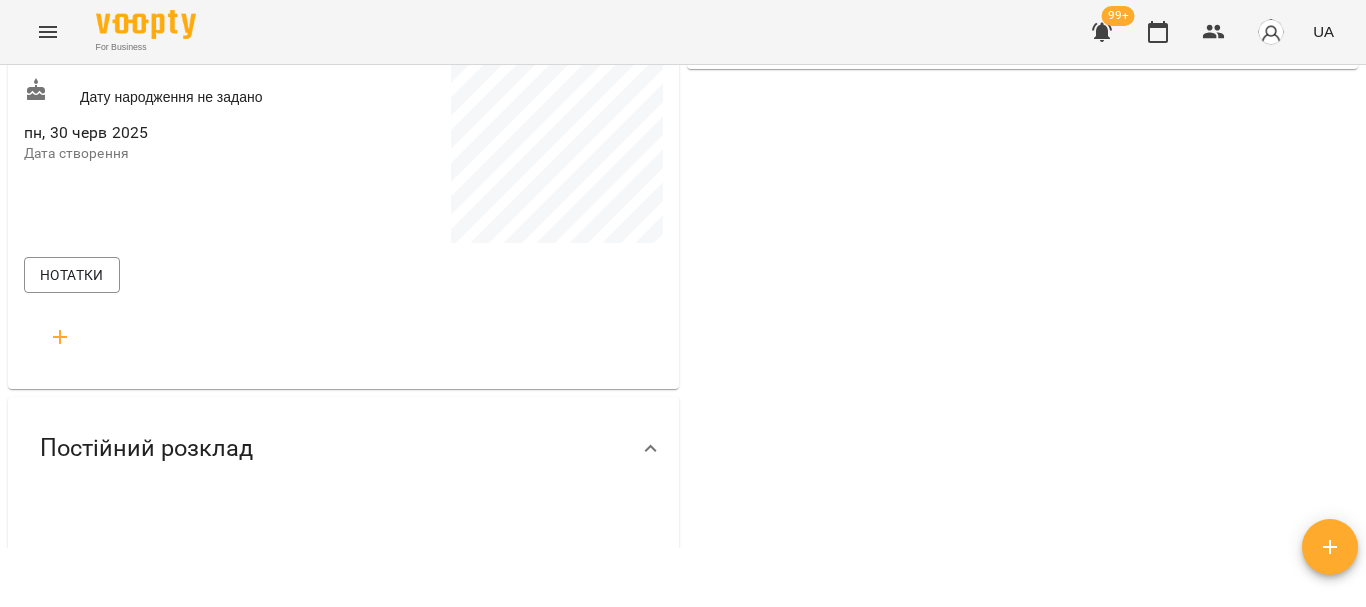 click on "https://www.voopty.com.ua/client/685ce7ae7b080e7481b7fd6c/68625c5fbe57e517d06488e7 Особистий кабінет клієнта [FIRST] [LAST] [FIRST] [LAST] [FIRST] [LAST] Телефон не задано Дату народження не задано пн, 30 черв 2025 Дата створення Нотатки" at bounding box center (343, 66) 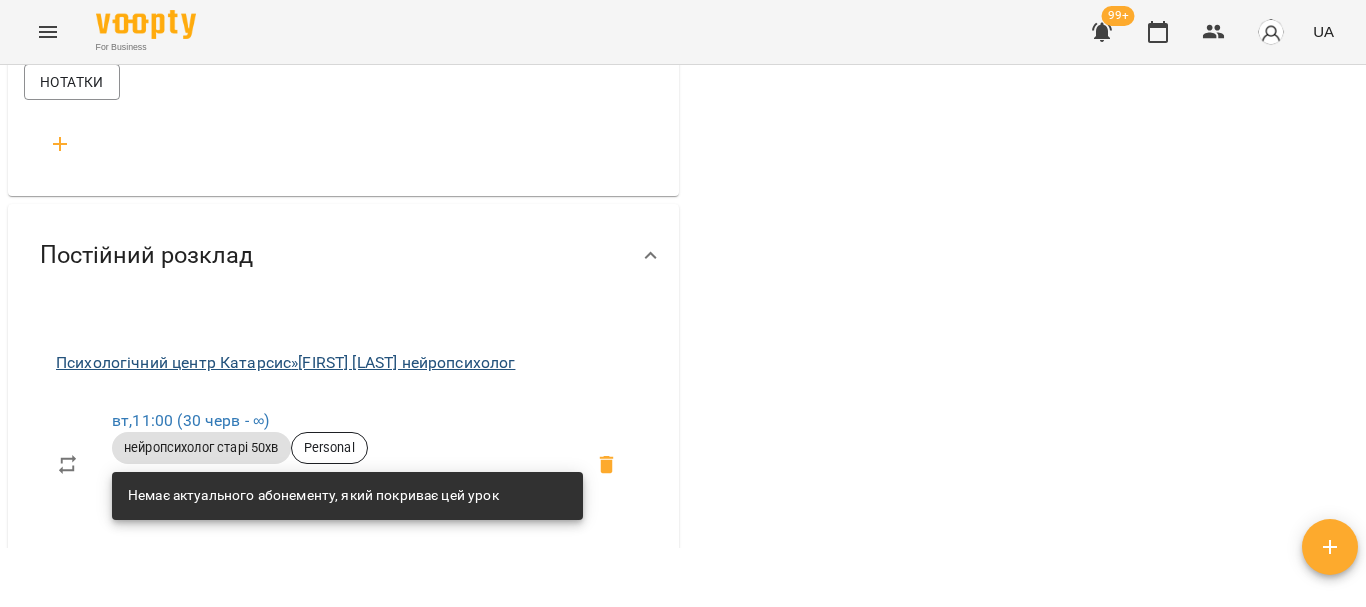 scroll, scrollTop: 700, scrollLeft: 0, axis: vertical 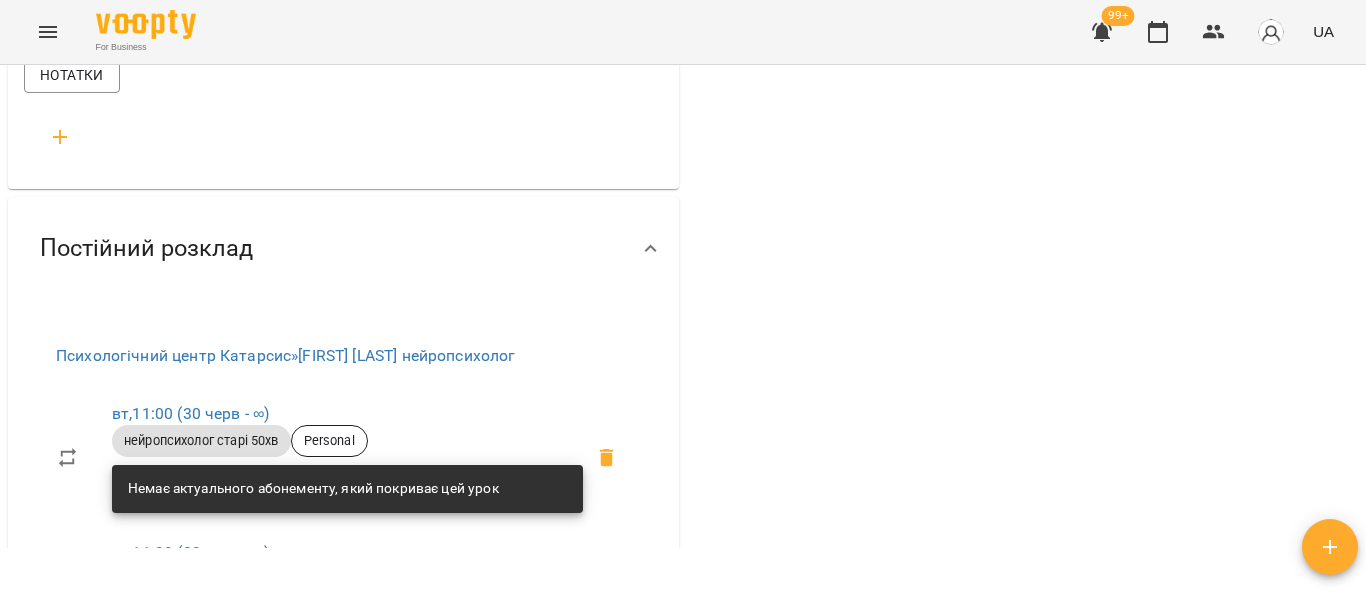 click on "https://www.voopty.com.ua/client/685ce7ae7b080e7481b7fd6c/68625c5fbe57e517d06488e7 Особистий кабінет клієнта [FIRST] [LAST] [FIRST] [LAST] [FIRST] [LAST] Телефон не задано Дату народження не задано пн, 30 черв 2025 Дата створення Нотатки" at bounding box center (343, -130) 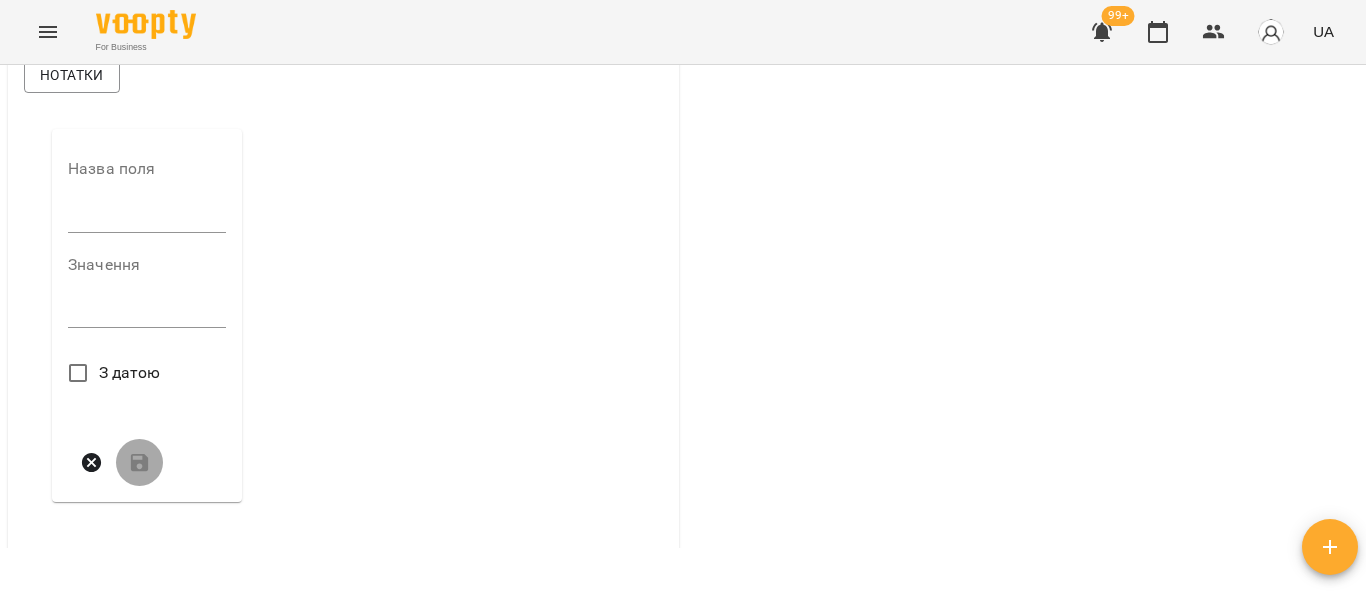 click at bounding box center [147, 217] 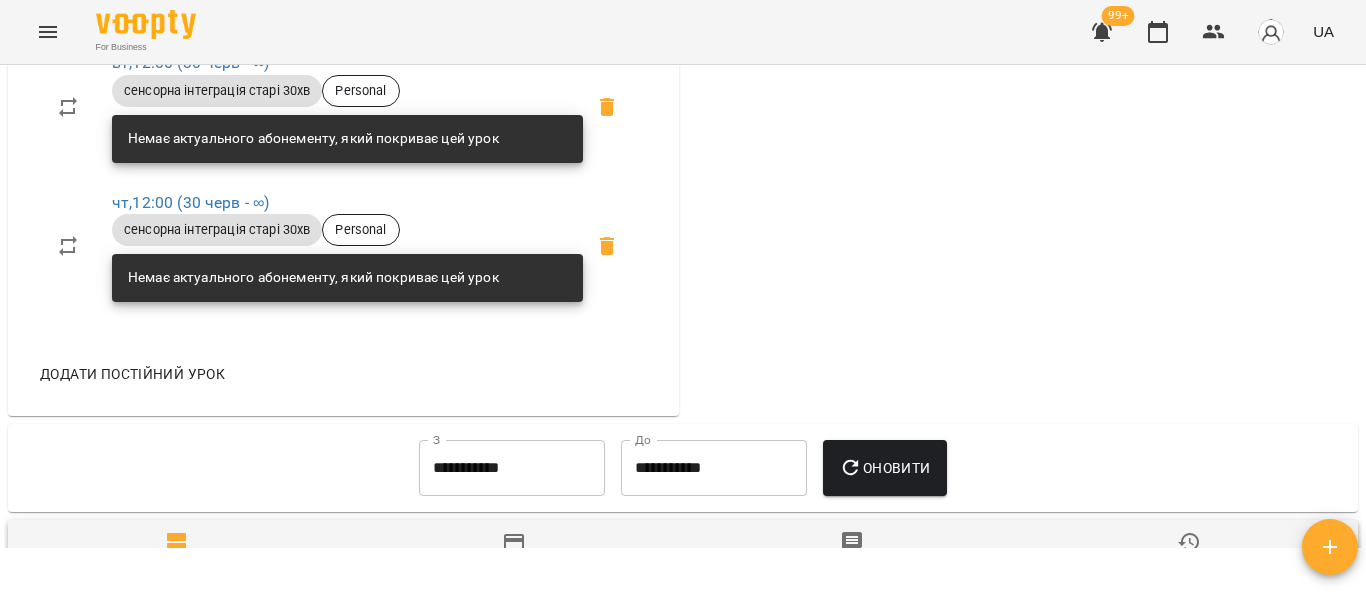 scroll, scrollTop: 1800, scrollLeft: 0, axis: vertical 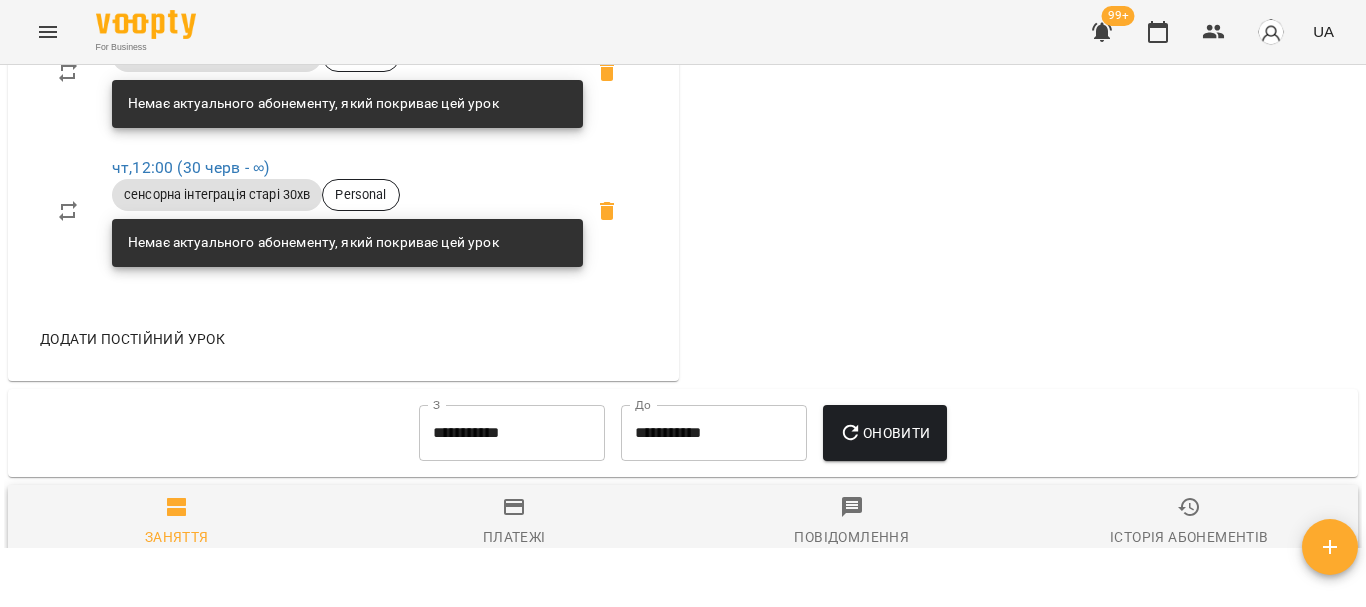 type on "********" 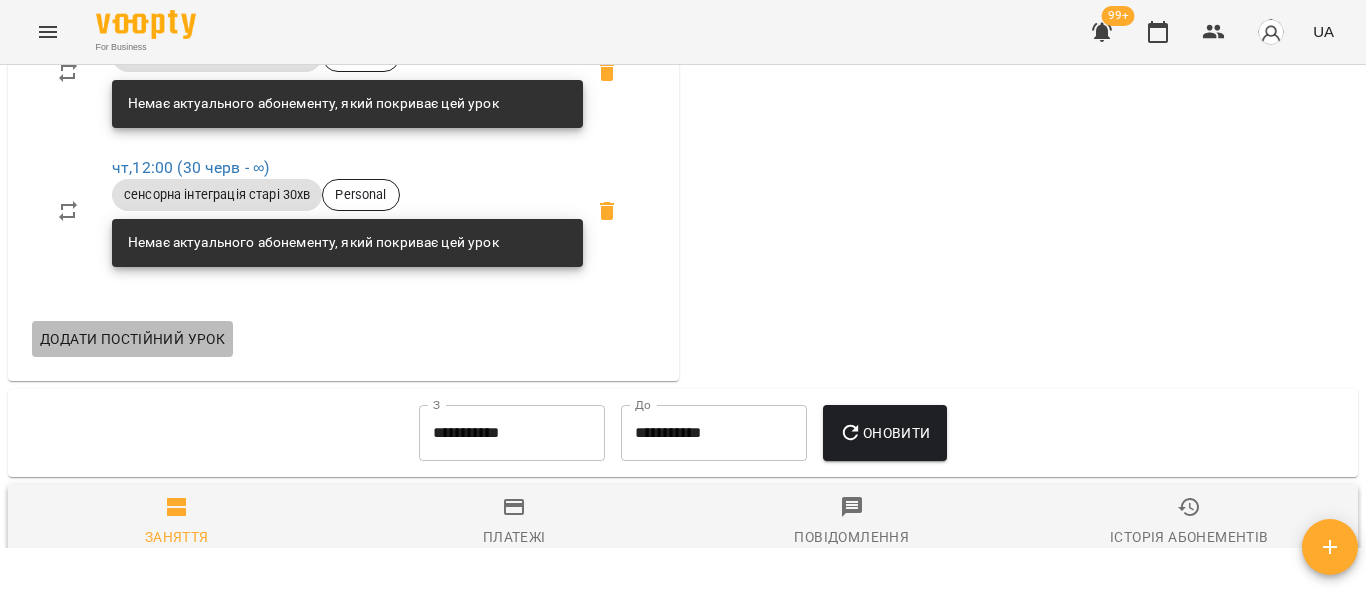 click on "Додати постійний урок" at bounding box center [132, 339] 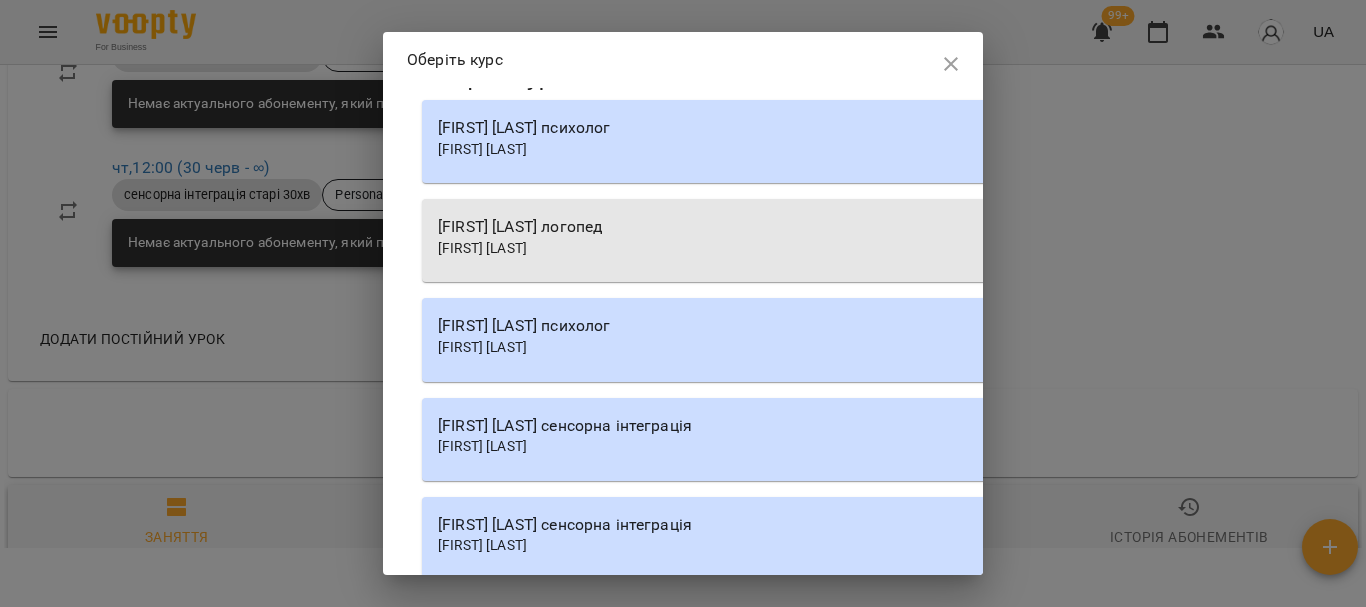 scroll, scrollTop: 100, scrollLeft: 0, axis: vertical 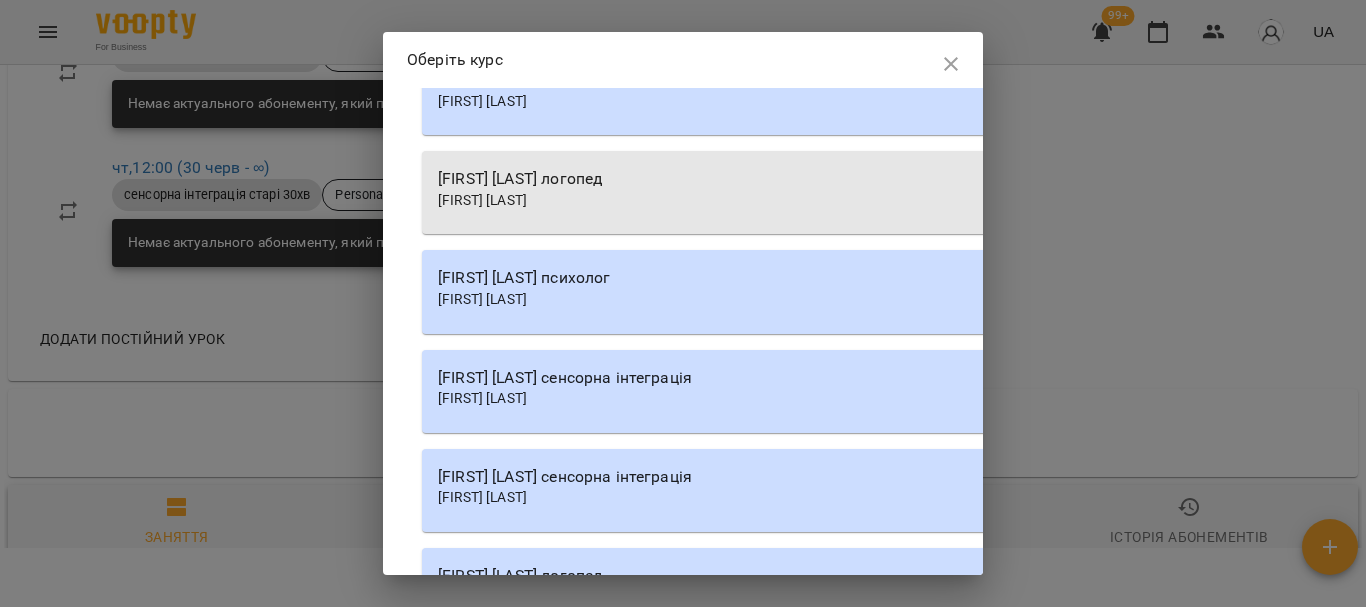 click on "[FIRST] [LAST]" at bounding box center (482, 398) 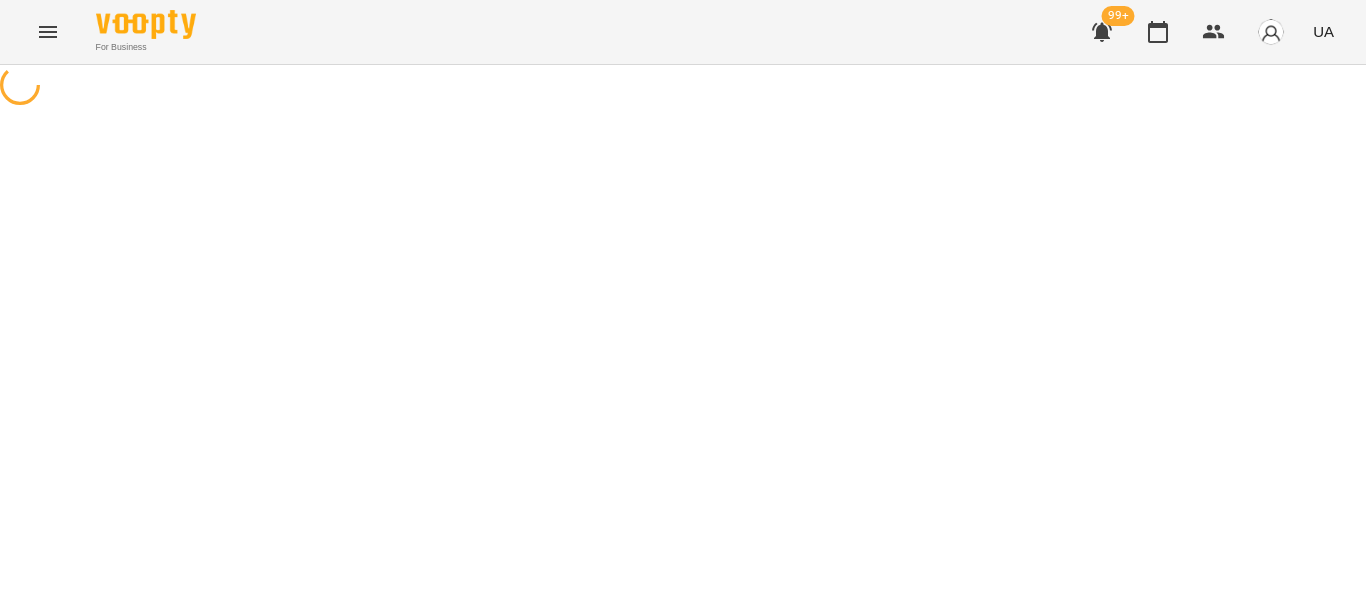 scroll, scrollTop: 0, scrollLeft: 0, axis: both 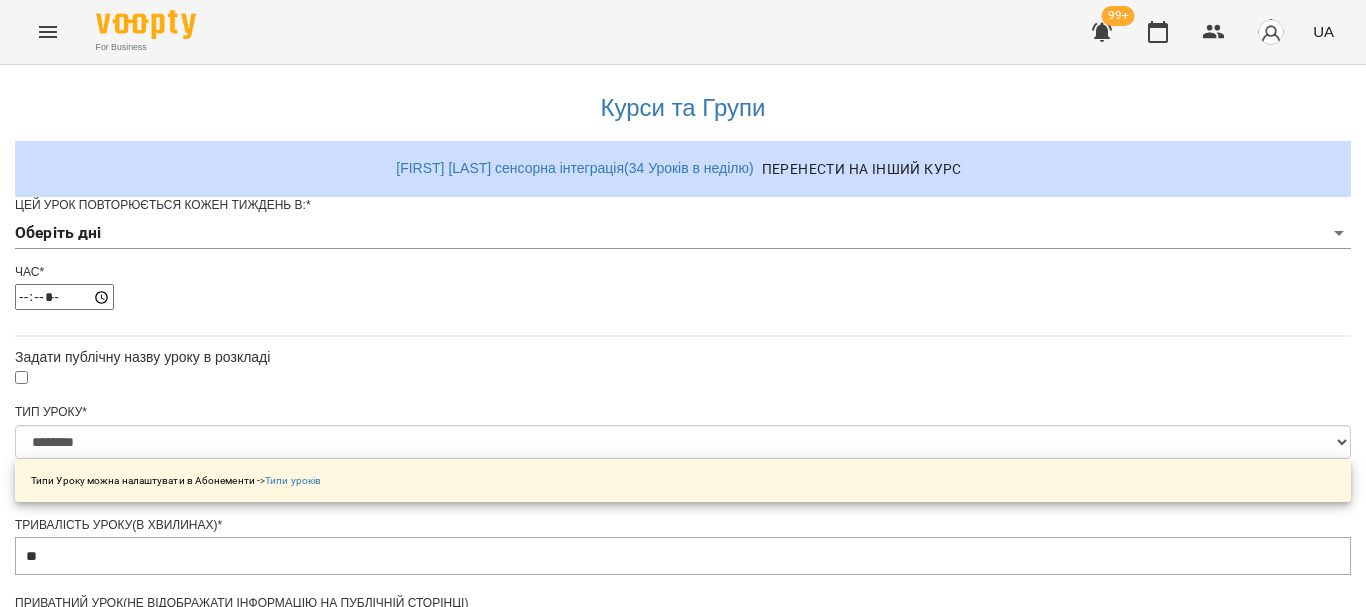 click 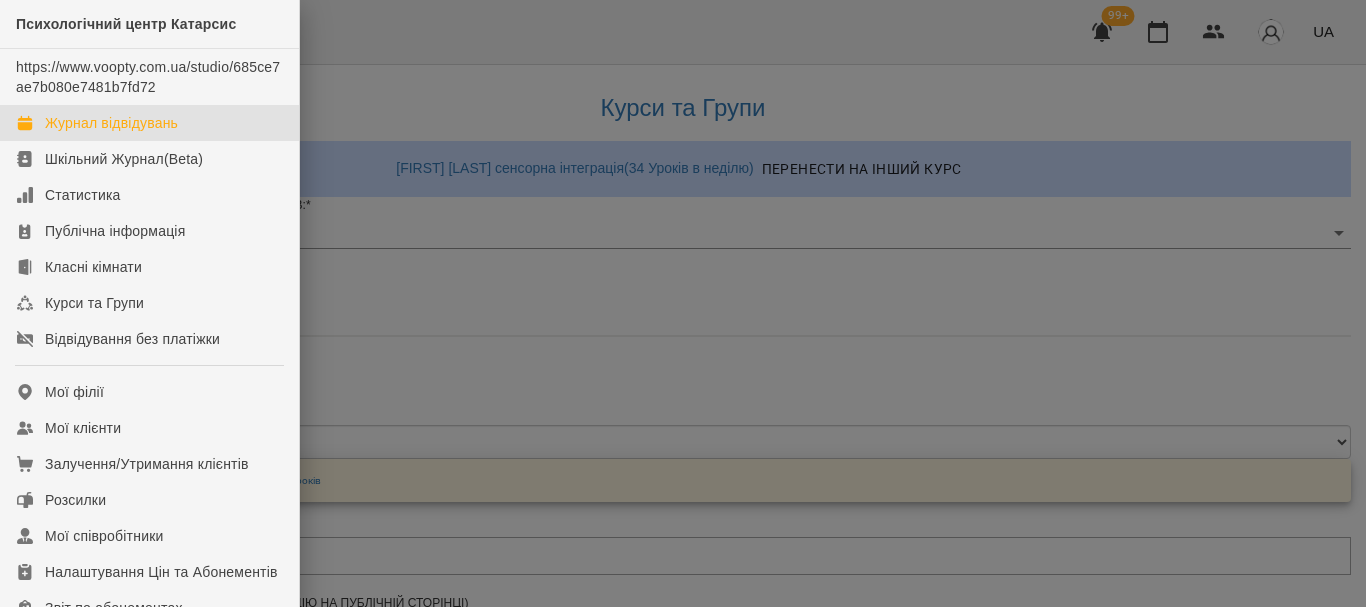 click on "Журнал відвідувань" at bounding box center (111, 123) 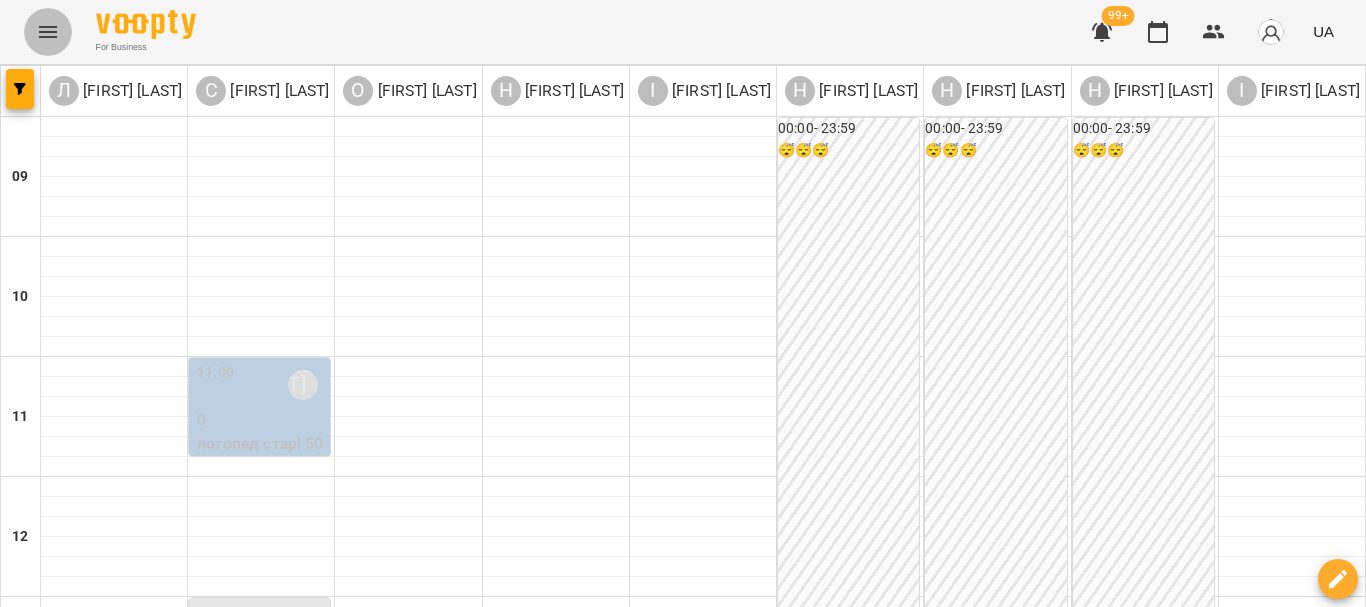 click at bounding box center [48, 32] 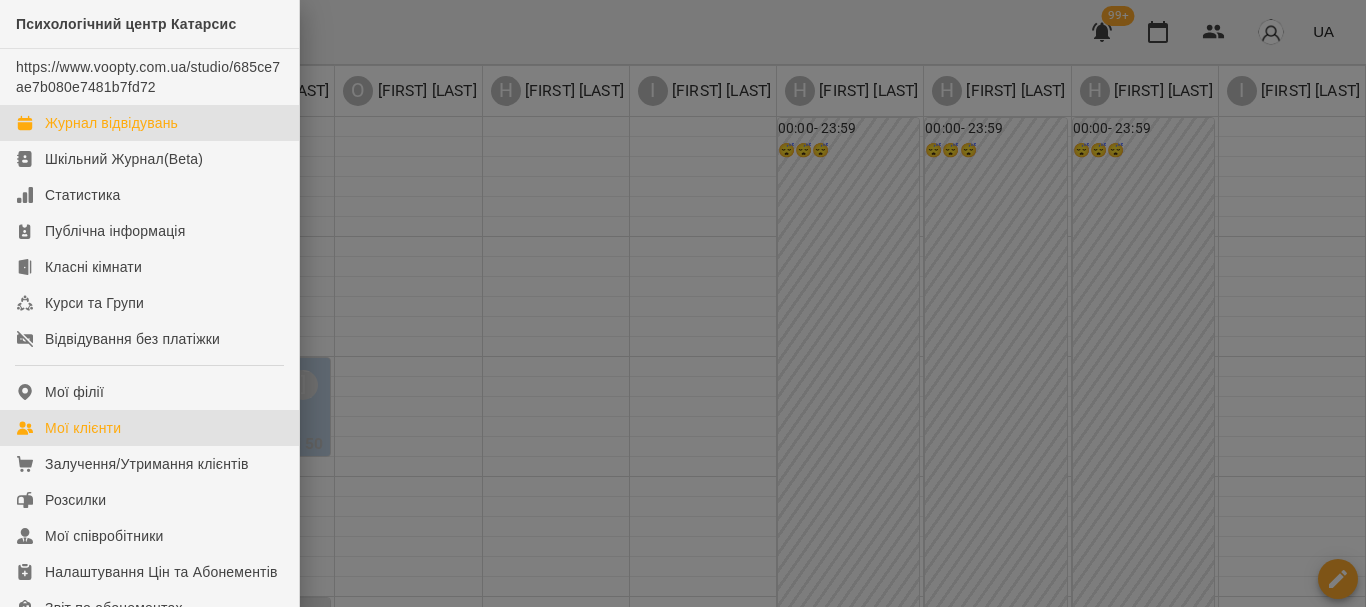 click on "Мої клієнти" at bounding box center [149, 428] 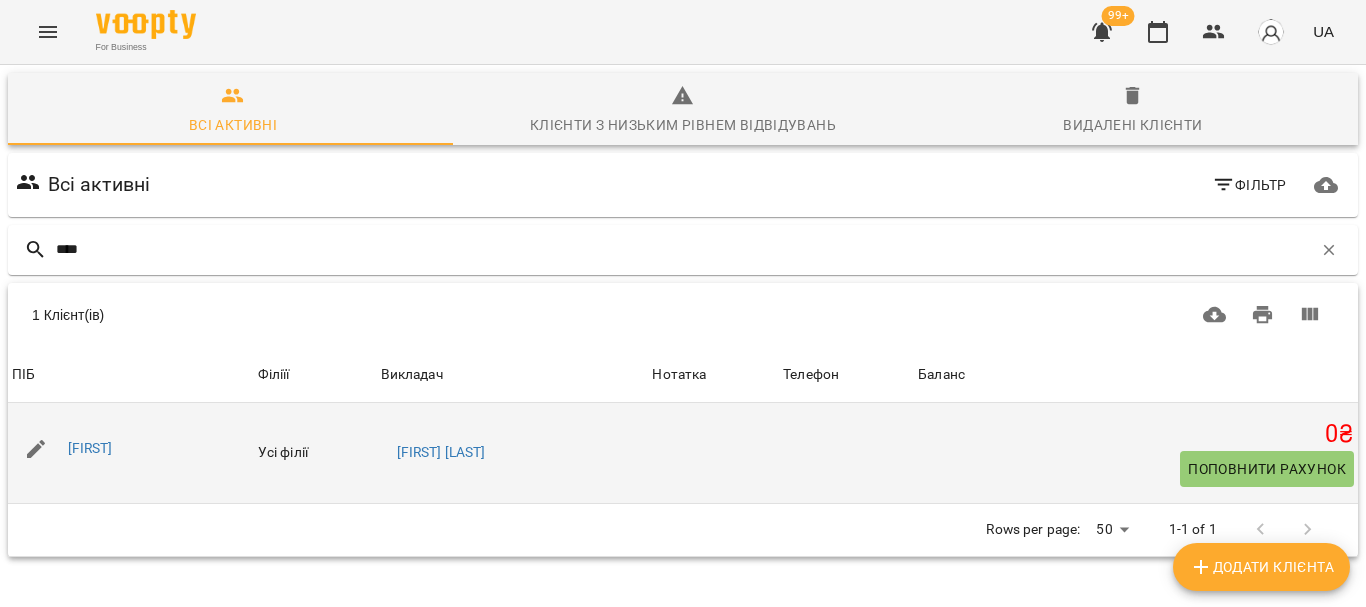 type on "****" 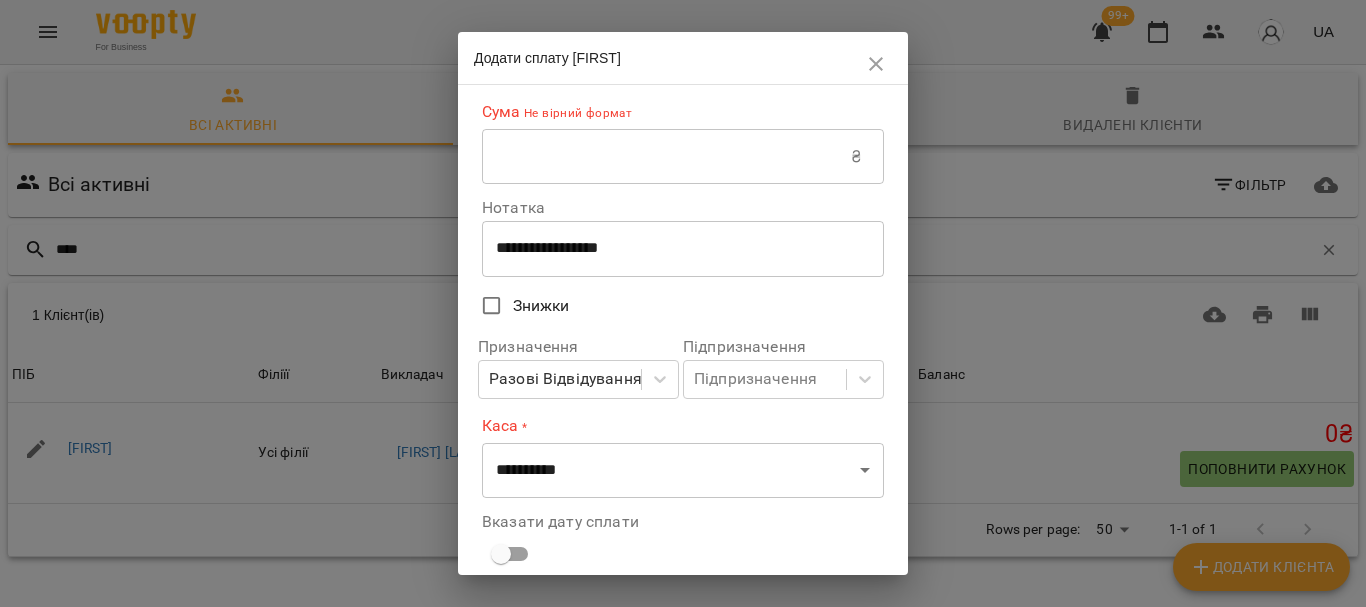 click at bounding box center (666, 157) 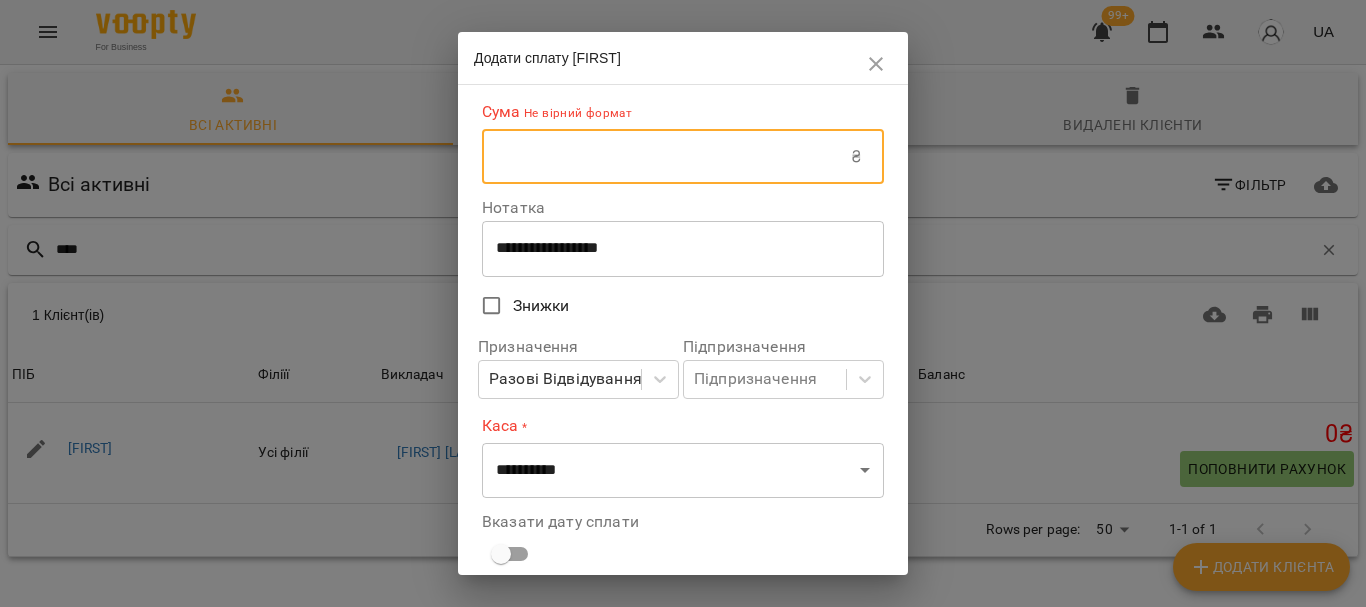 type on "****" 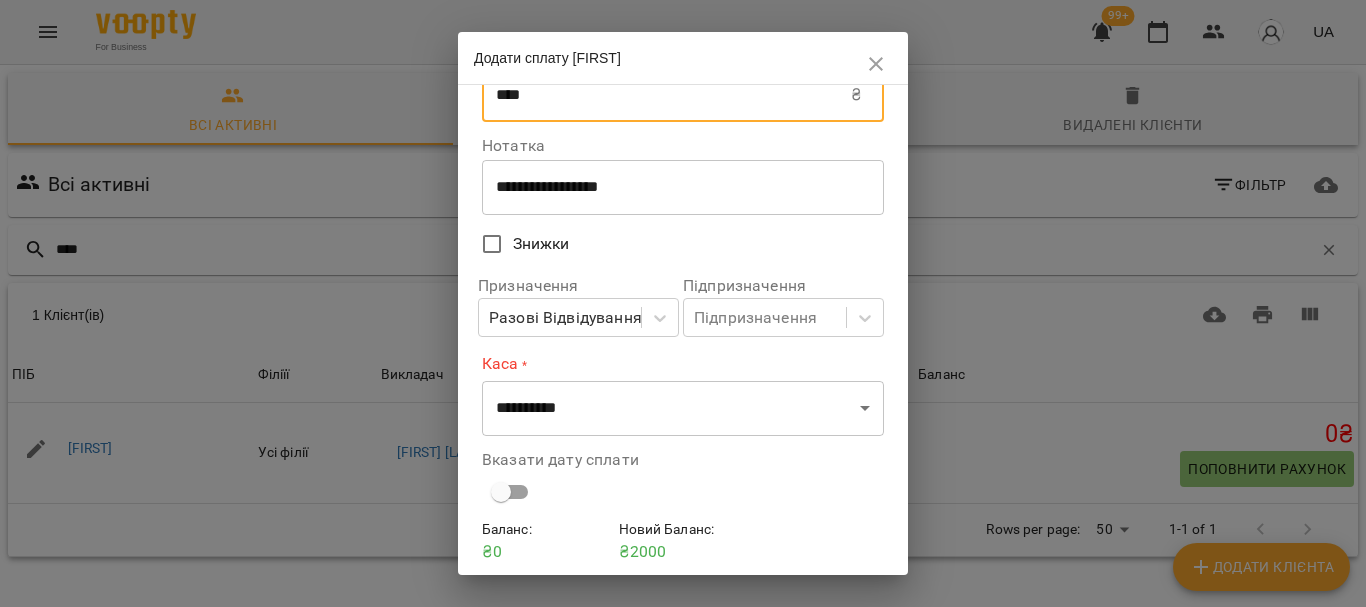 scroll, scrollTop: 100, scrollLeft: 0, axis: vertical 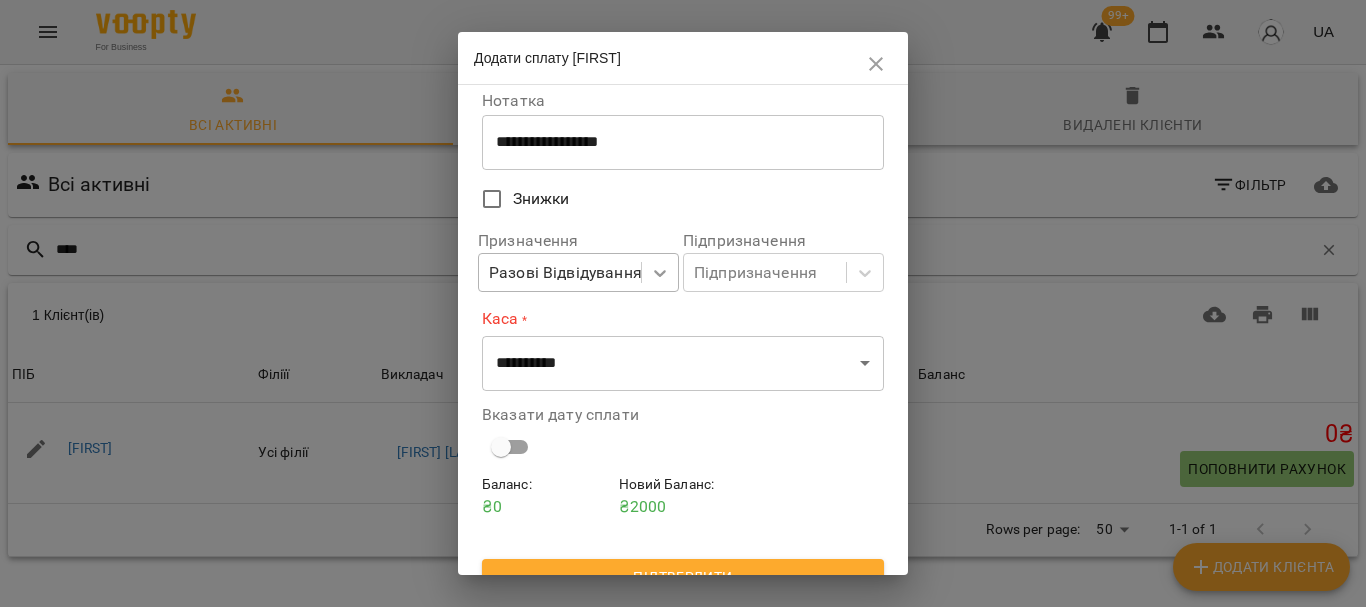 click 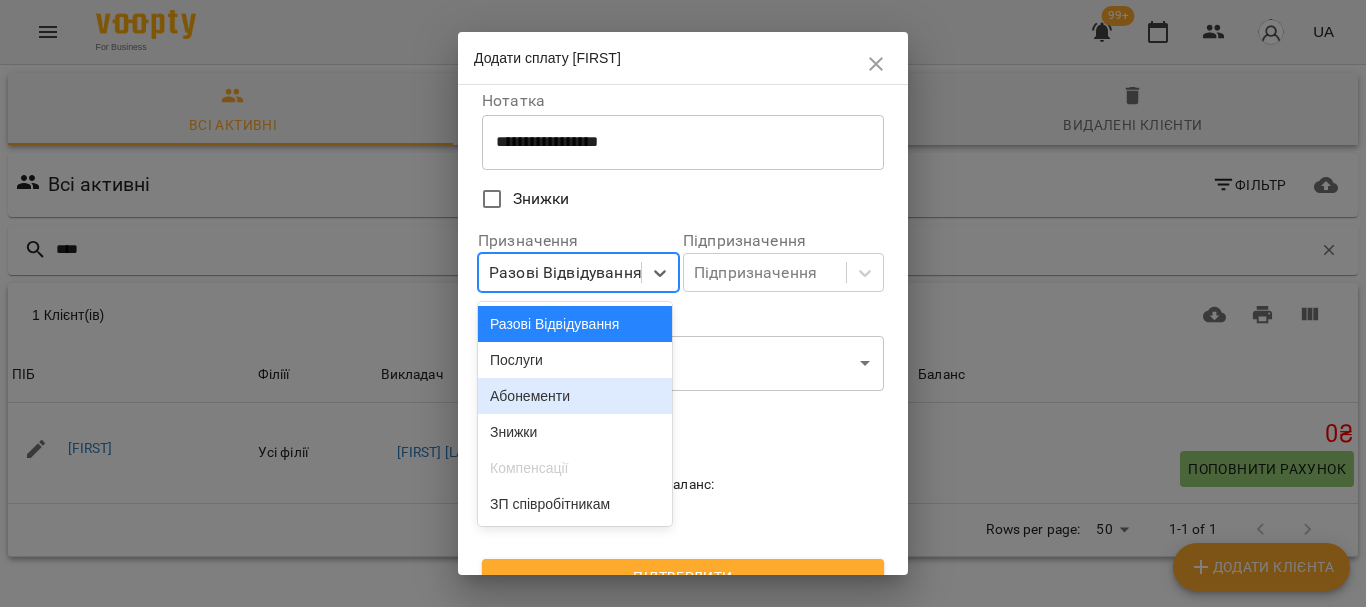 drag, startPoint x: 582, startPoint y: 405, endPoint x: 666, endPoint y: 355, distance: 97.7548 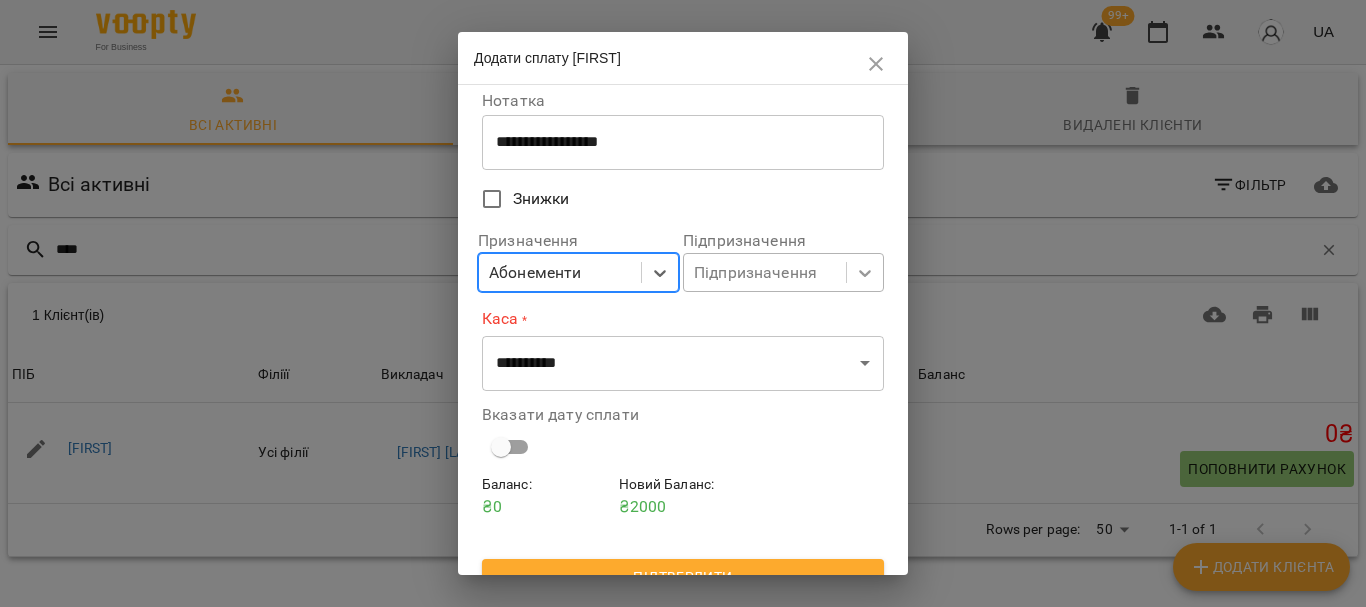 click 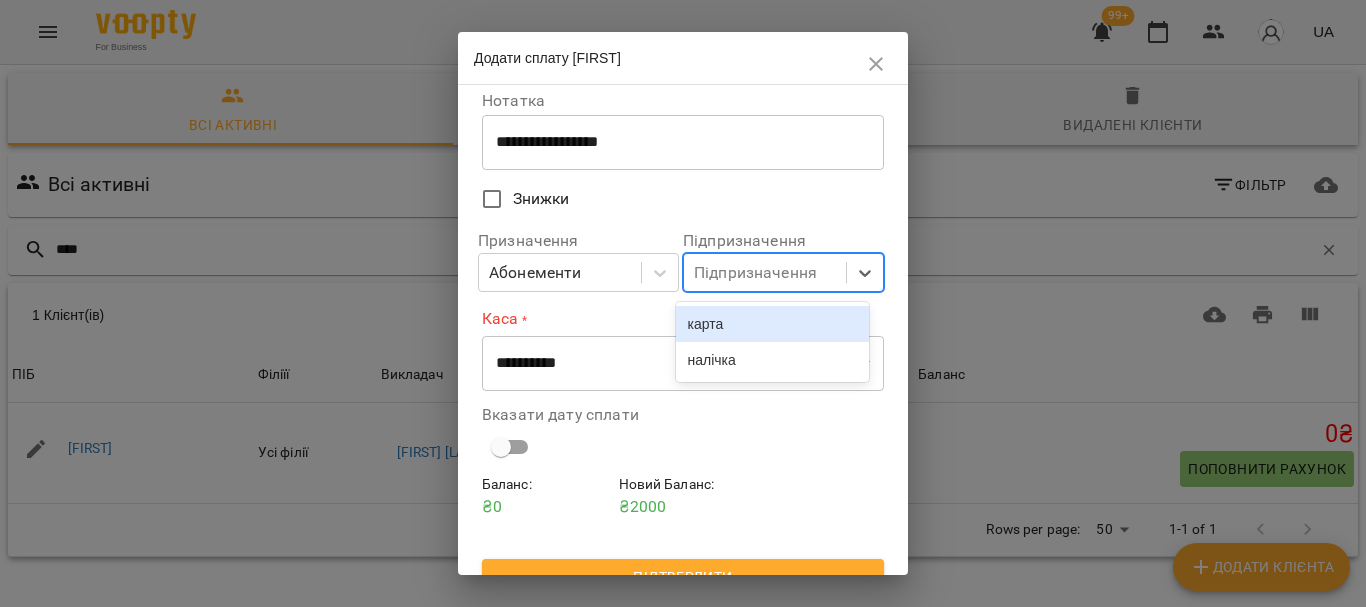 click on "карта" at bounding box center (773, 324) 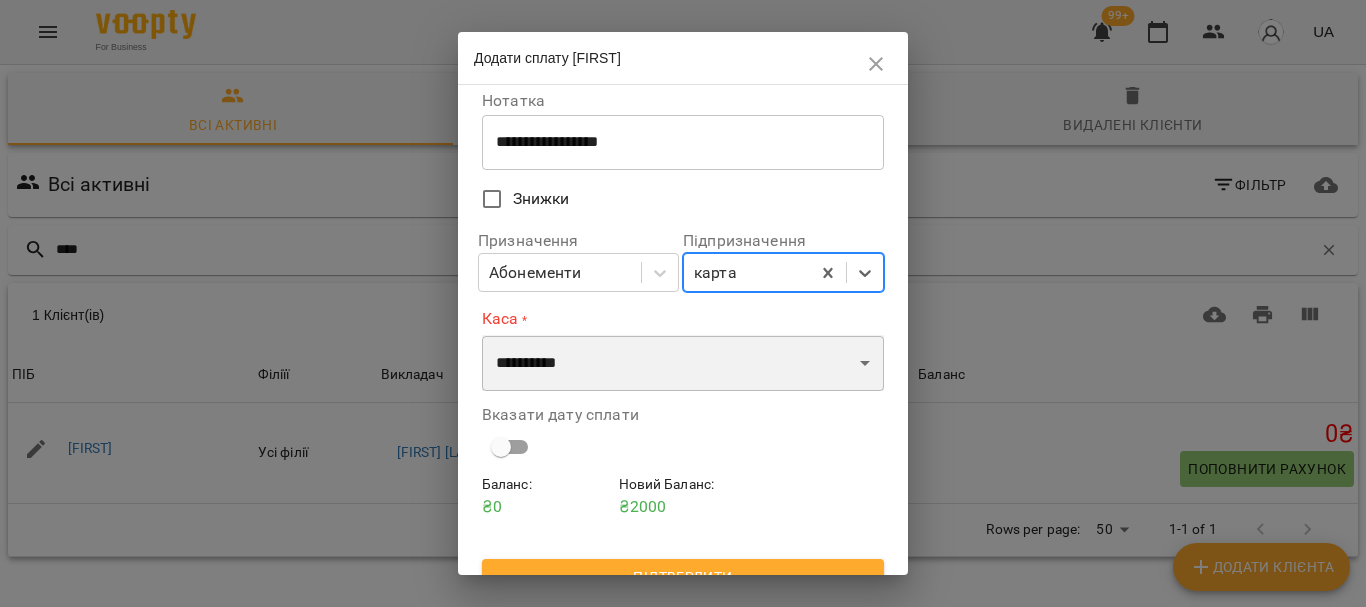 click on "**********" at bounding box center (683, 363) 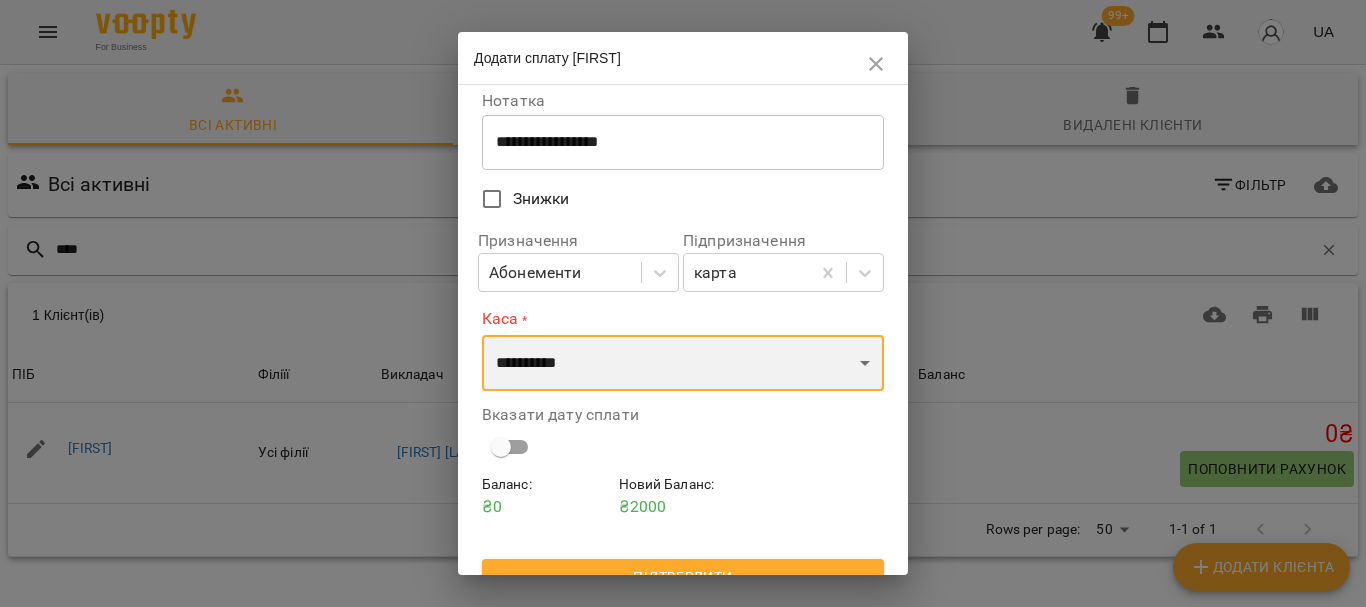 select on "****" 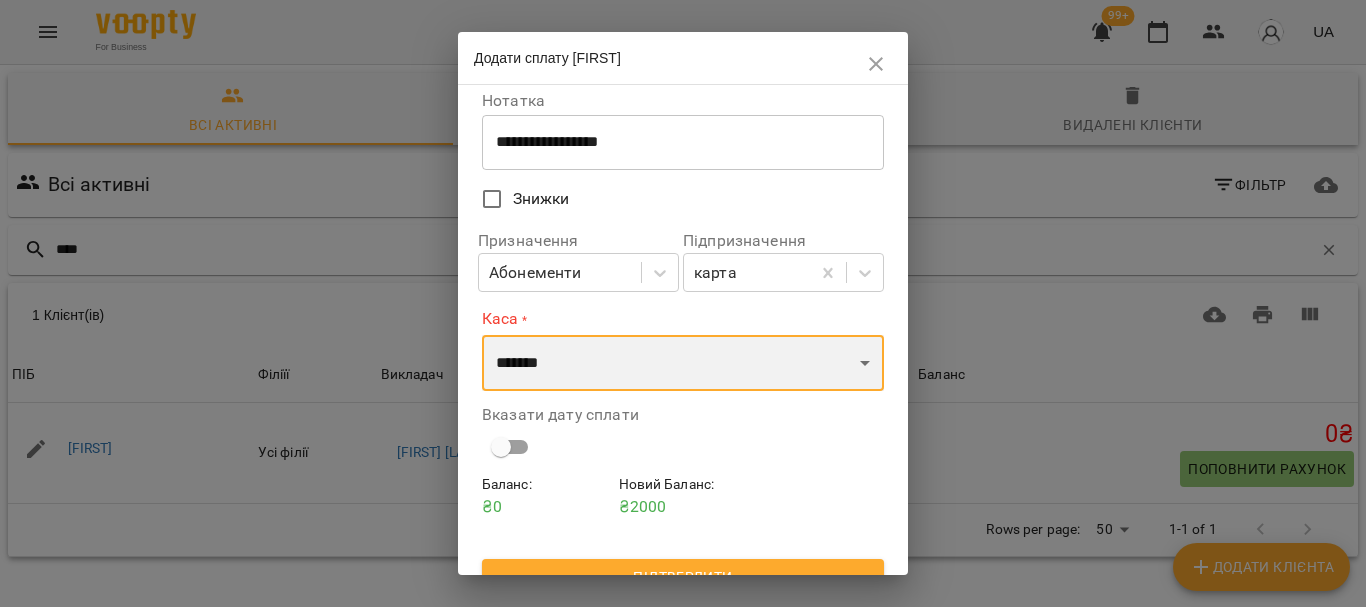 click on "**********" at bounding box center (683, 363) 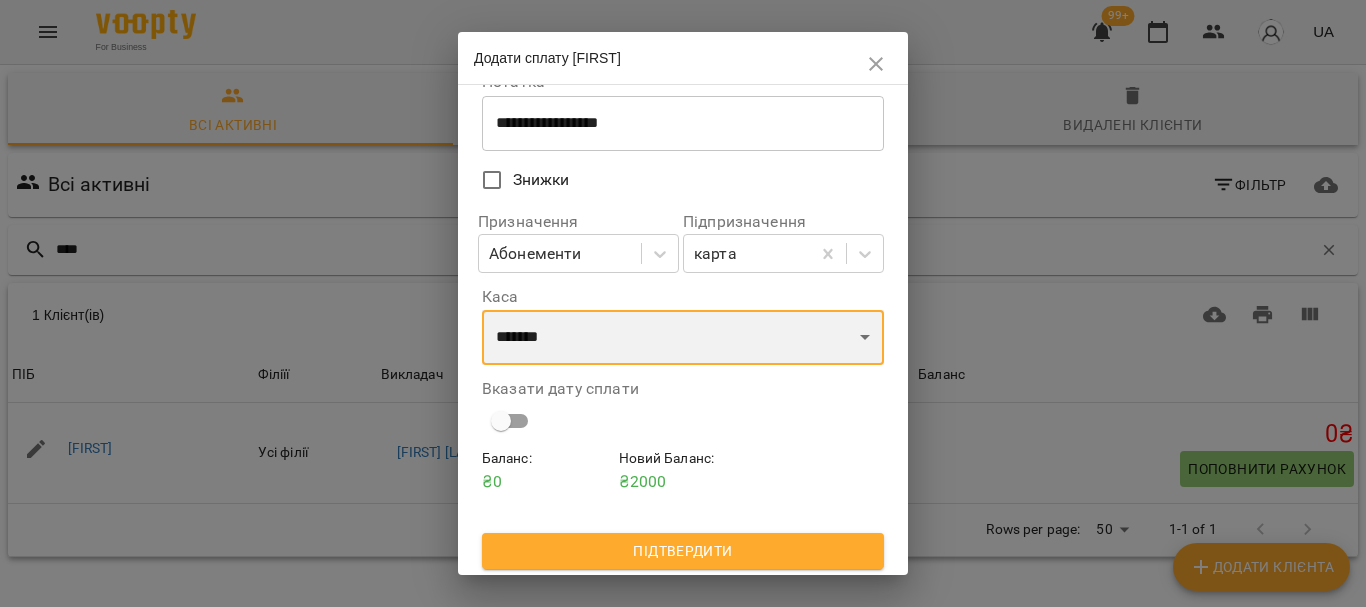 scroll, scrollTop: 124, scrollLeft: 0, axis: vertical 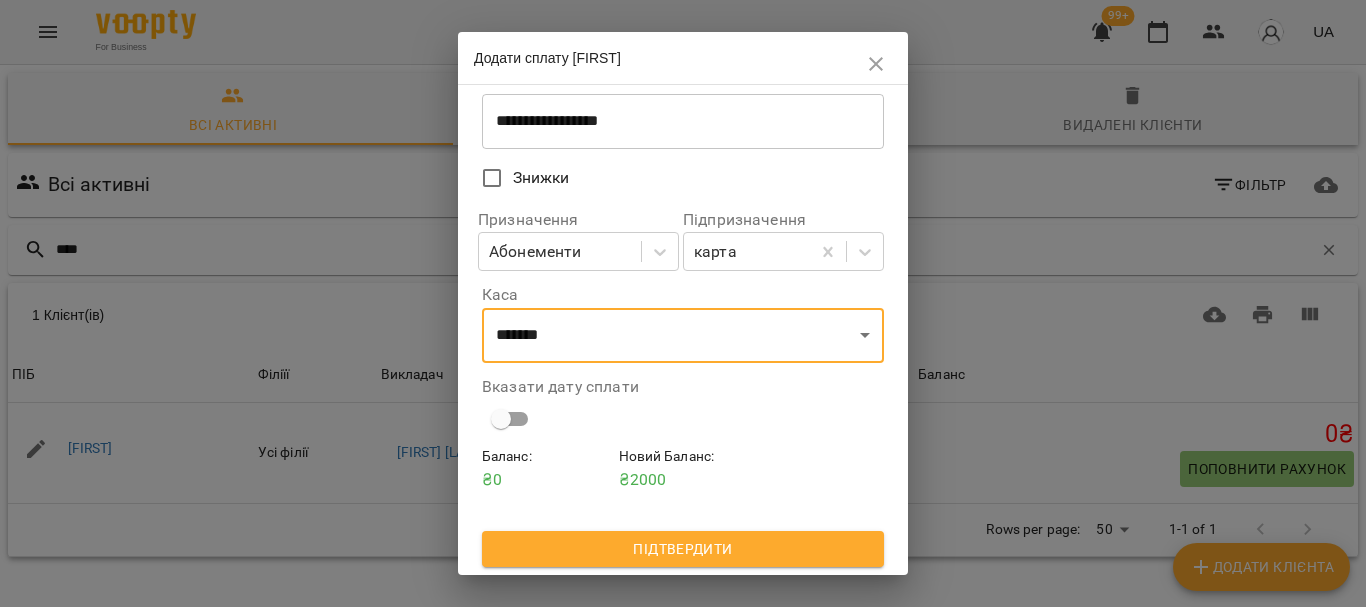 click on "Підтвердити" at bounding box center (683, 549) 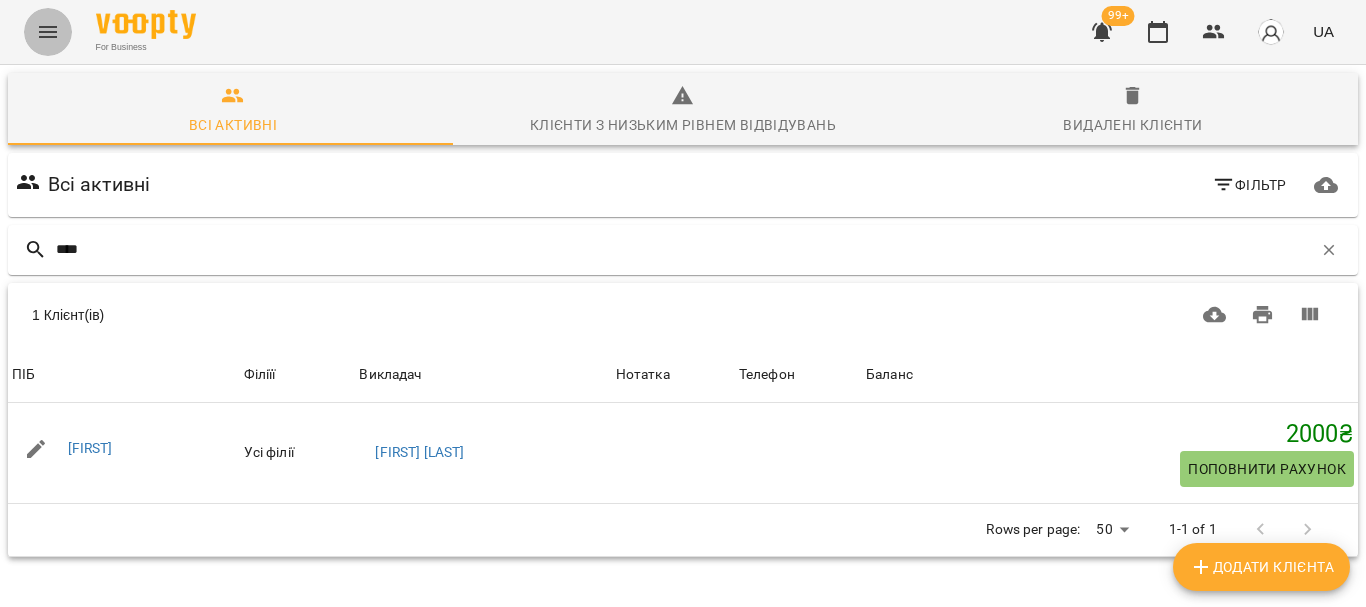 click 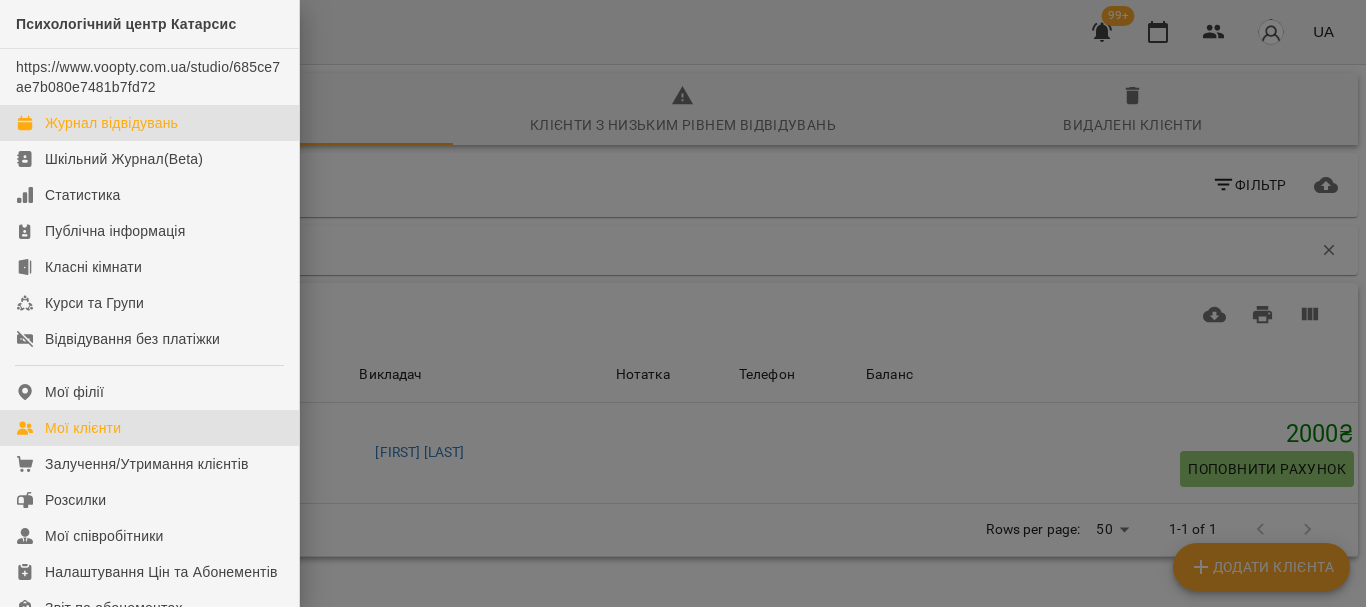 click on "Журнал відвідувань" at bounding box center (111, 123) 